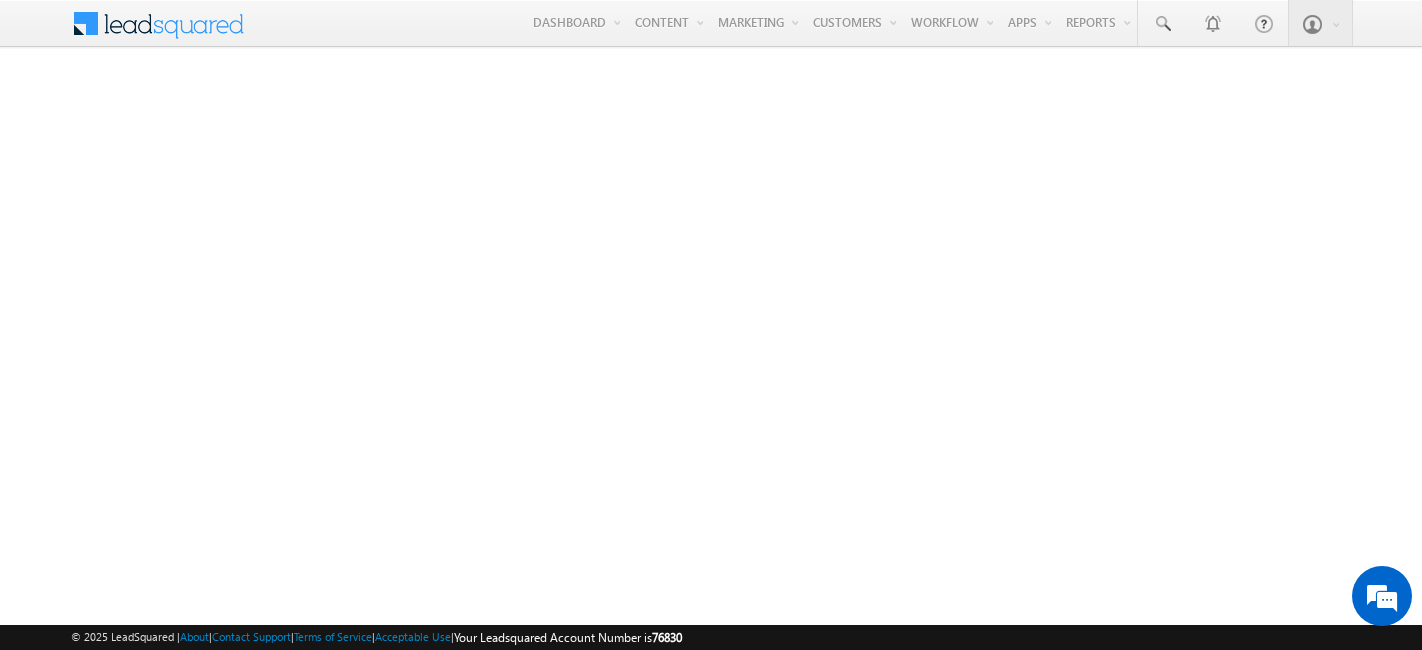 scroll, scrollTop: 0, scrollLeft: 0, axis: both 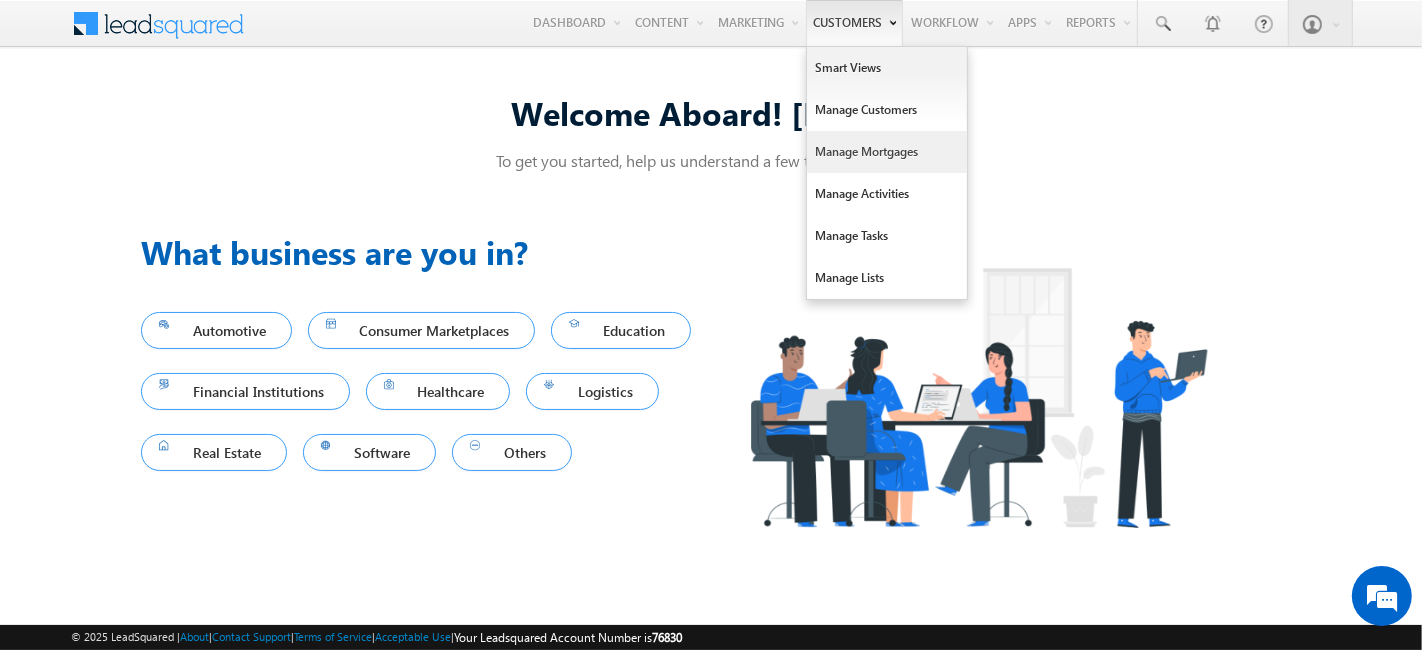 click on "Manage Mortgages" at bounding box center [887, 152] 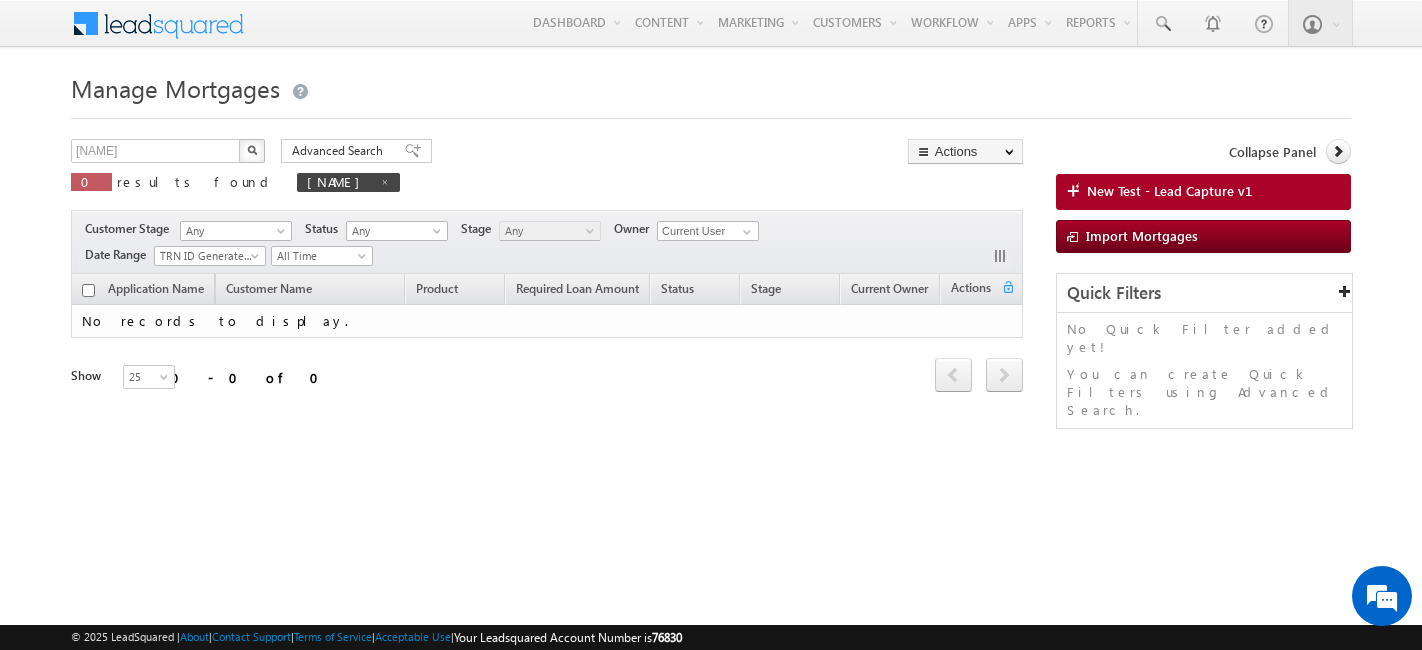 scroll, scrollTop: 0, scrollLeft: 0, axis: both 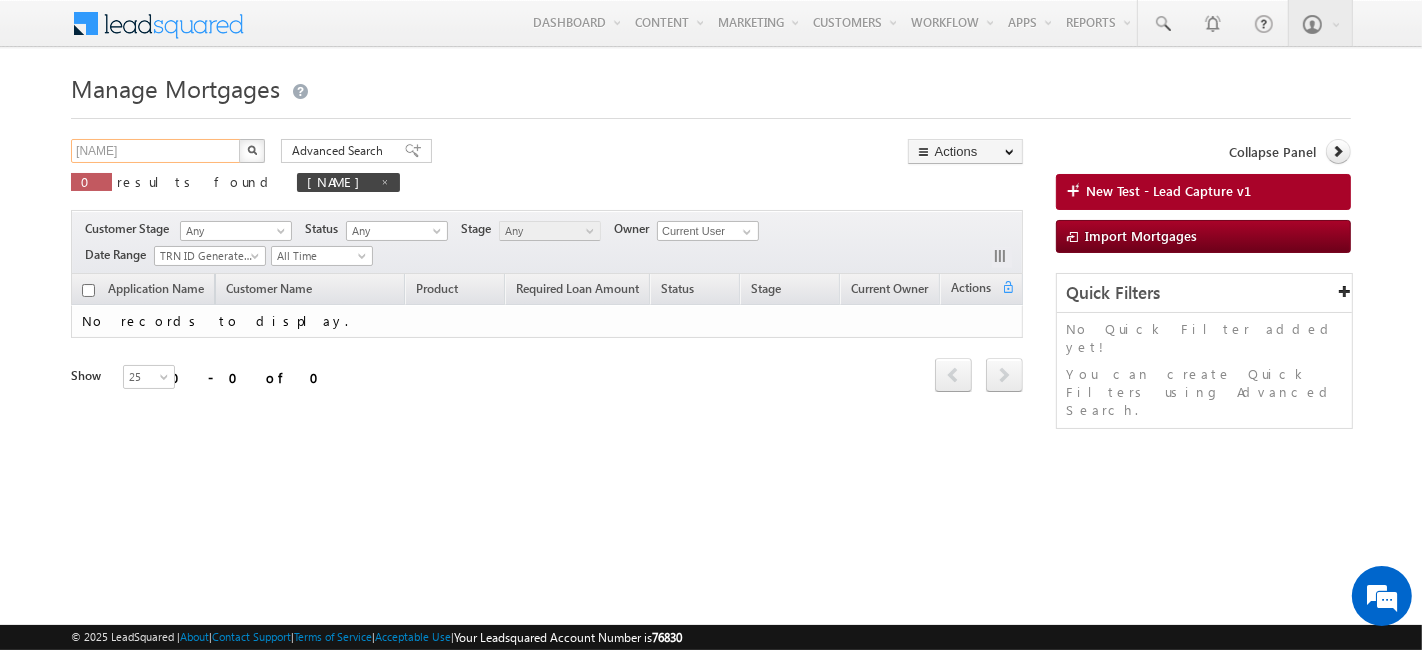 click on "ujwal" at bounding box center (156, 151) 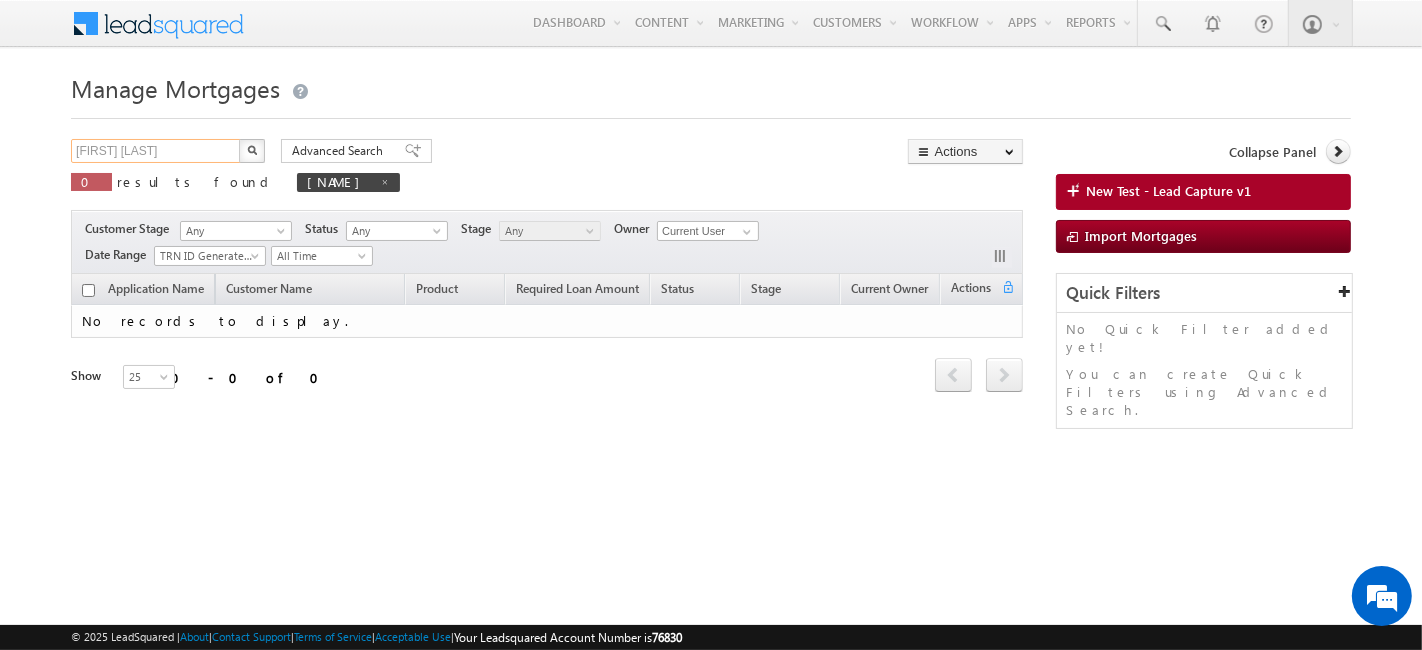 type on "[FIRST] [LAST]" 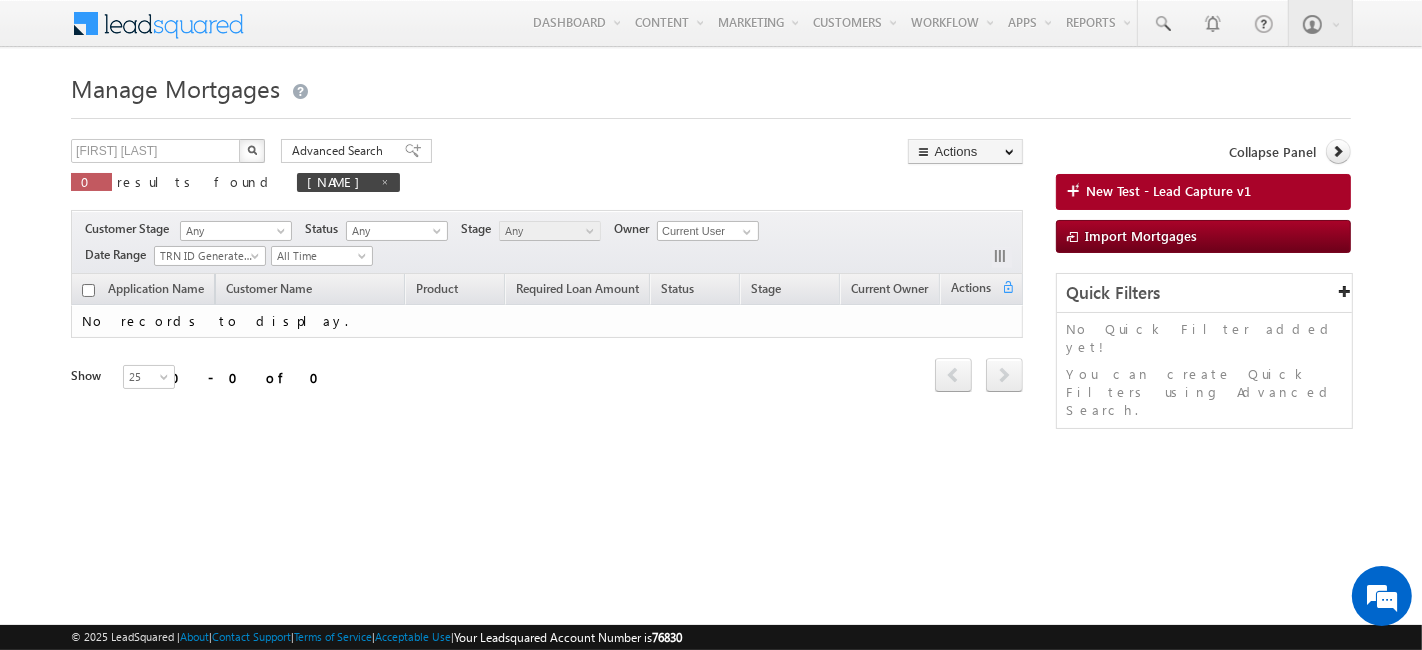 click at bounding box center (252, 151) 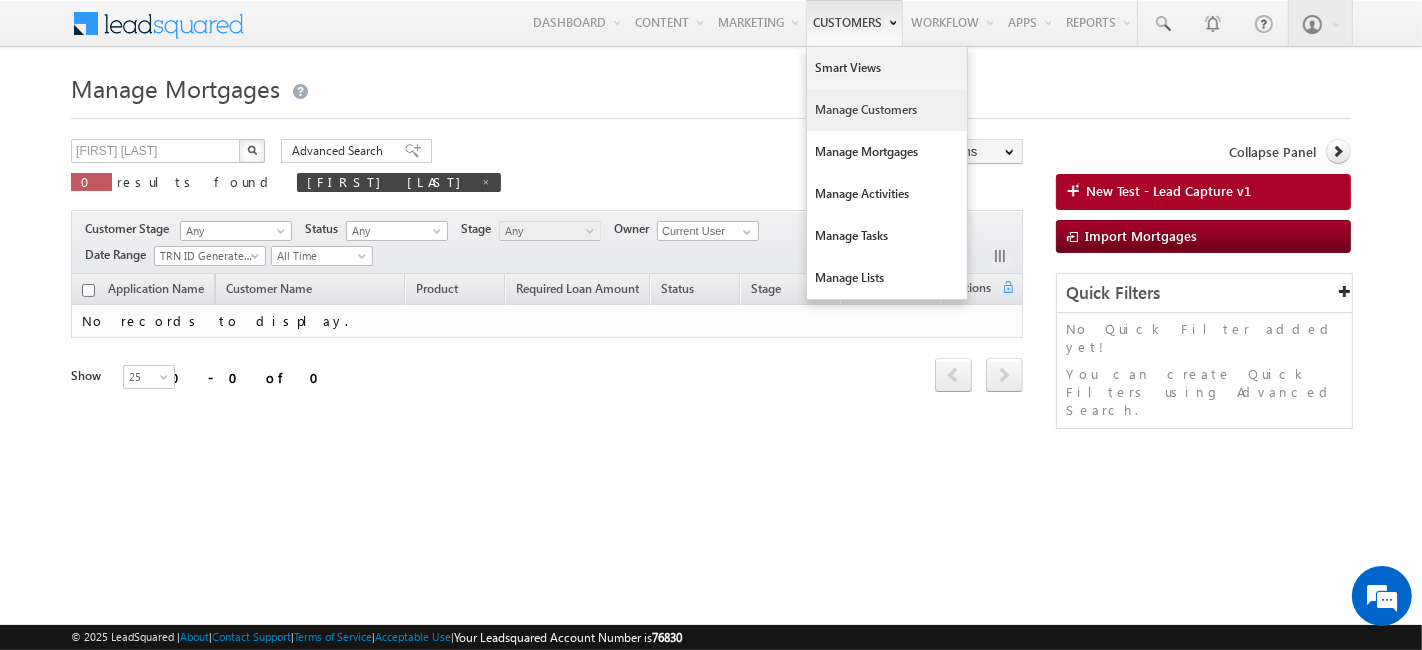 click on "Manage Customers" at bounding box center (887, 110) 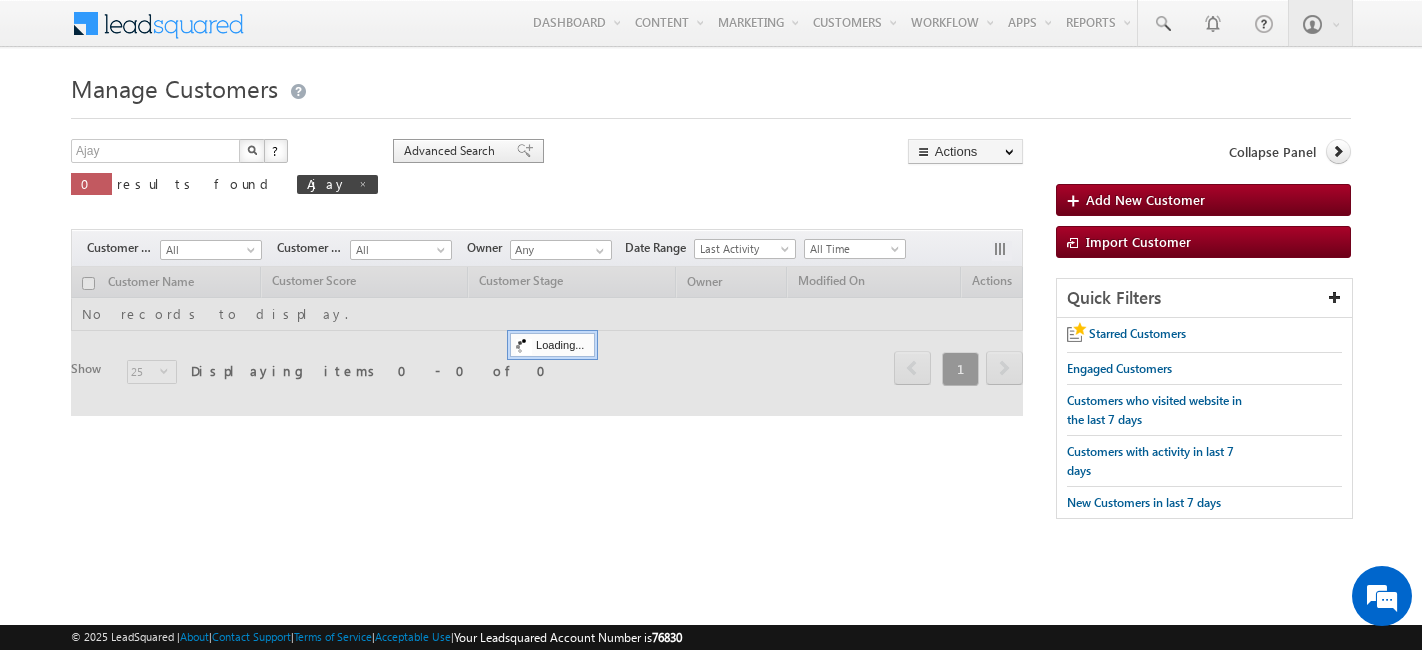 scroll, scrollTop: 0, scrollLeft: 0, axis: both 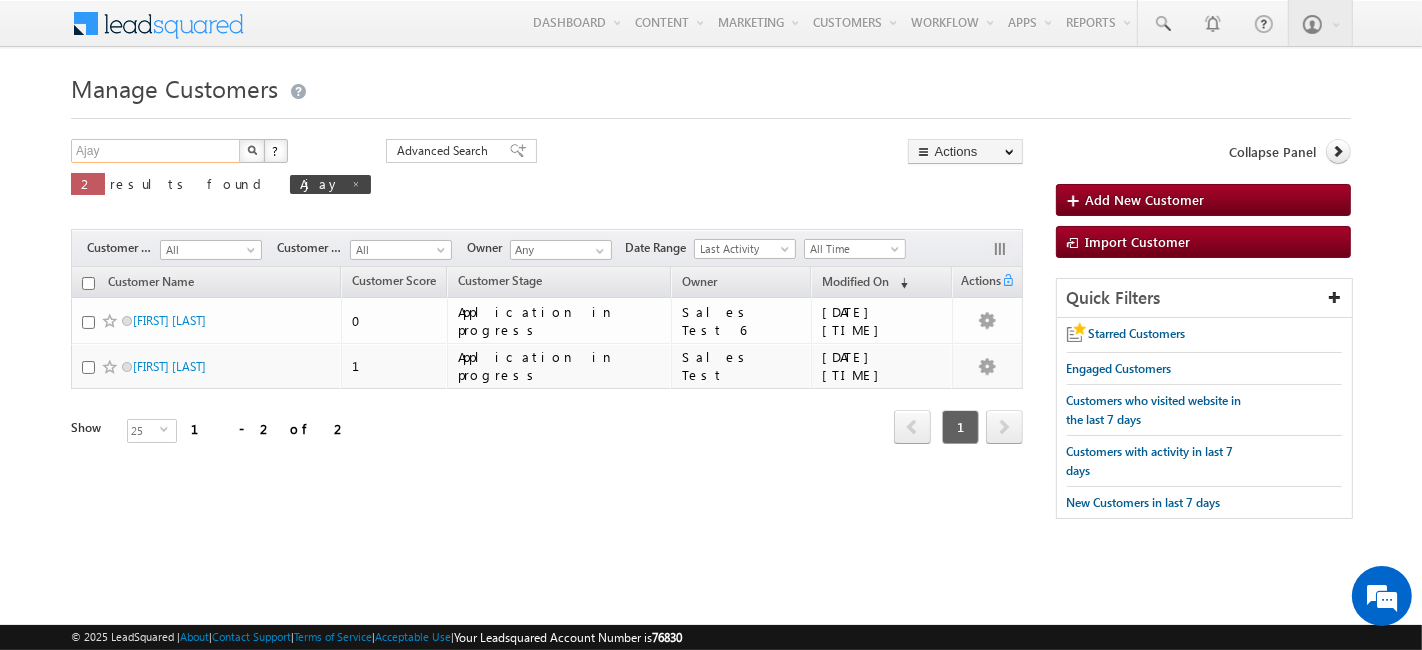 click on "Ajay" at bounding box center (156, 151) 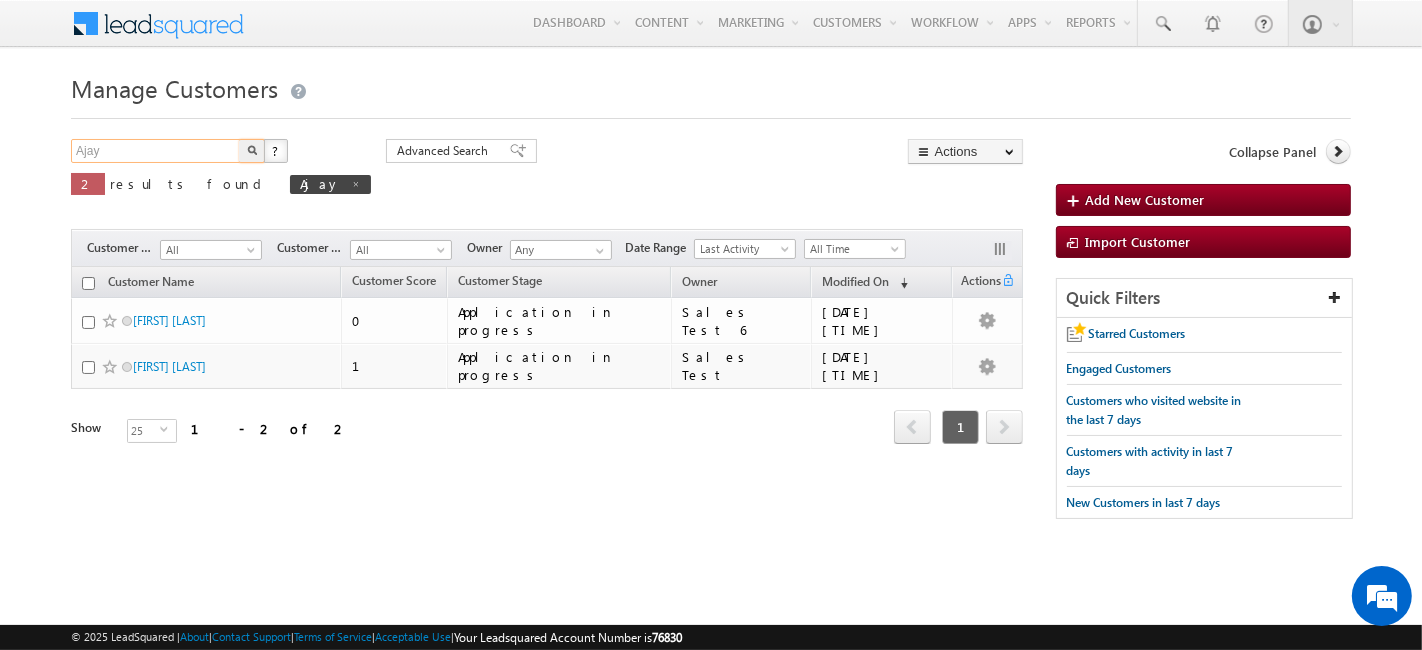 click on "Ajay" at bounding box center (156, 151) 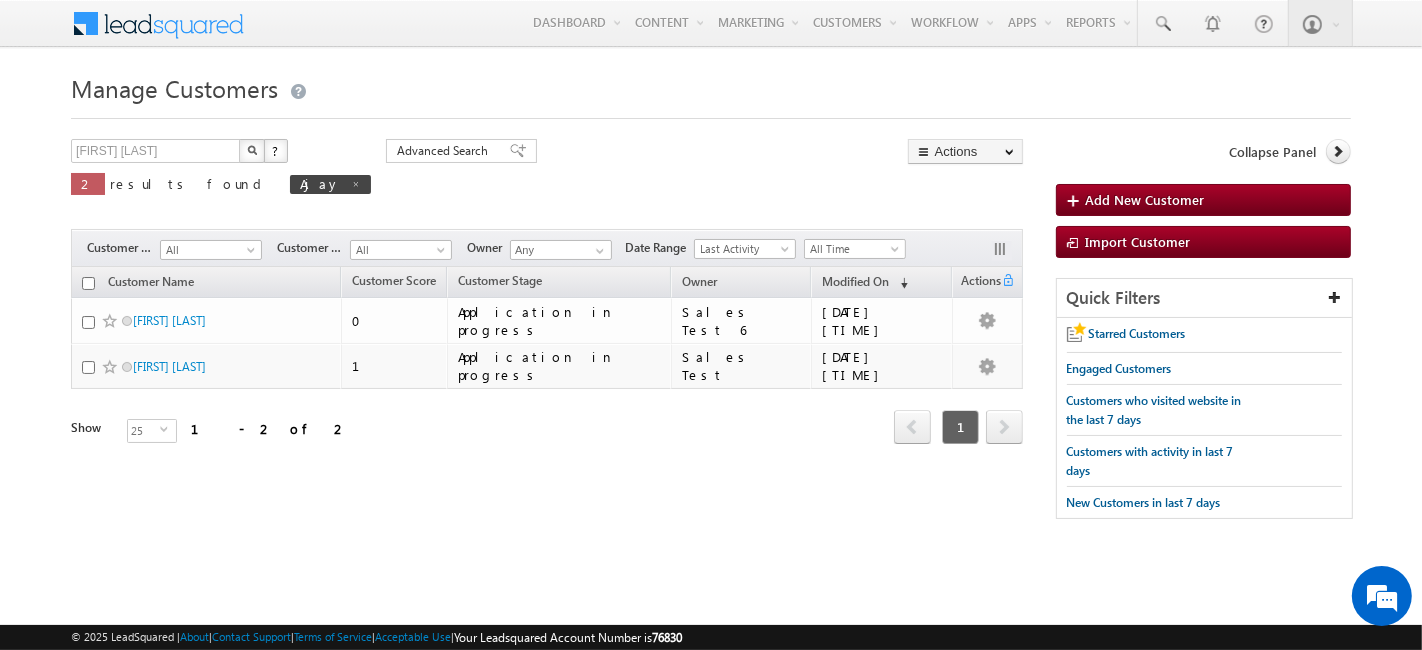 click at bounding box center [252, 151] 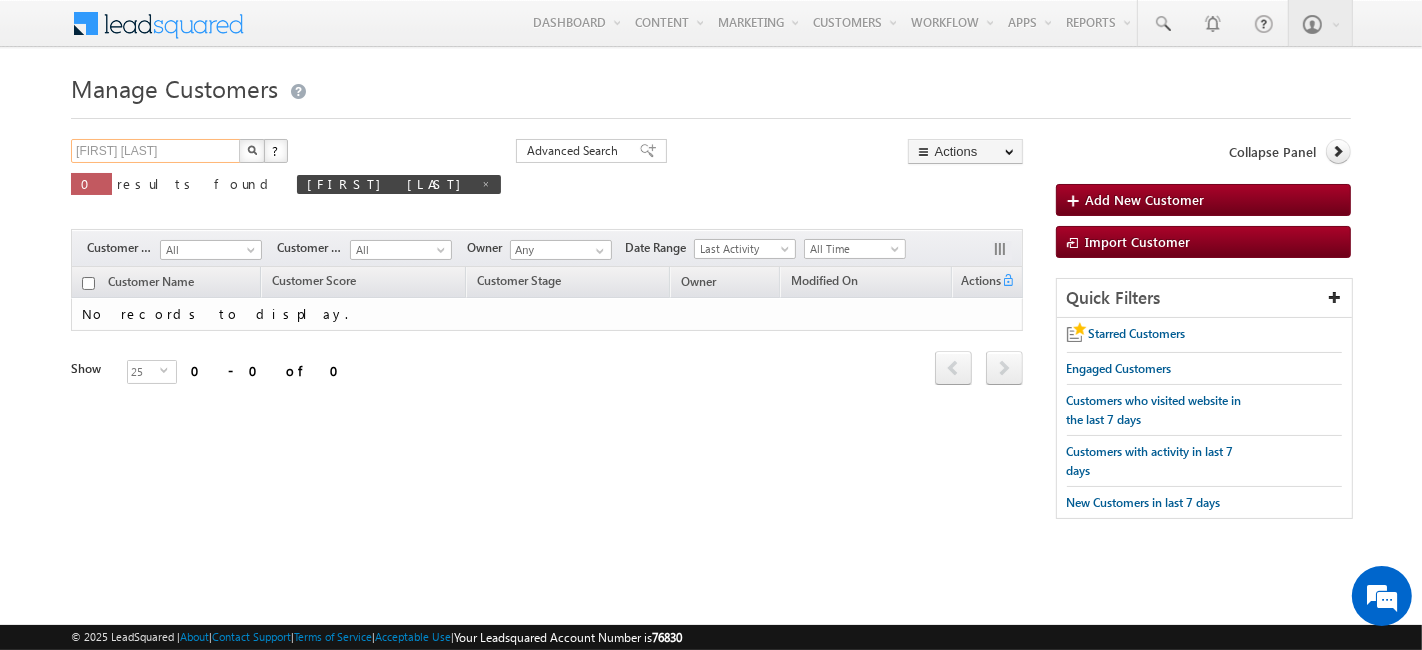 click on "[FIRST] [LAST]" at bounding box center (156, 151) 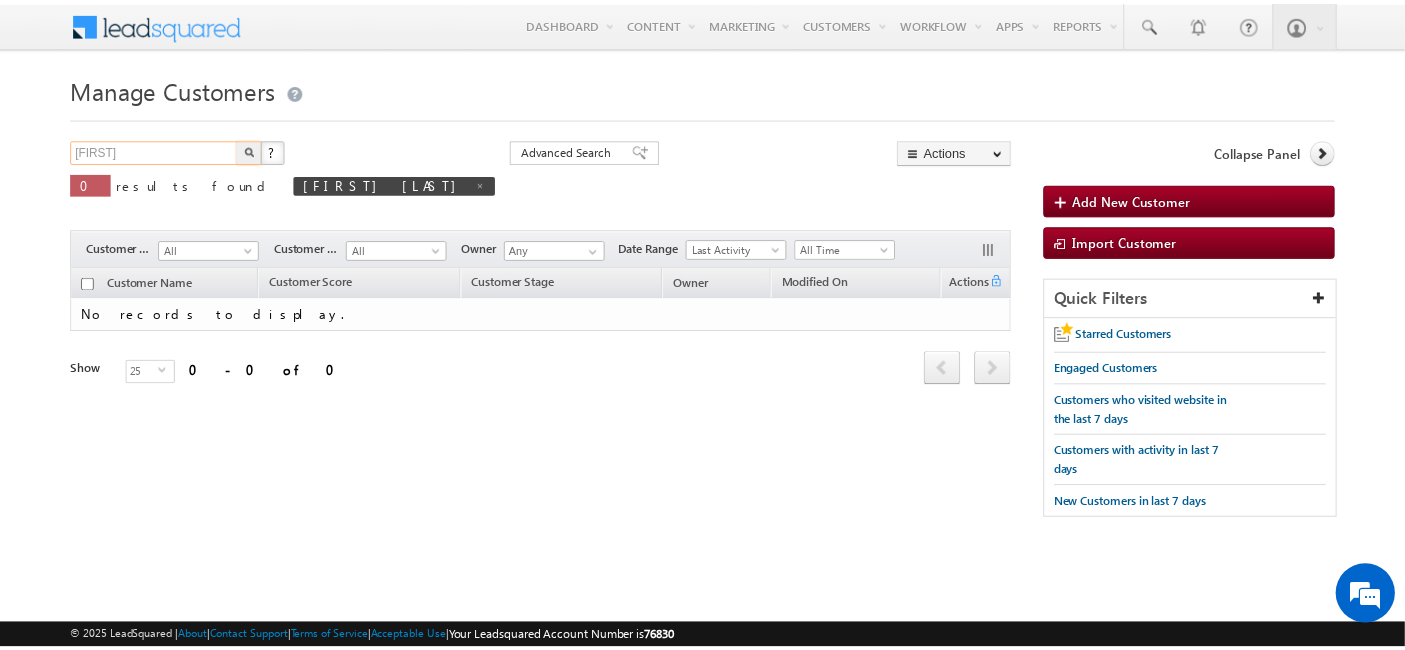 scroll, scrollTop: 0, scrollLeft: 0, axis: both 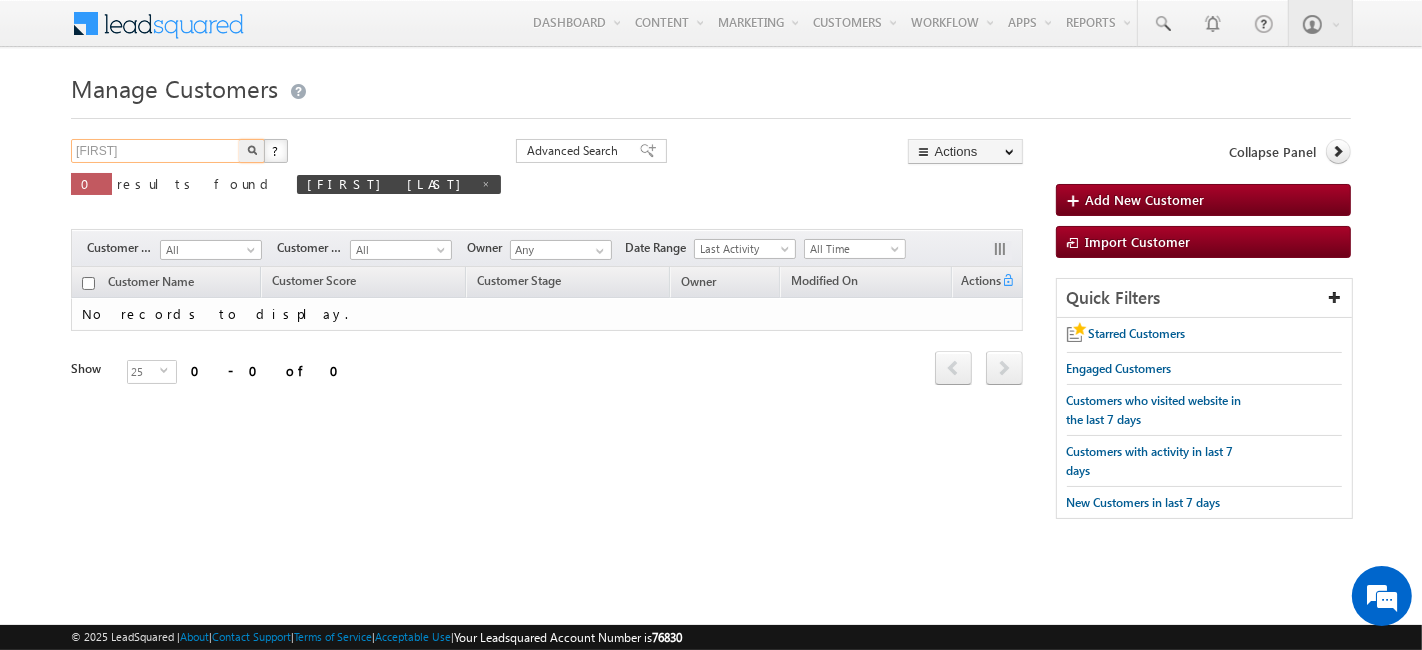 type on "[FIRST]" 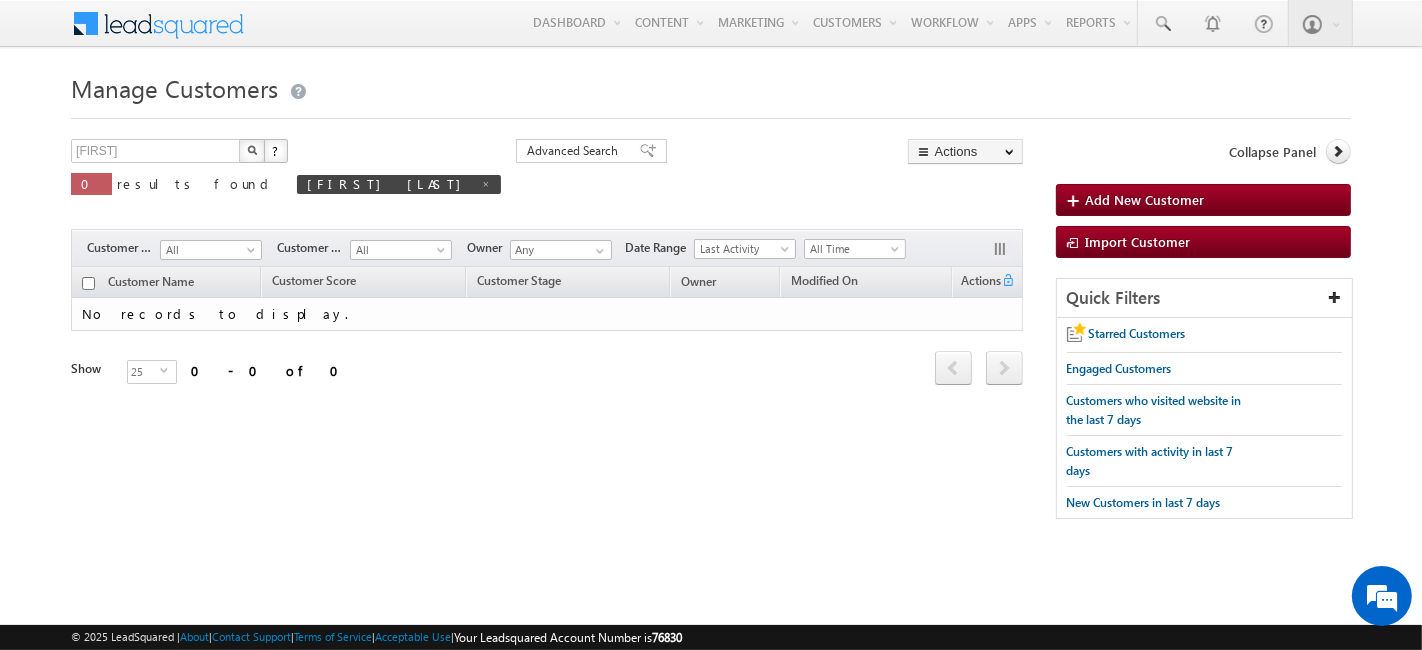 click at bounding box center [252, 151] 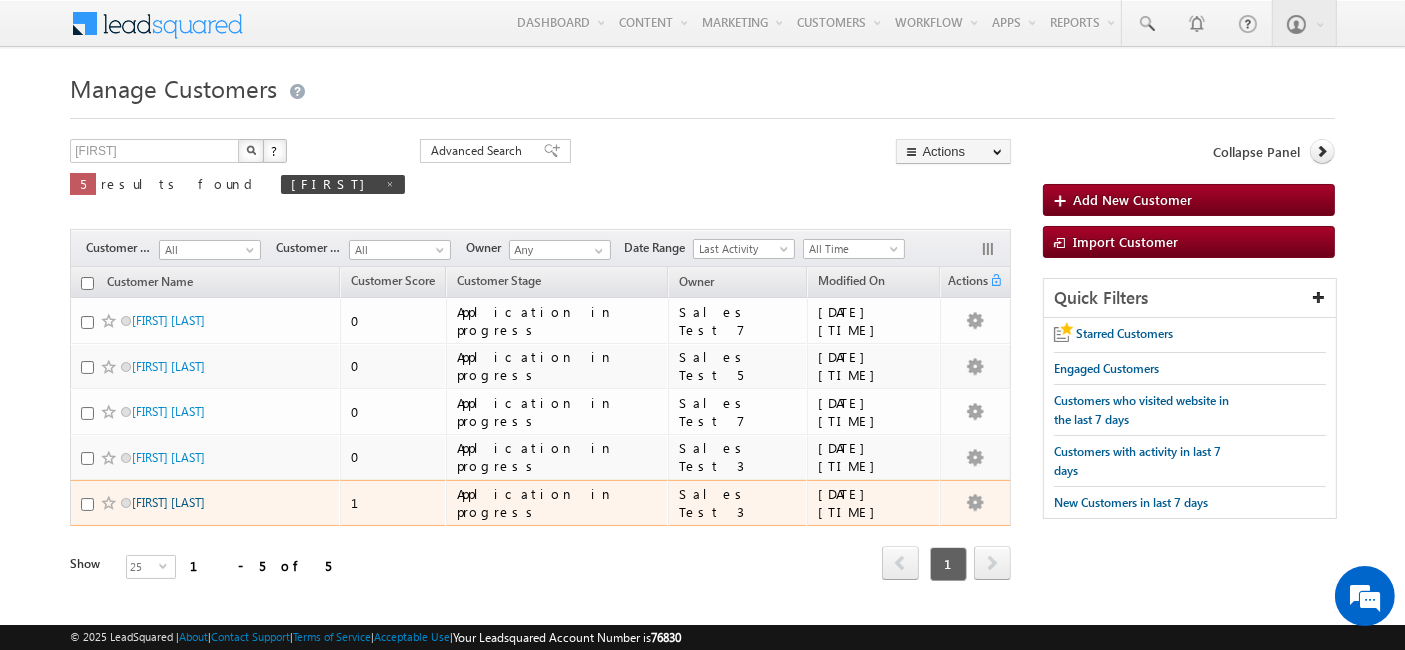 click on "[FIRST] [LAST]" at bounding box center (168, 502) 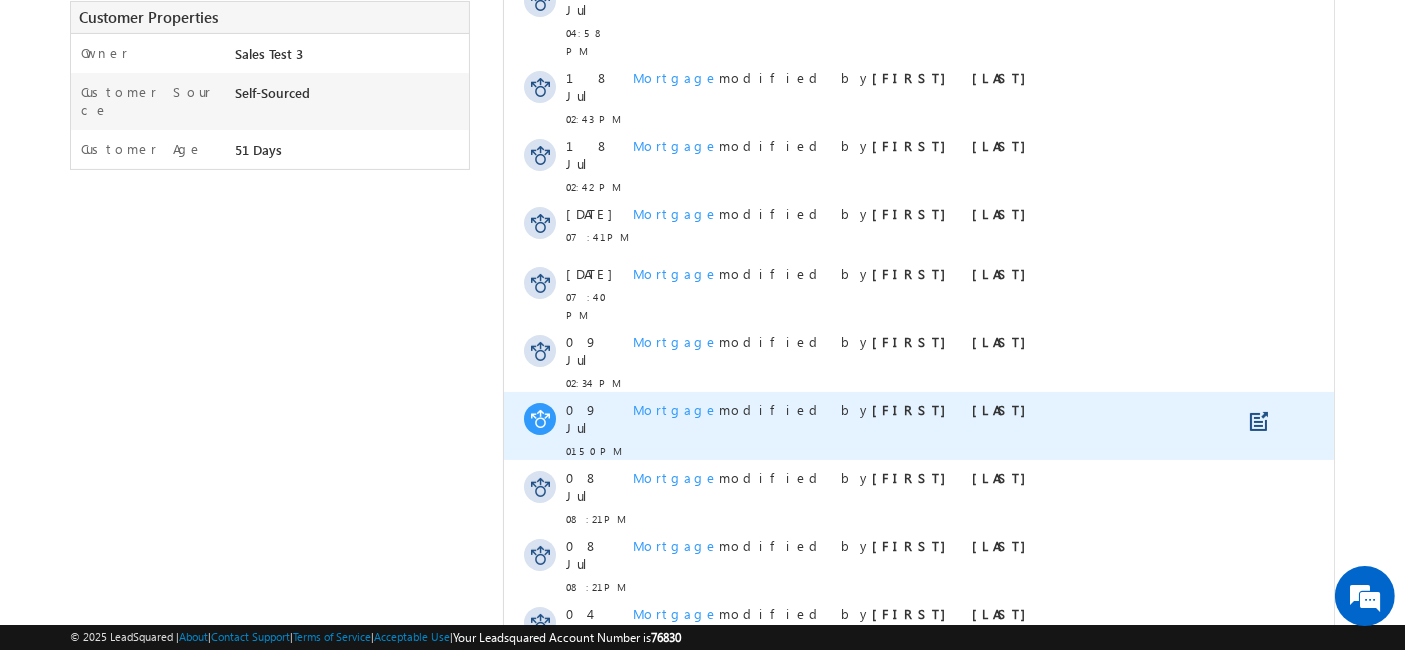 scroll, scrollTop: 0, scrollLeft: 0, axis: both 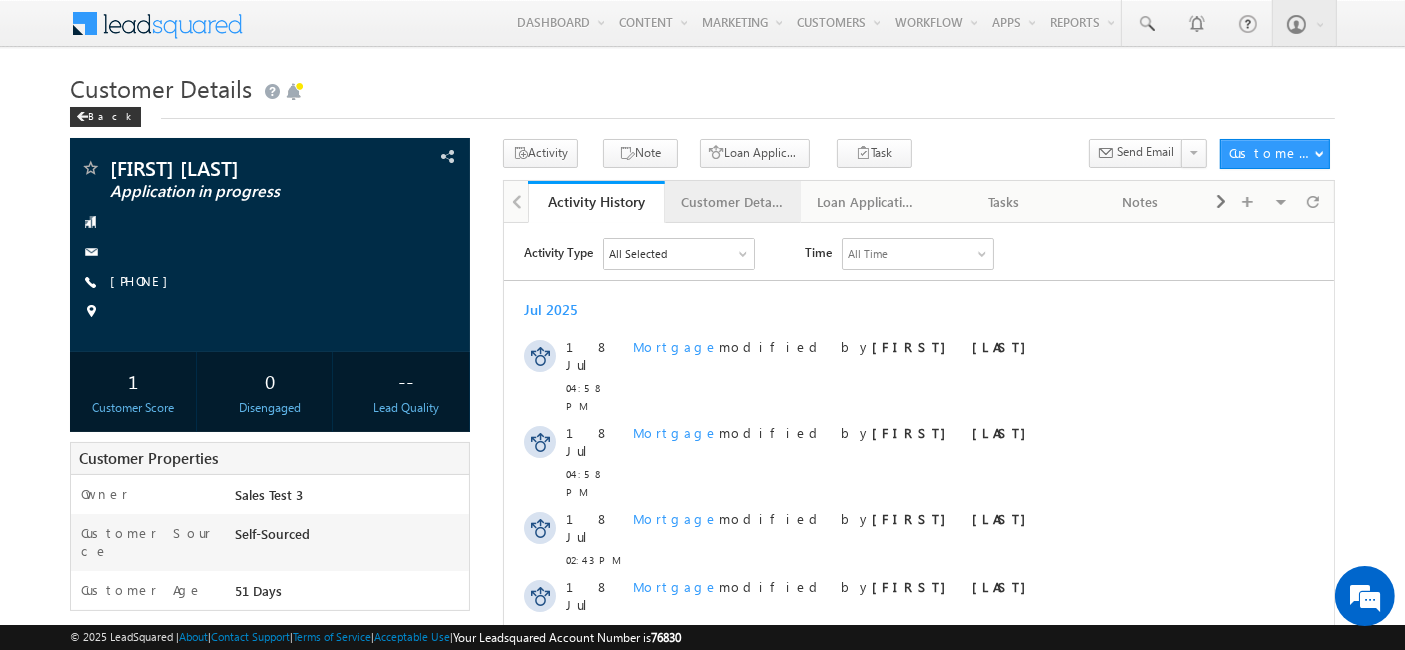 click on "Customer Details" at bounding box center (733, 202) 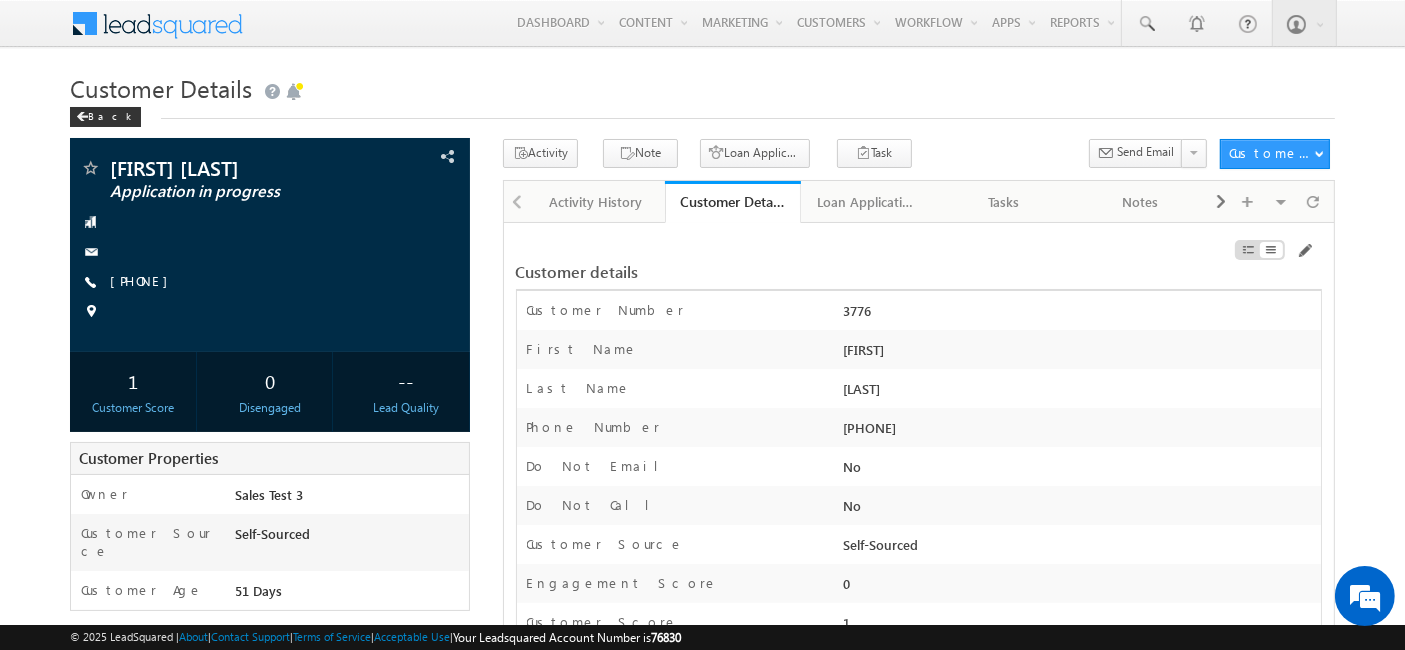 scroll, scrollTop: 0, scrollLeft: 0, axis: both 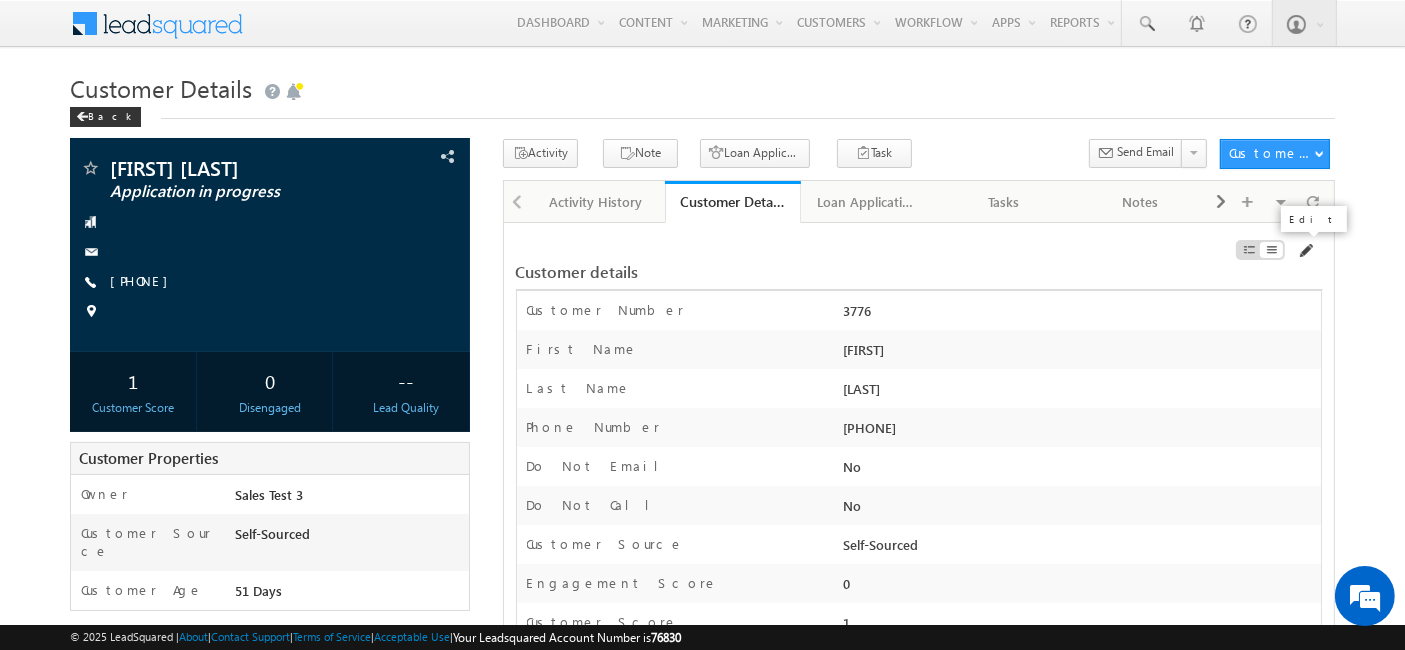 click at bounding box center [1305, 251] 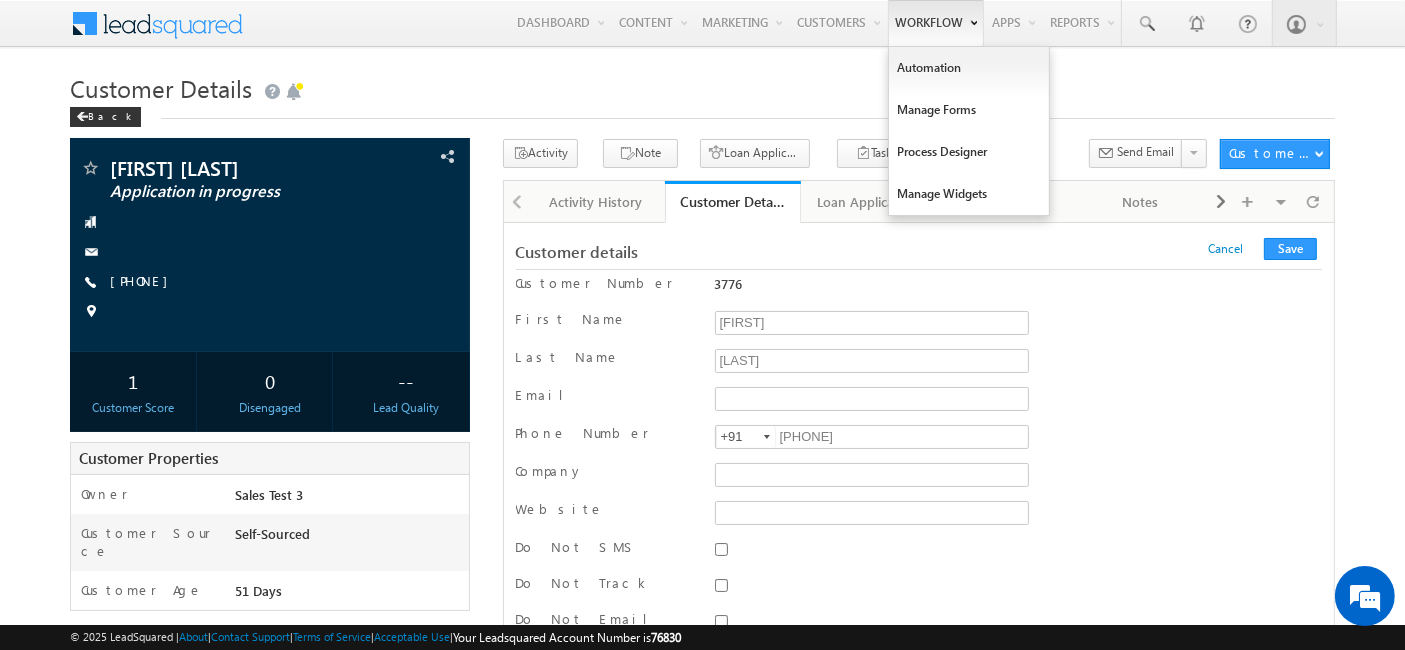 click on "Workflow" at bounding box center [936, 23] 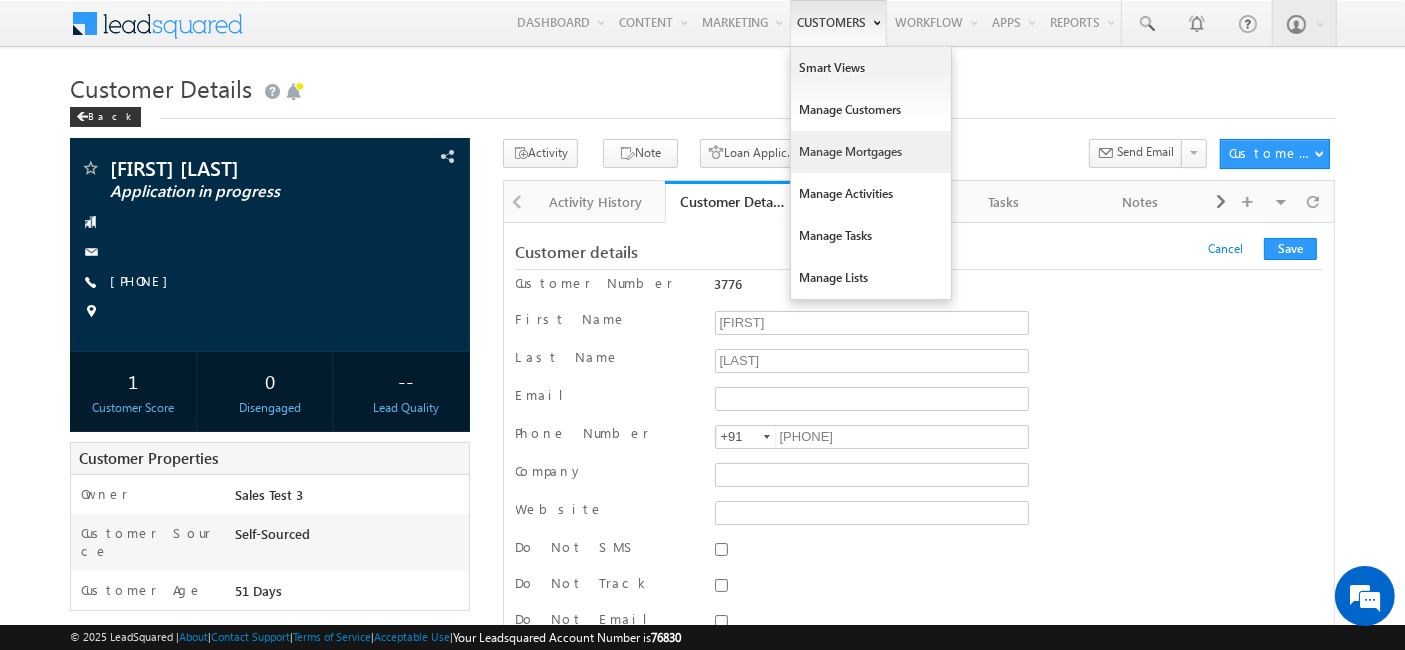 click on "Manage Mortgages" at bounding box center (871, 152) 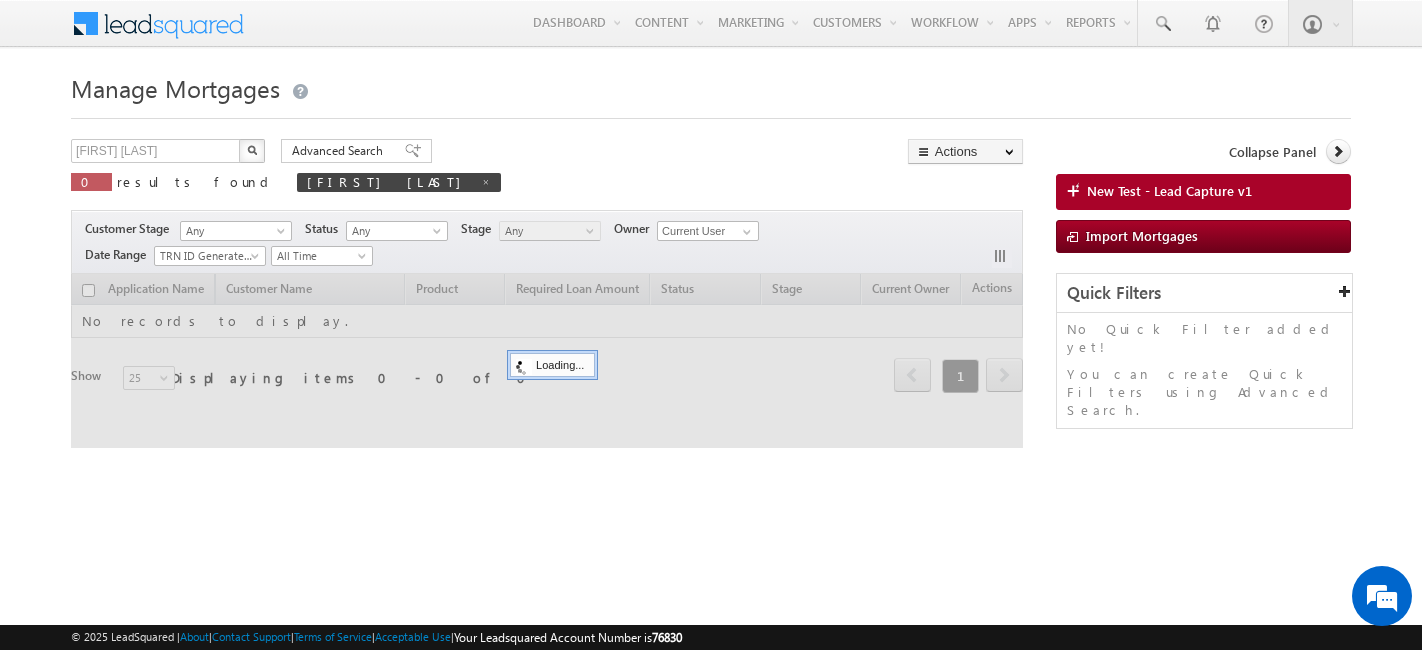 scroll, scrollTop: 0, scrollLeft: 0, axis: both 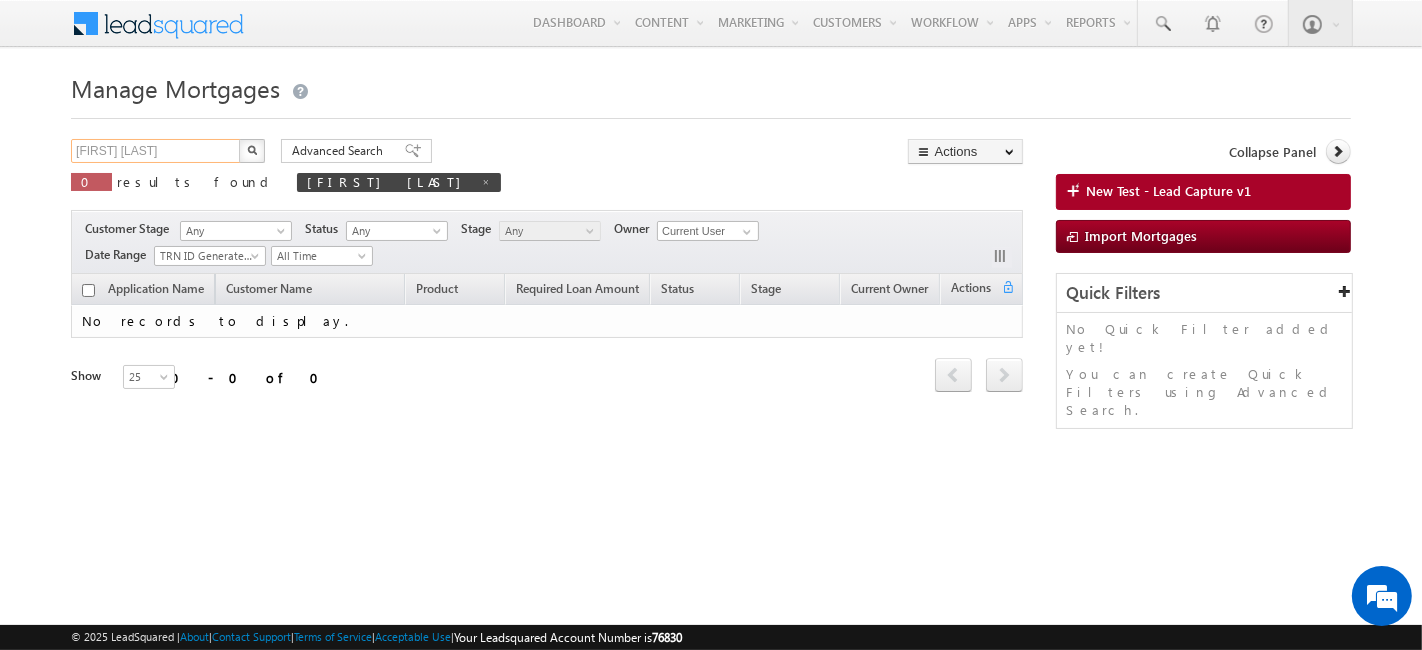 click on "[FIRST] [LAST]" at bounding box center (156, 151) 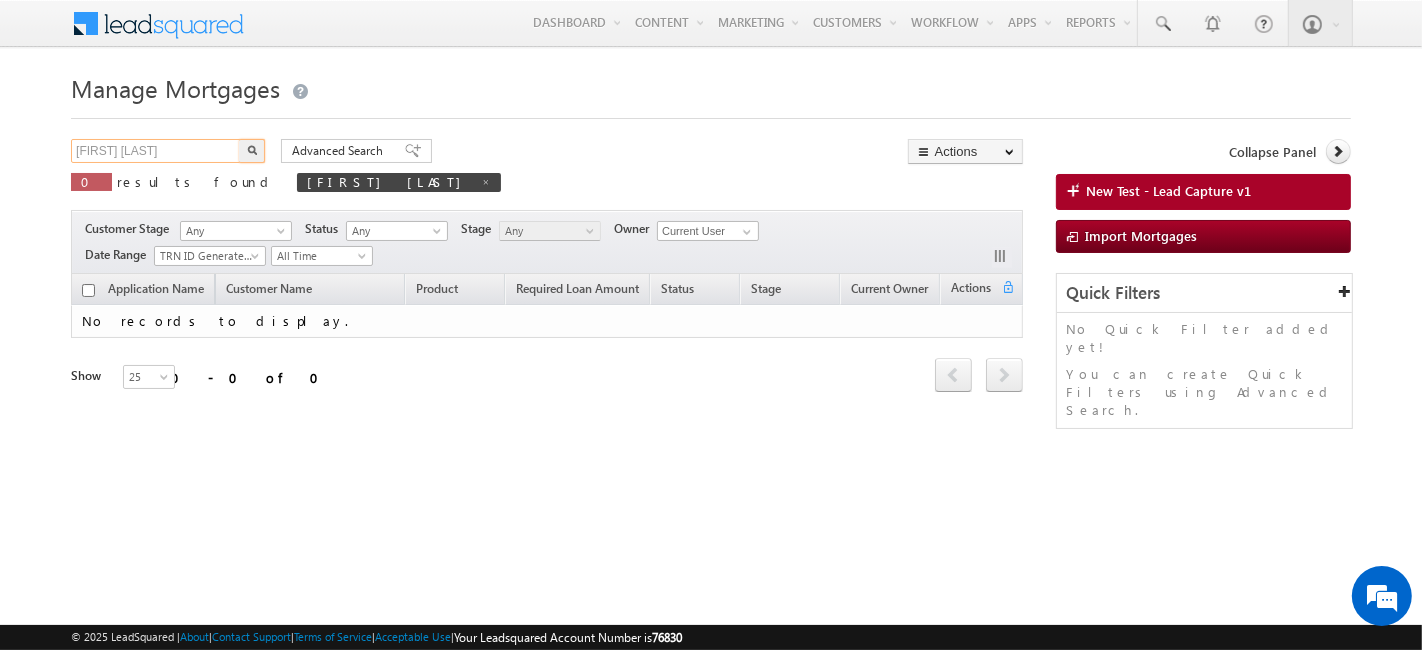 click on "[FIRST] [LAST]" at bounding box center (156, 151) 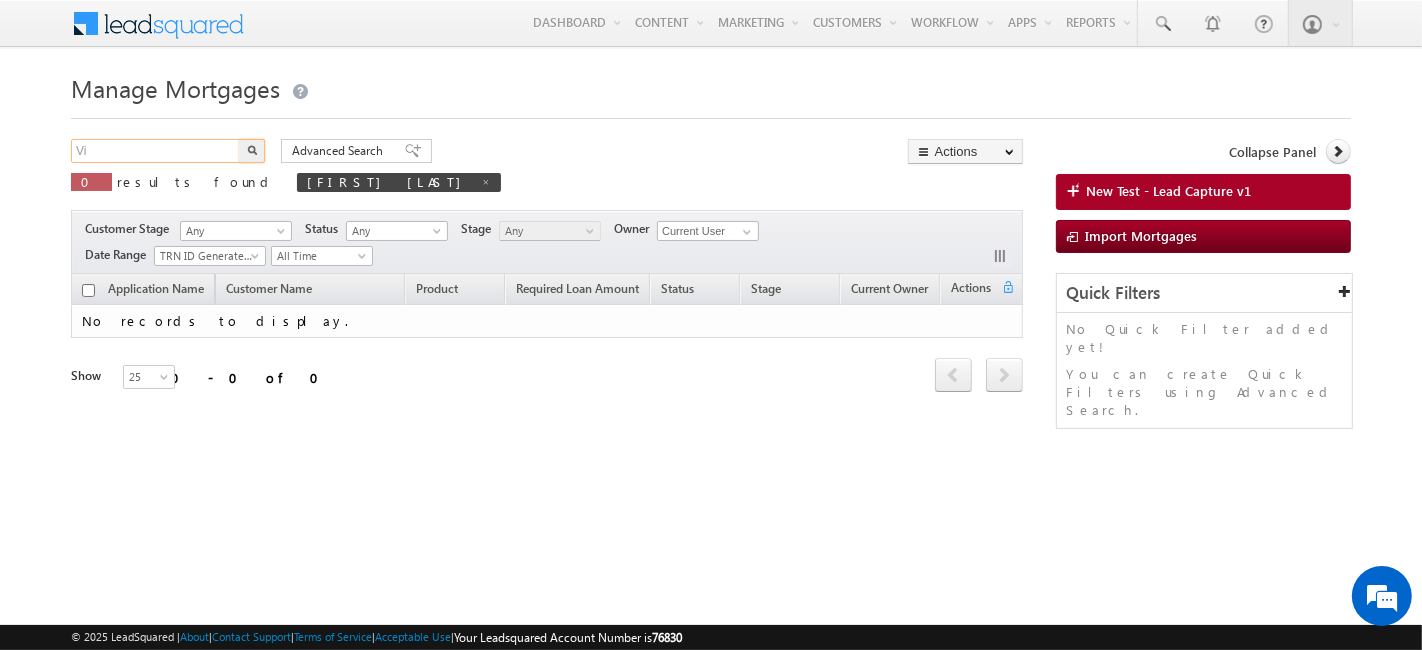 type on "V" 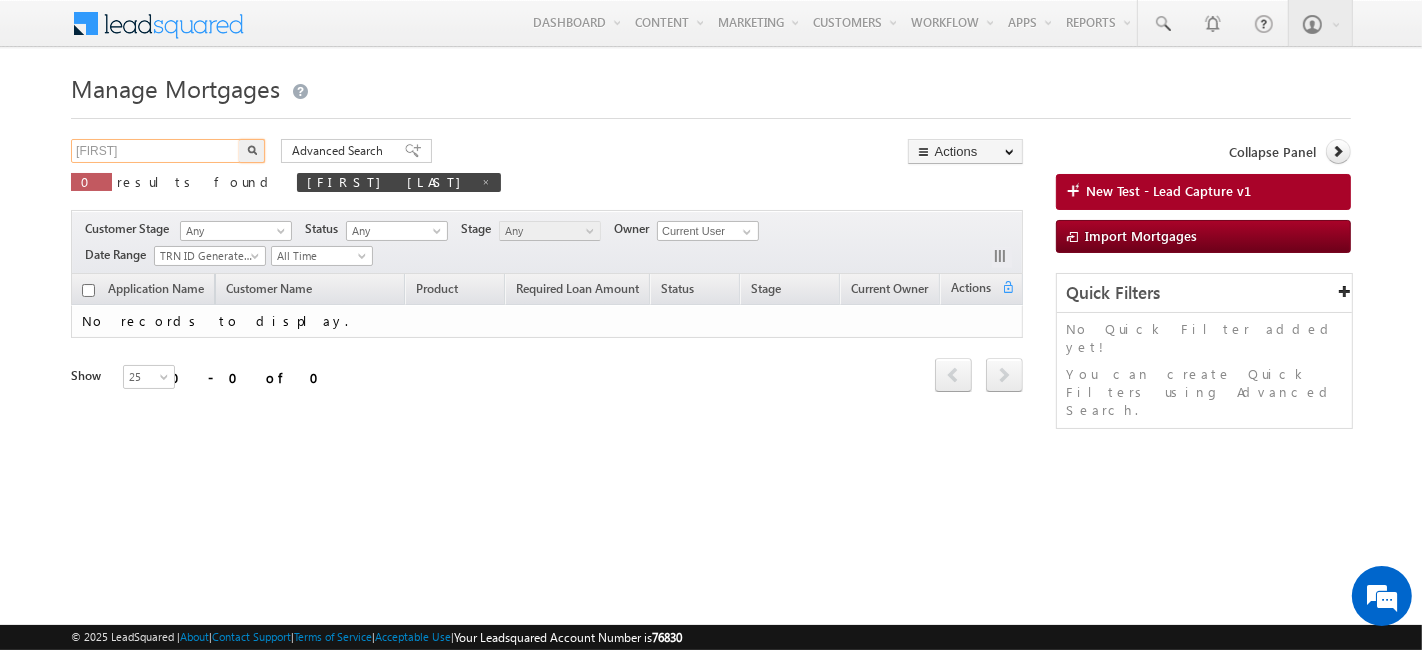 type on "ujwal" 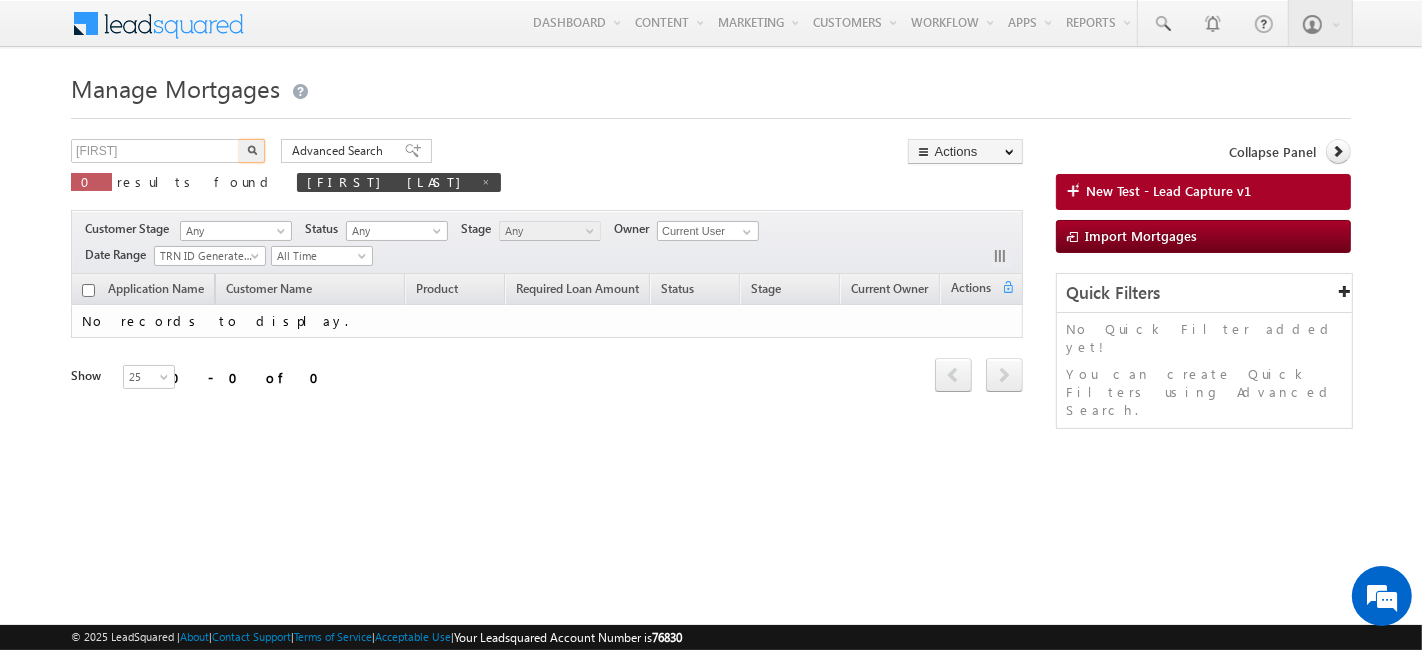 click at bounding box center [252, 151] 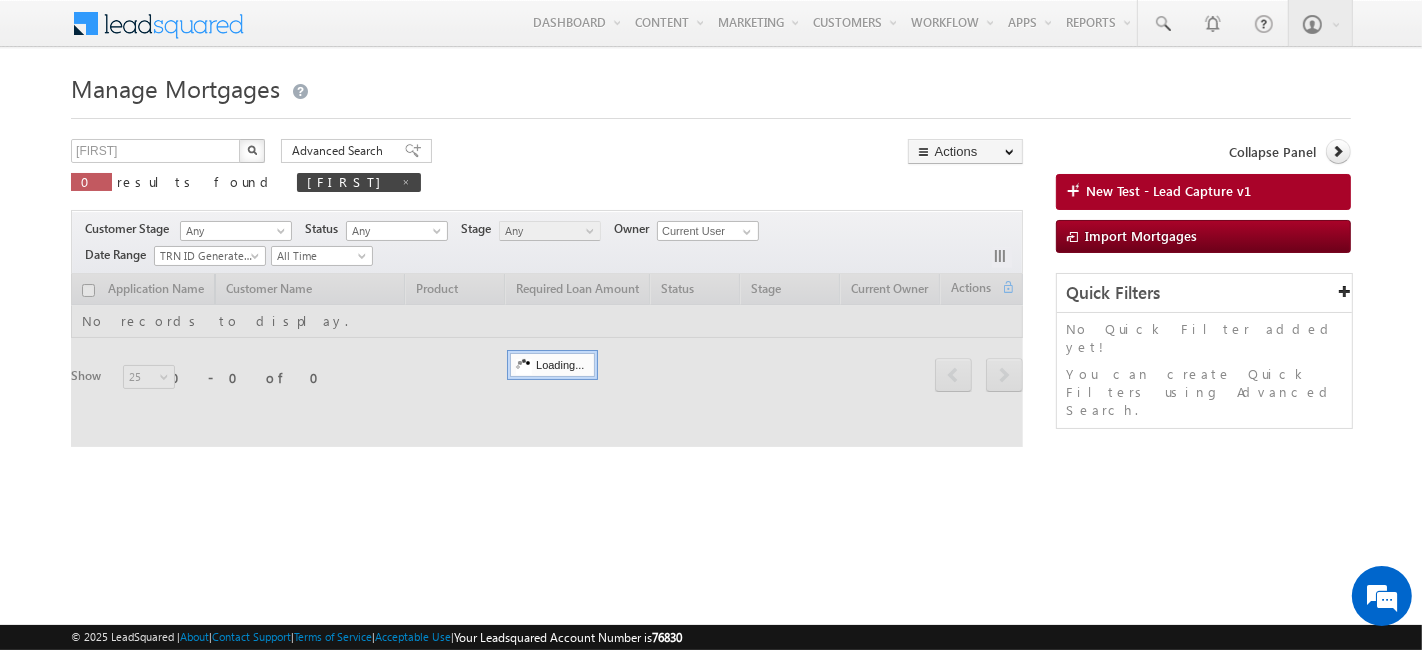 type 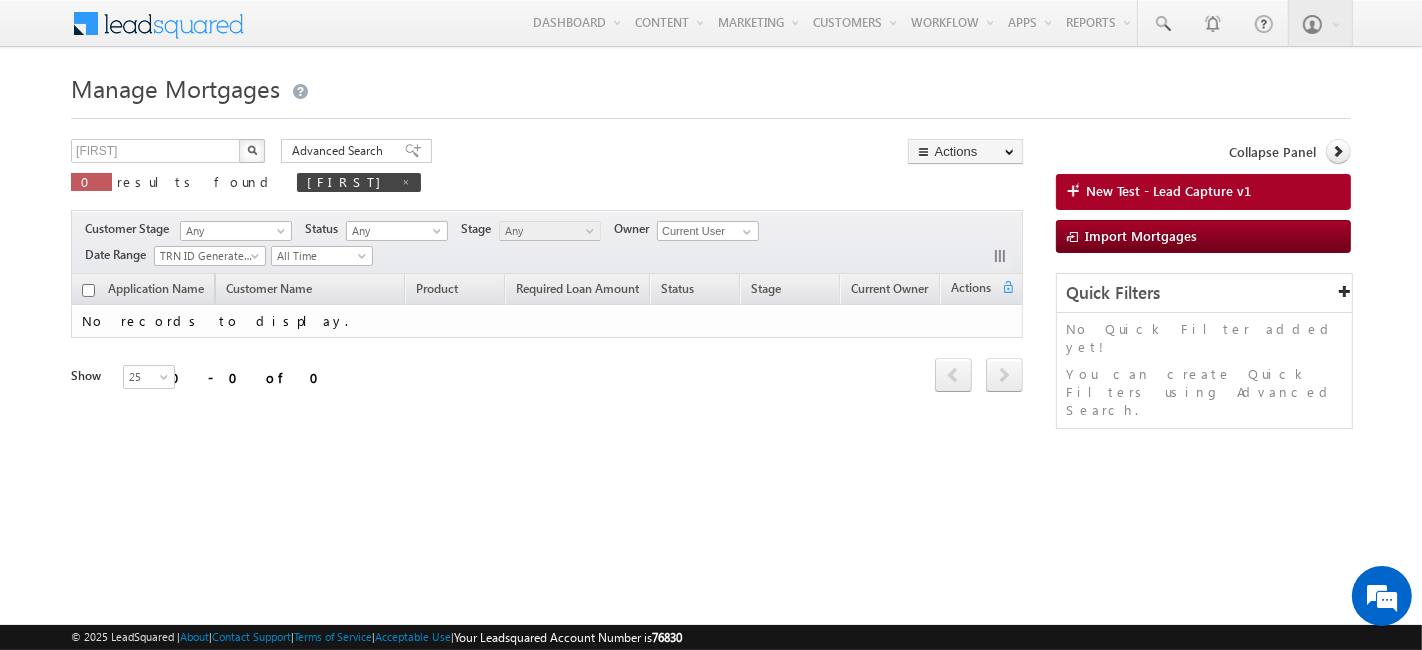 scroll, scrollTop: 0, scrollLeft: 0, axis: both 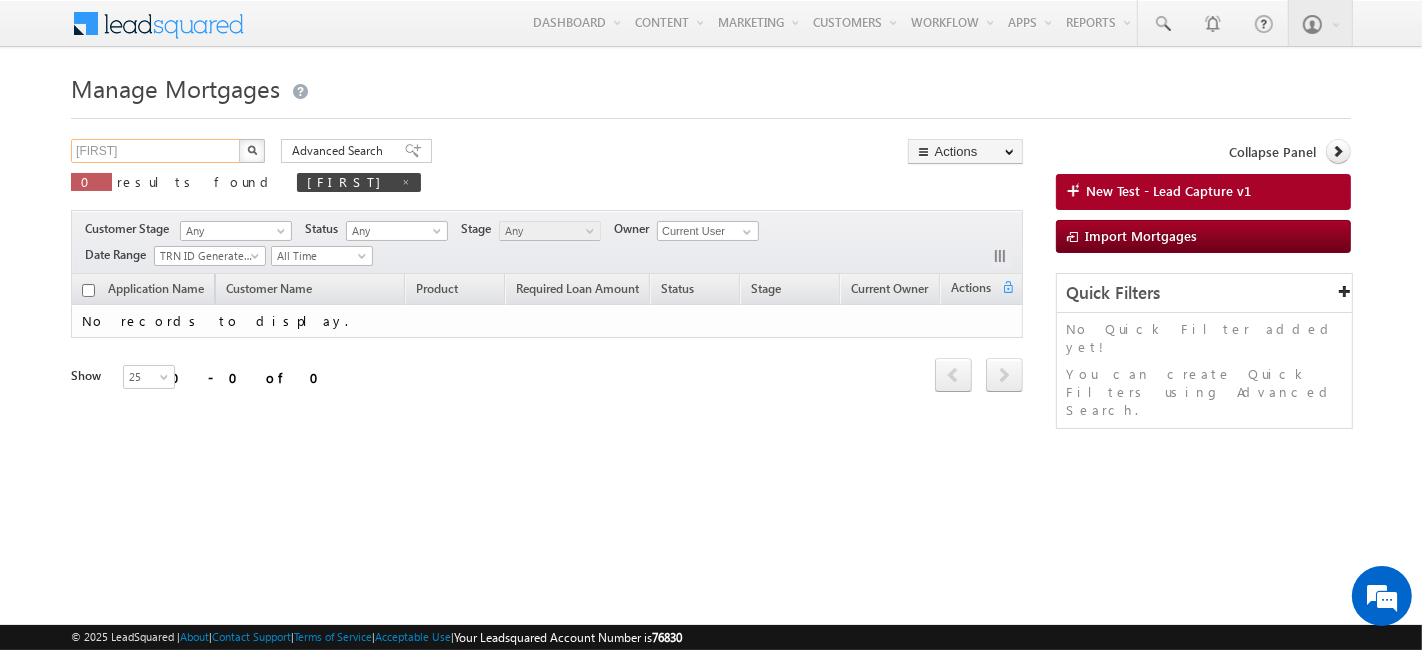 click on "ujwal" at bounding box center [156, 151] 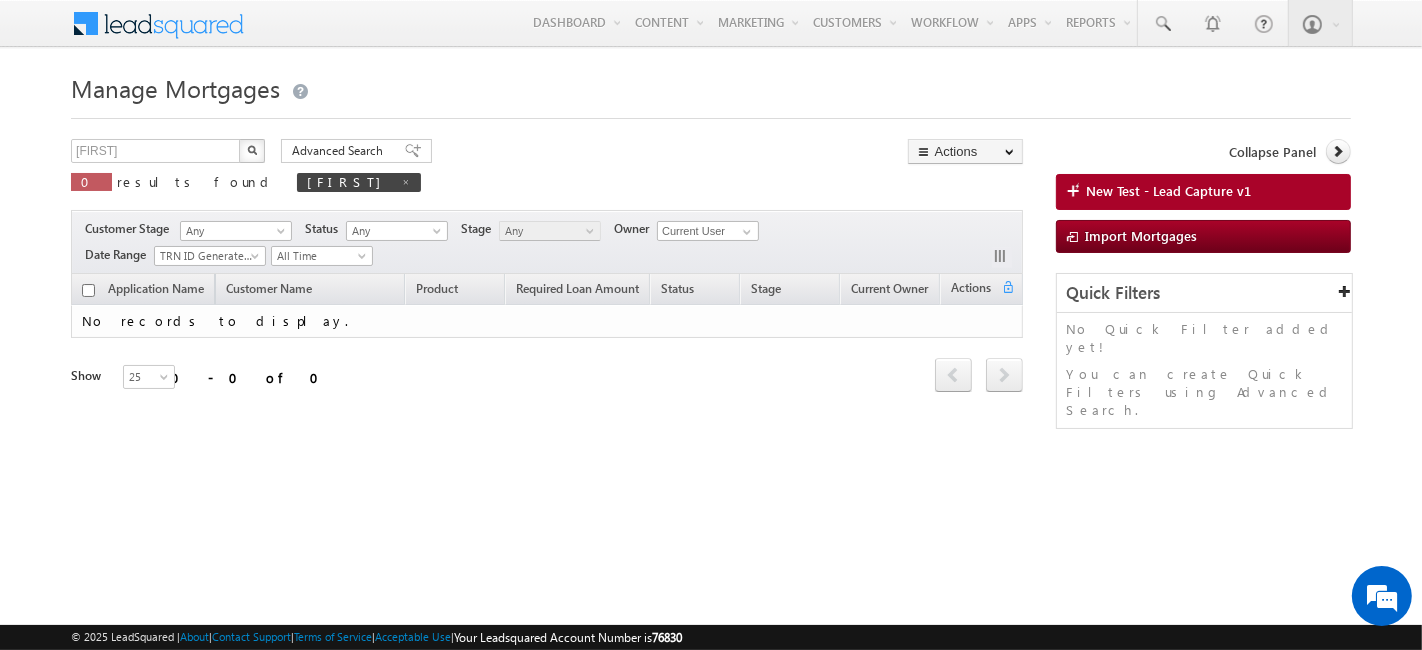 click at bounding box center [252, 150] 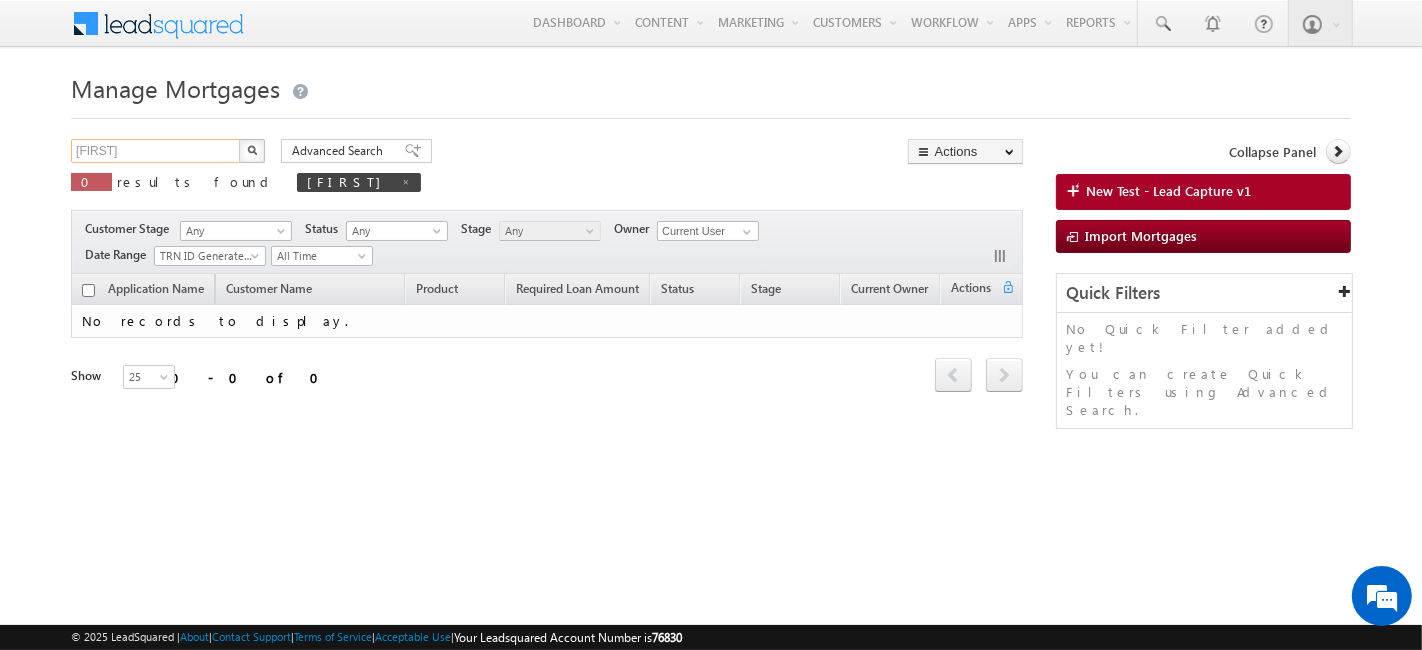 click on "ujwal" at bounding box center [156, 151] 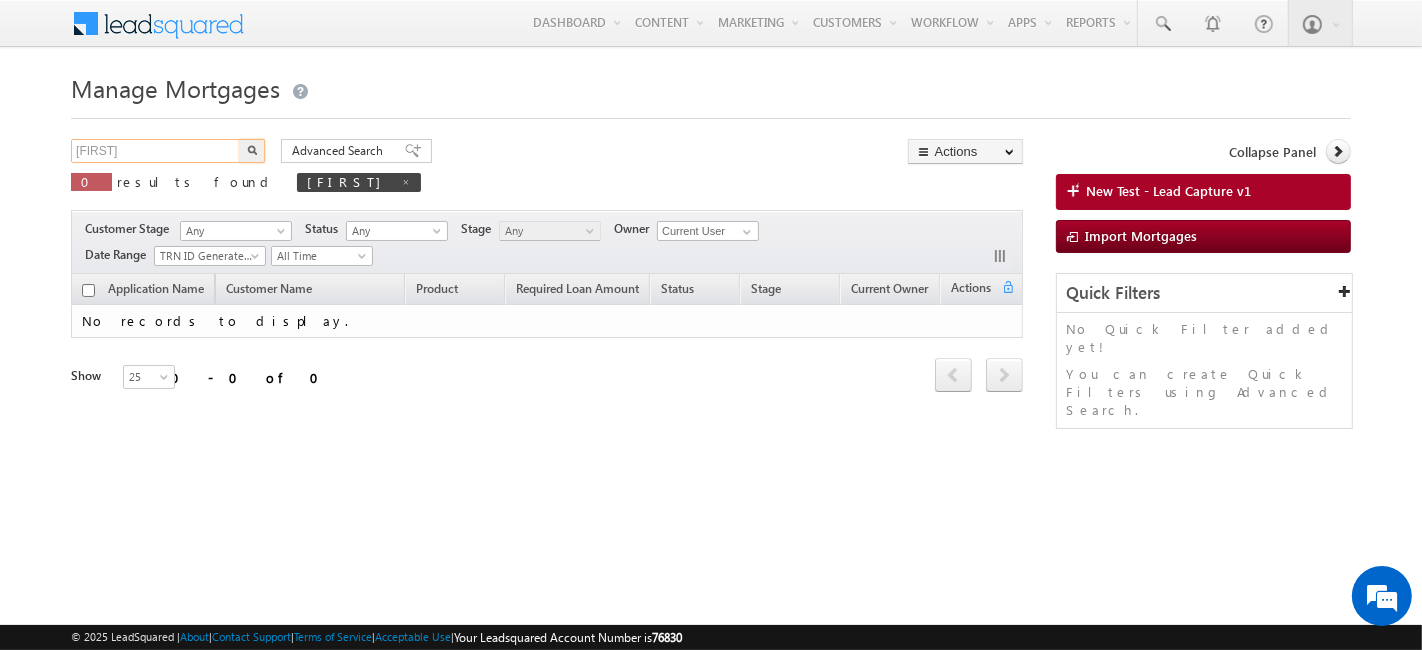 click on "ujwal" at bounding box center [156, 151] 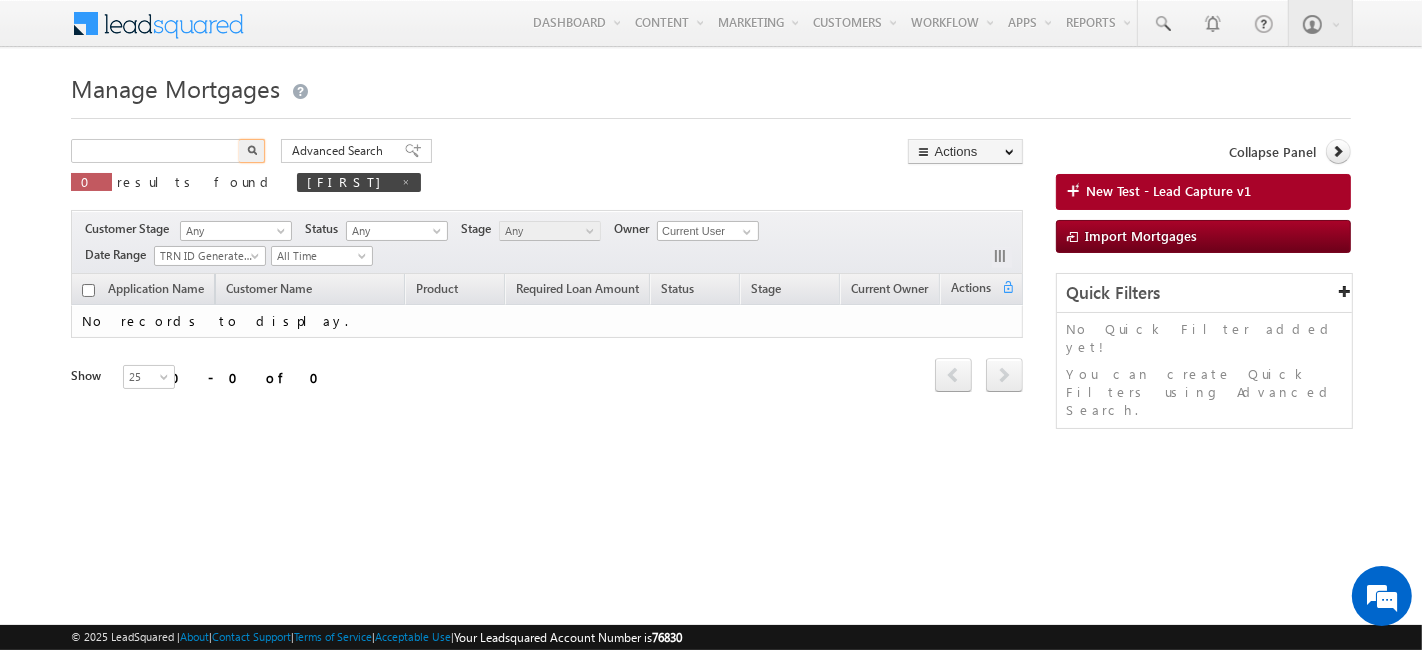 type on "Search Mortgages" 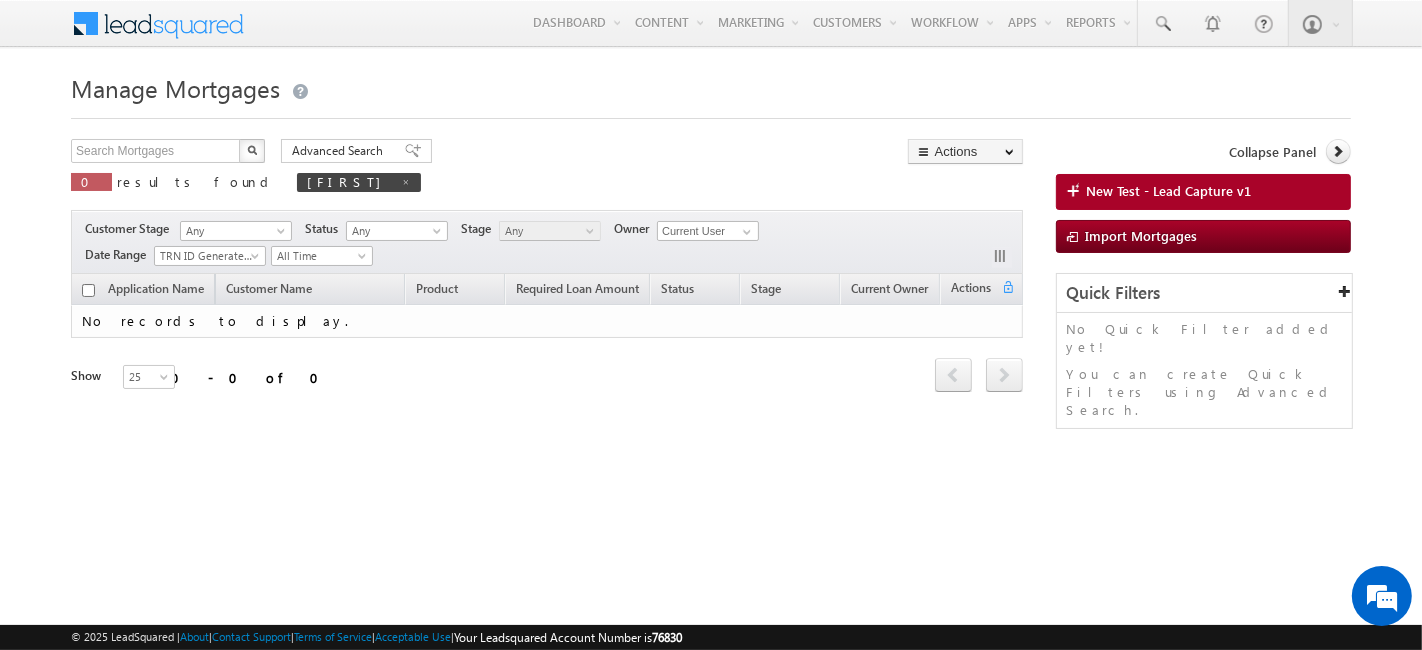 click at bounding box center (252, 150) 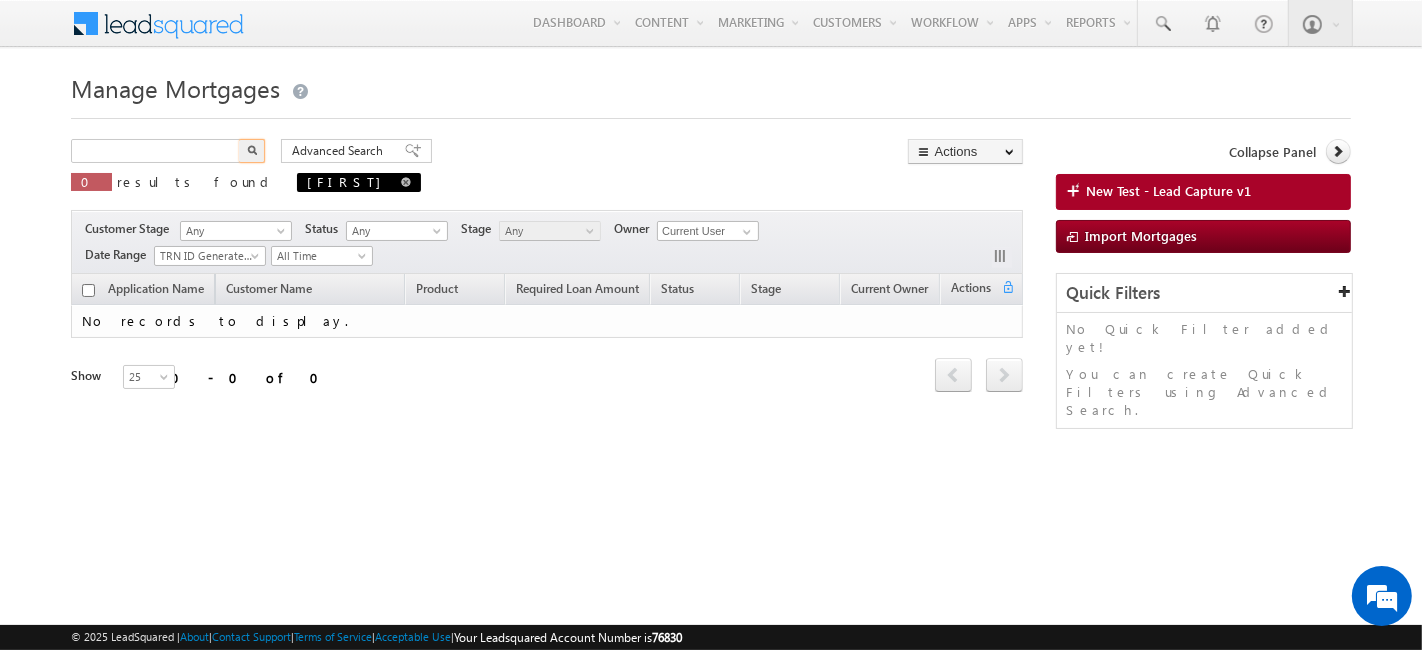 type on "Search Mortgages" 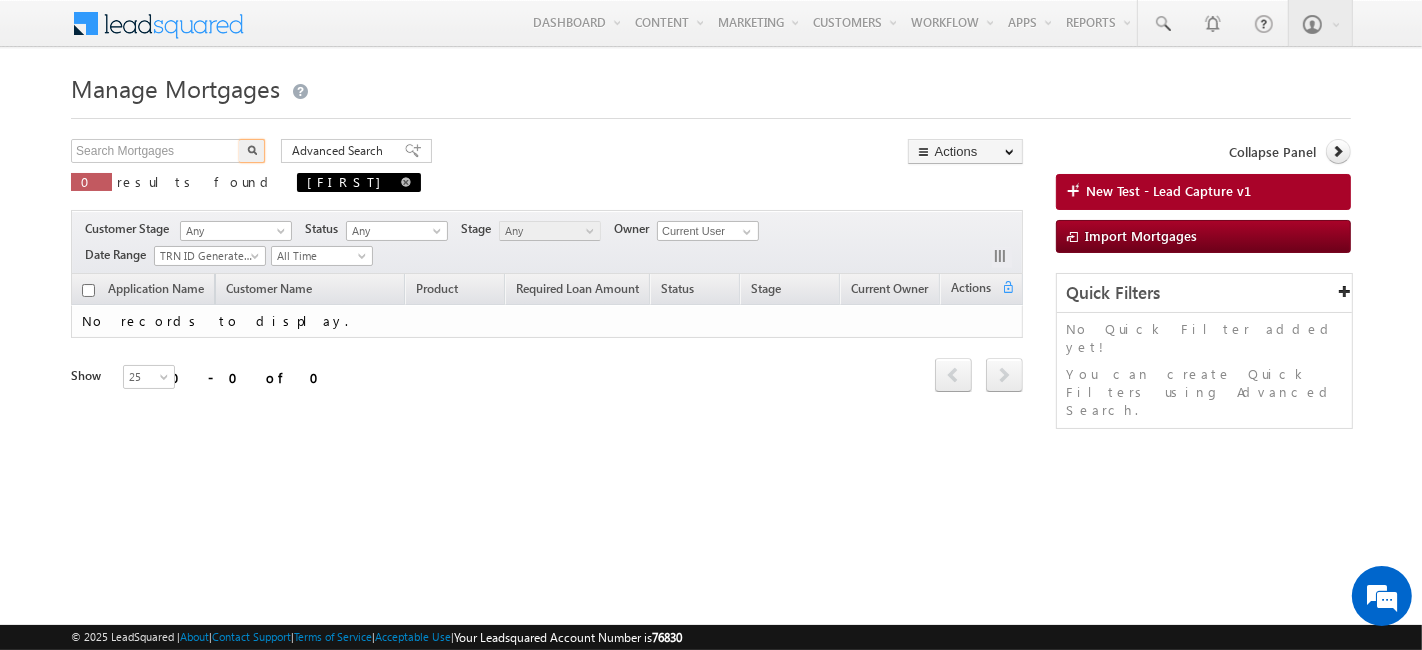 click at bounding box center [406, 182] 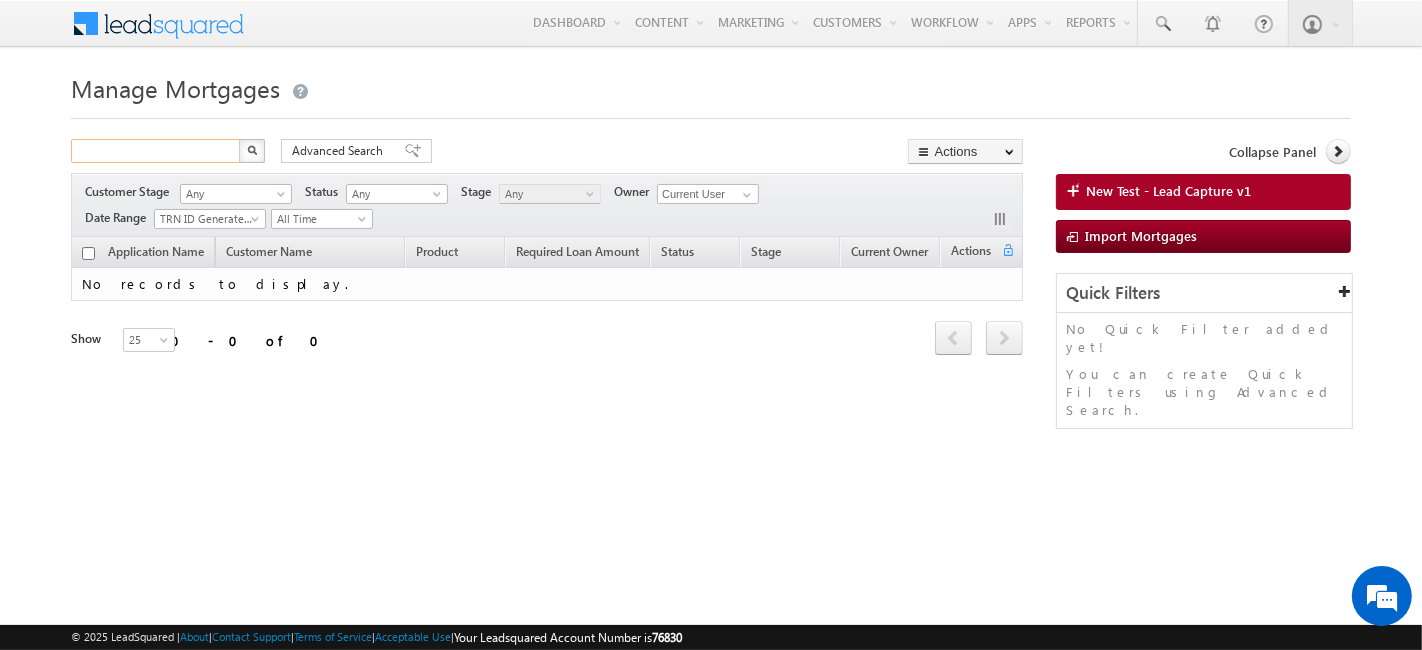 click at bounding box center (156, 151) 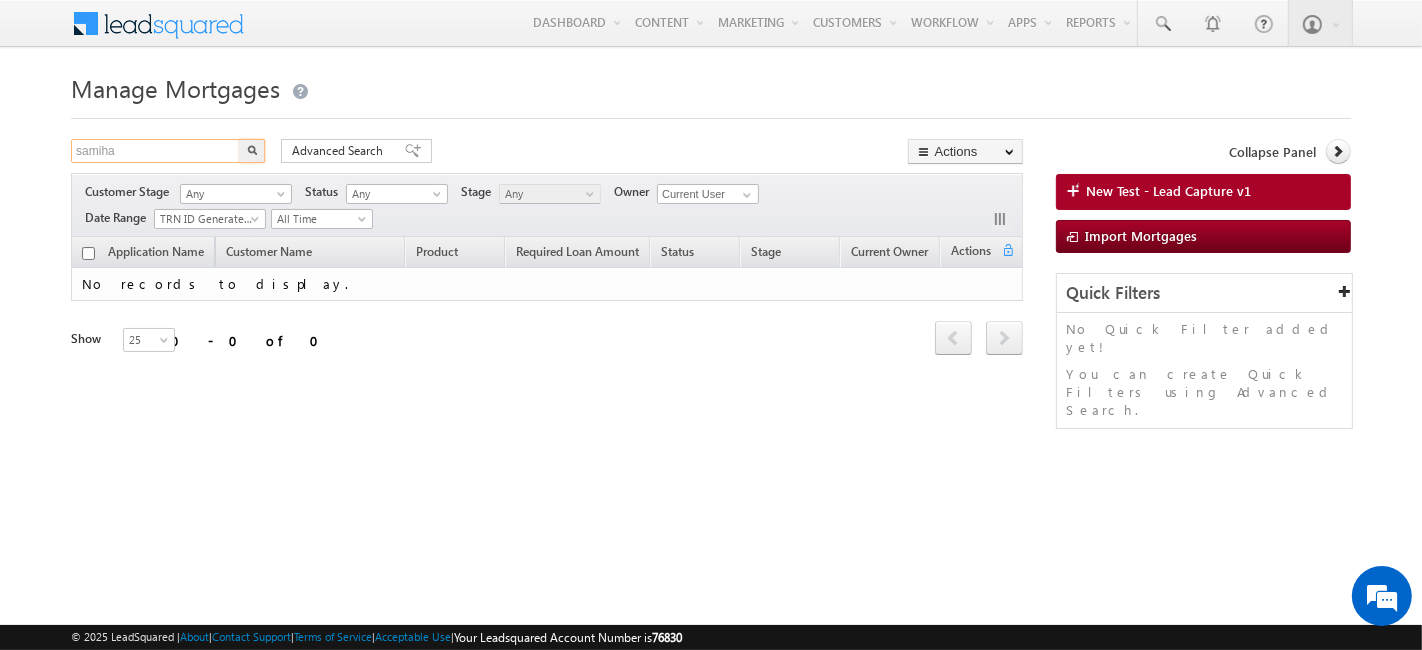 type on "samiha" 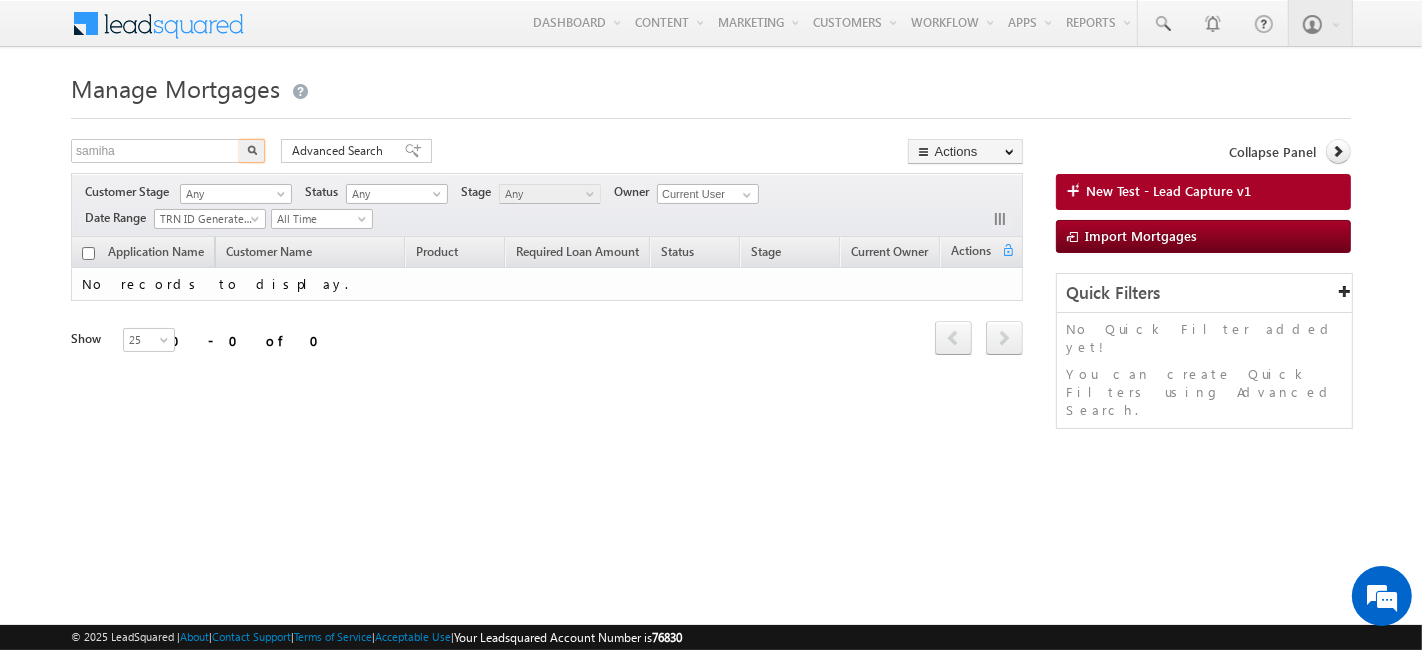 click at bounding box center [252, 151] 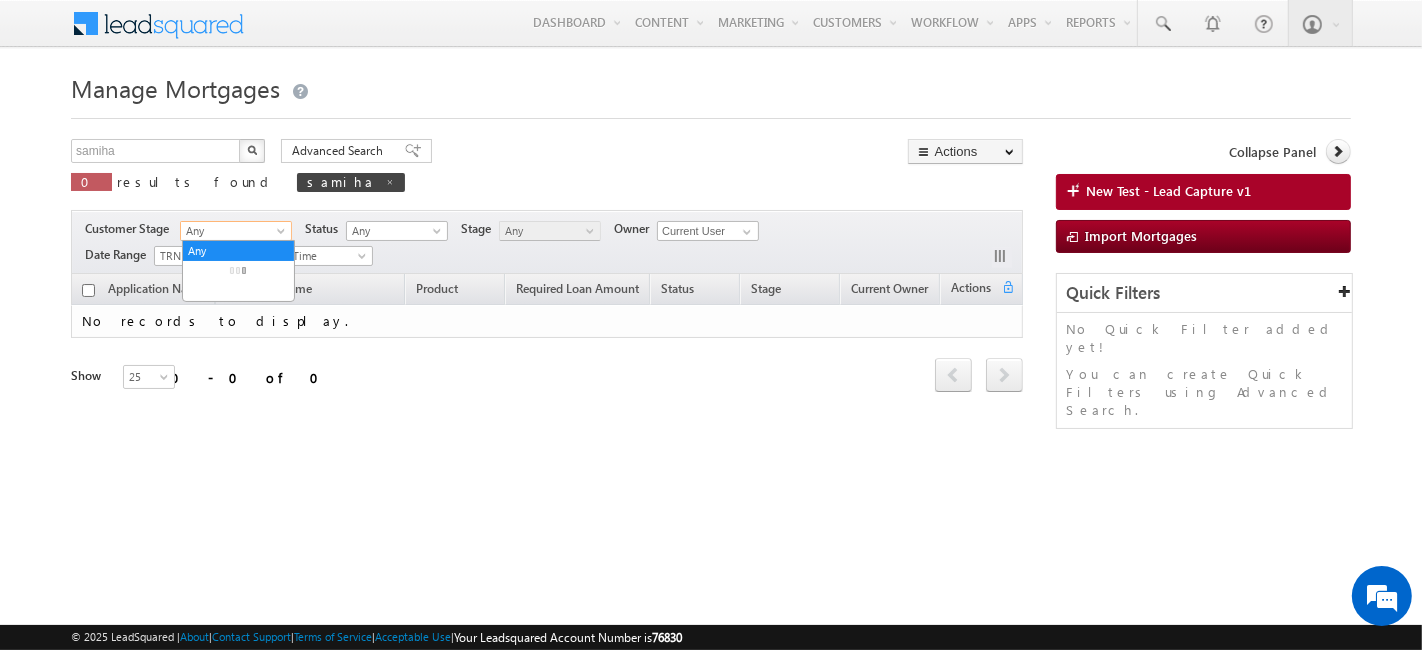 click on "Any" at bounding box center [233, 231] 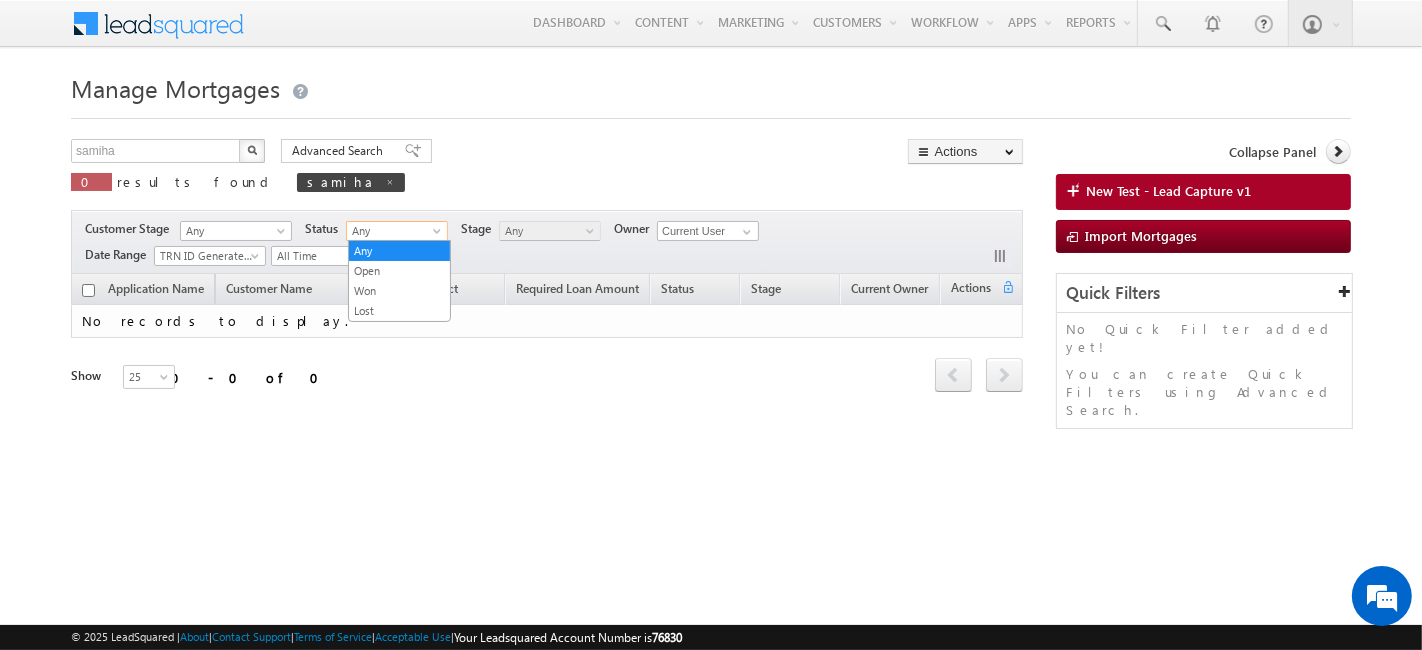 click on "Any" at bounding box center [394, 231] 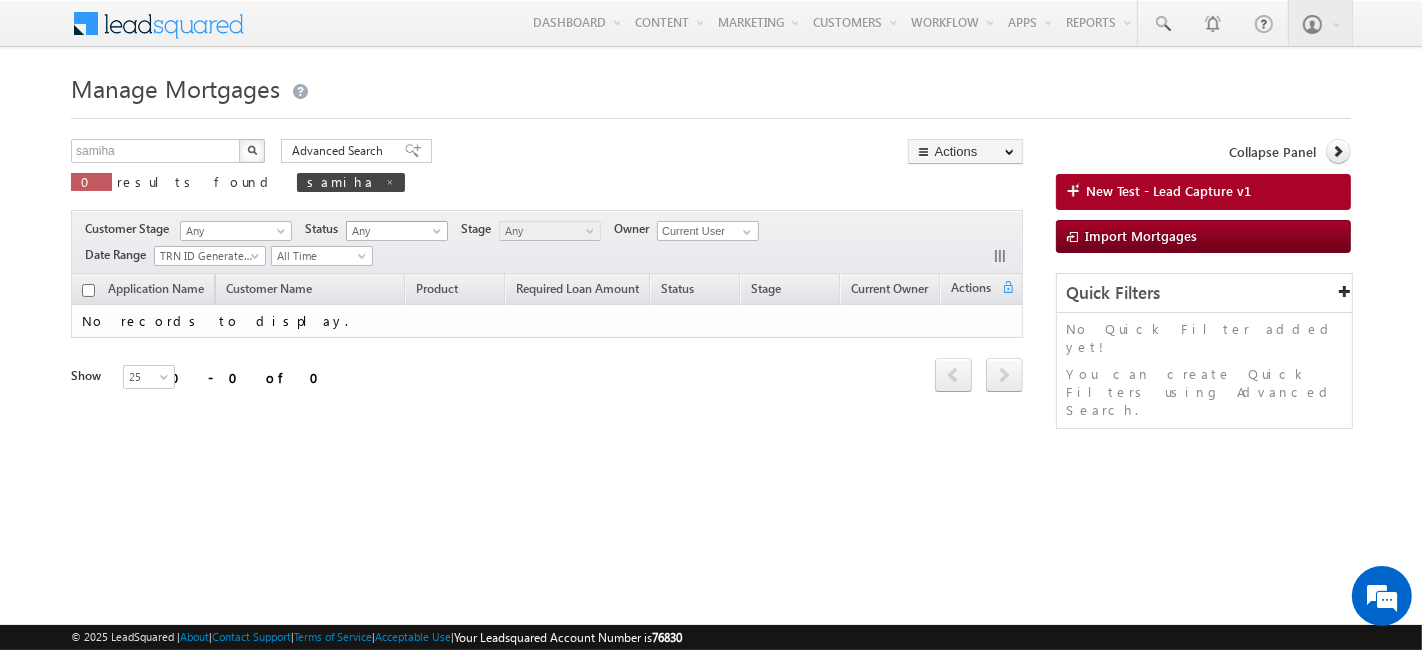 click on "Any" at bounding box center (394, 231) 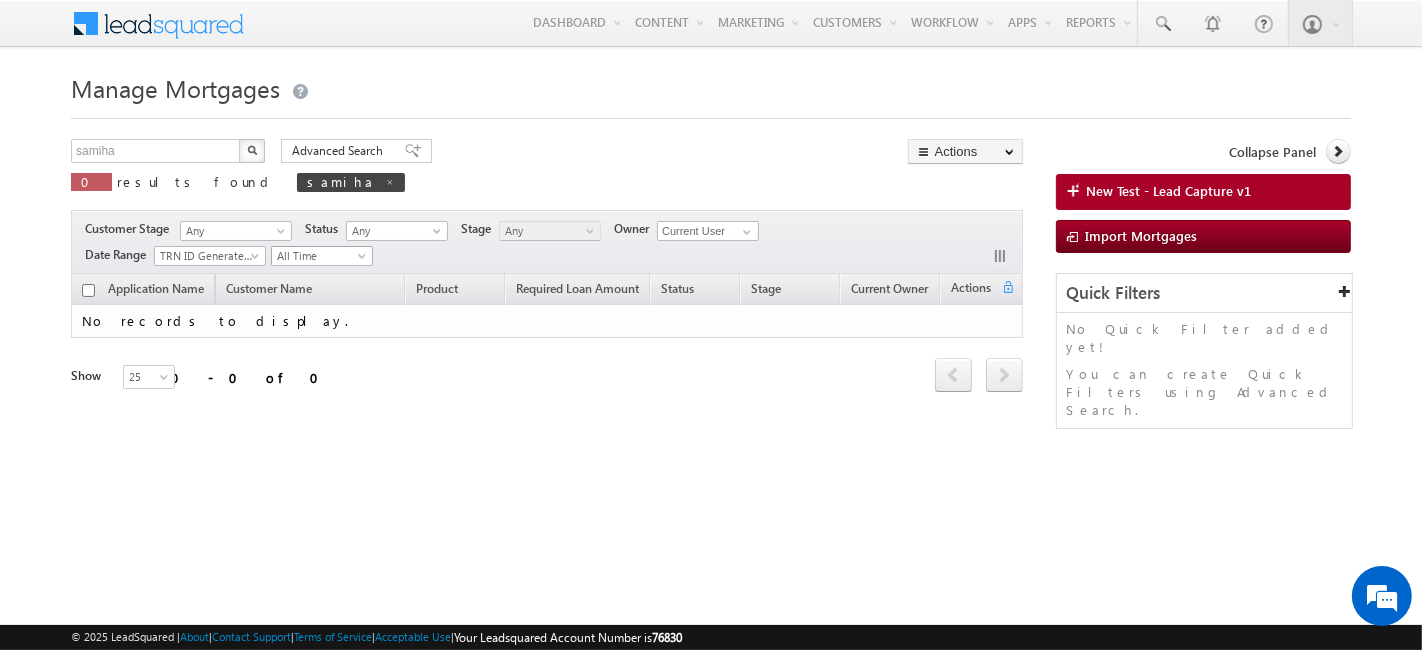 click on "All Time" at bounding box center (319, 256) 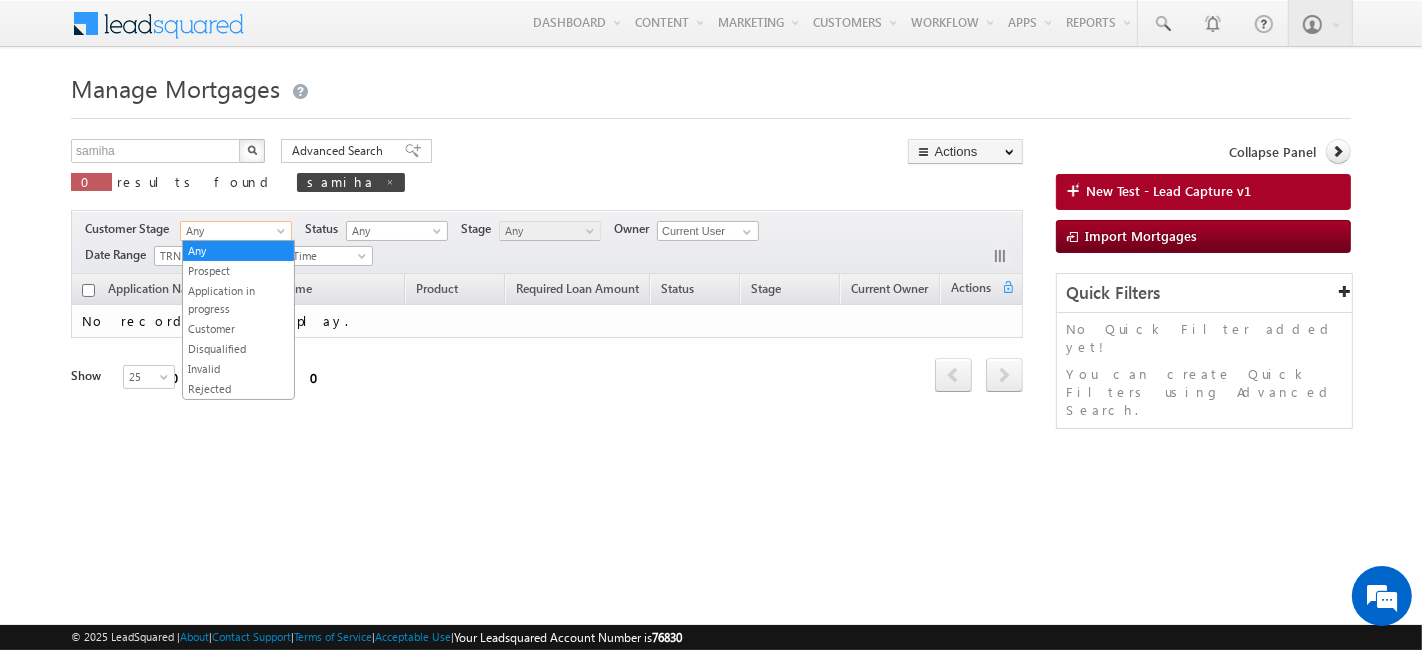 click on "Any" at bounding box center [233, 231] 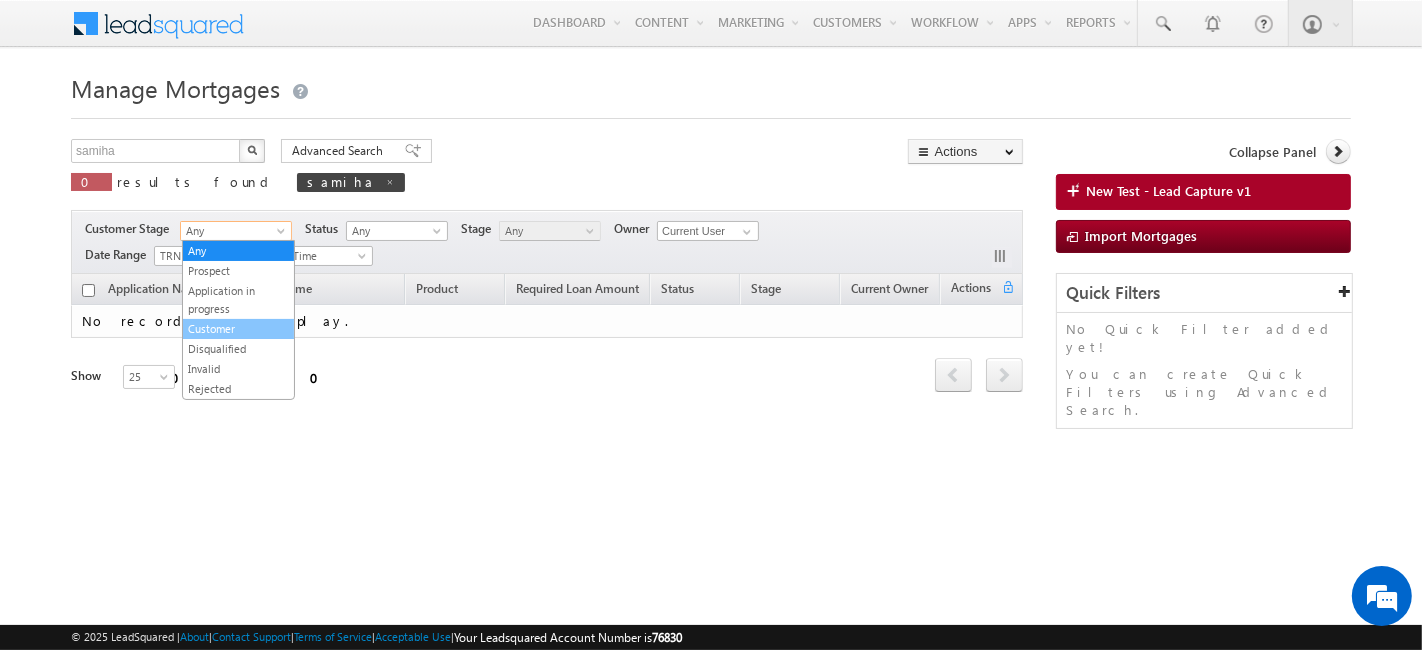 click on "Customer" at bounding box center [238, 329] 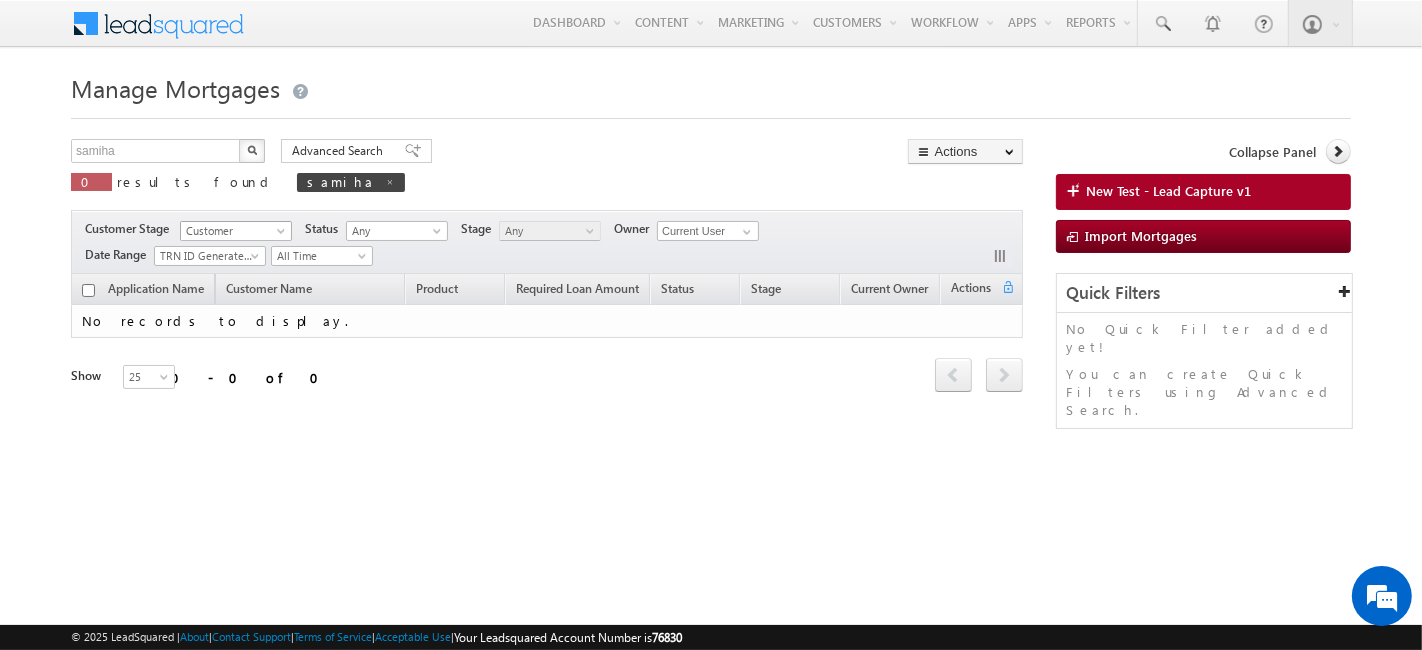 click on "Customer" at bounding box center [233, 231] 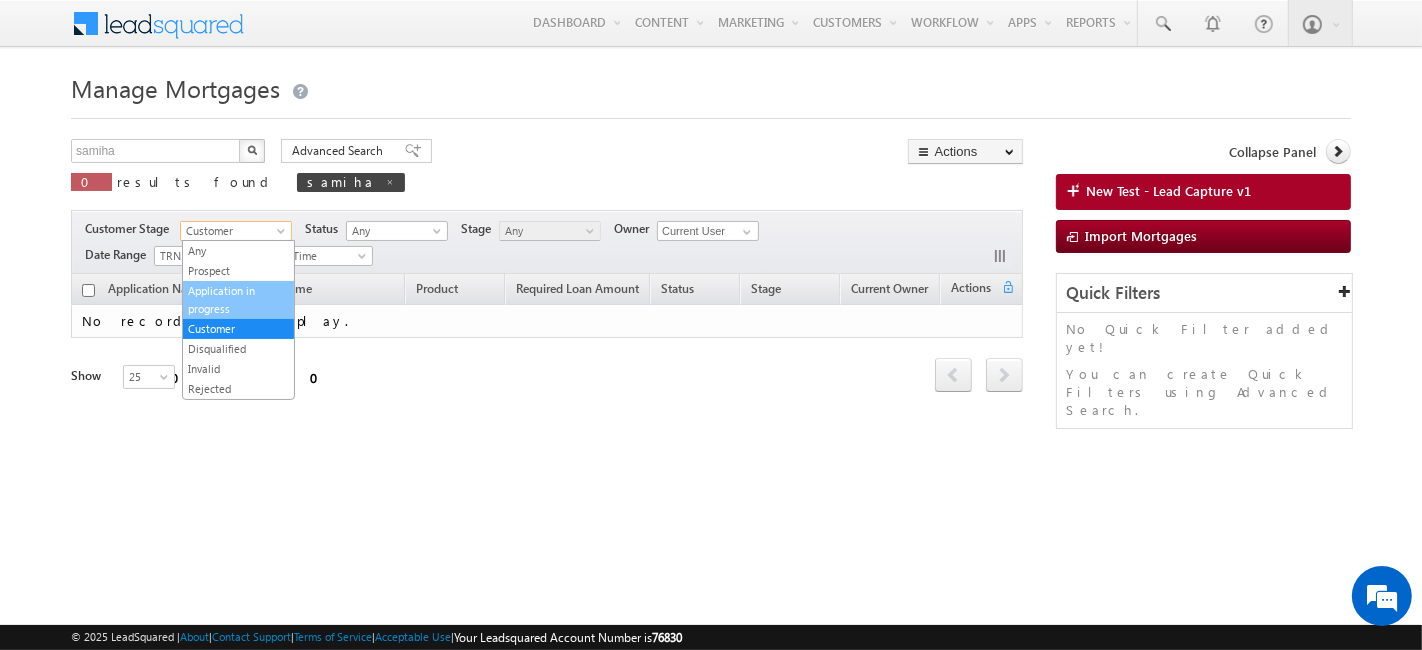 click on "Application in progress" at bounding box center [238, 300] 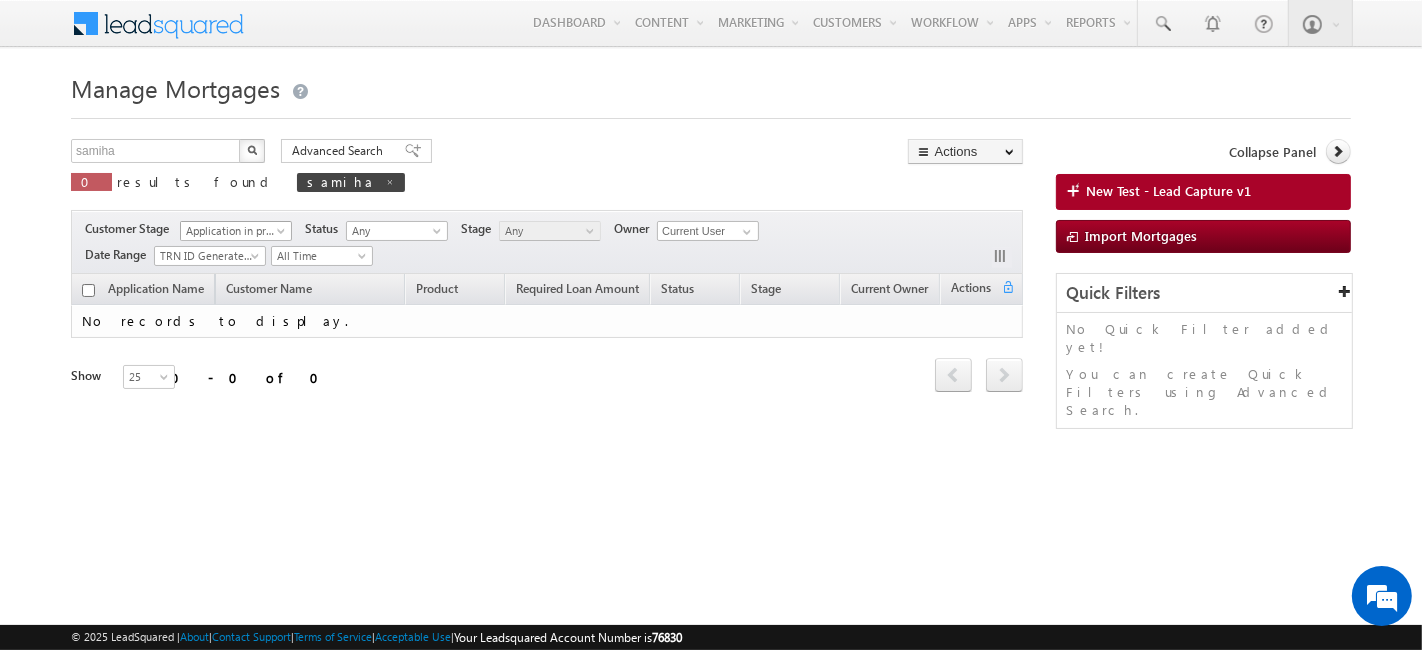 click on "Application in progress" at bounding box center (233, 231) 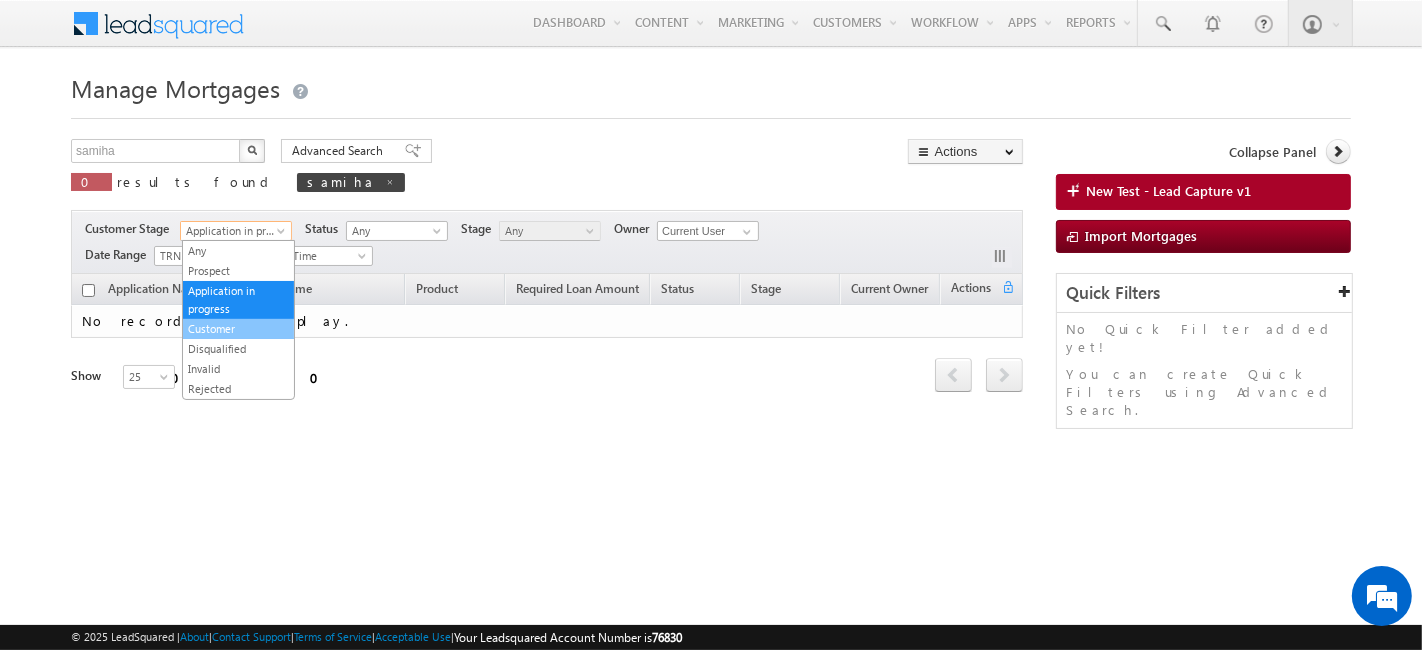 click on "Customer" at bounding box center (238, 329) 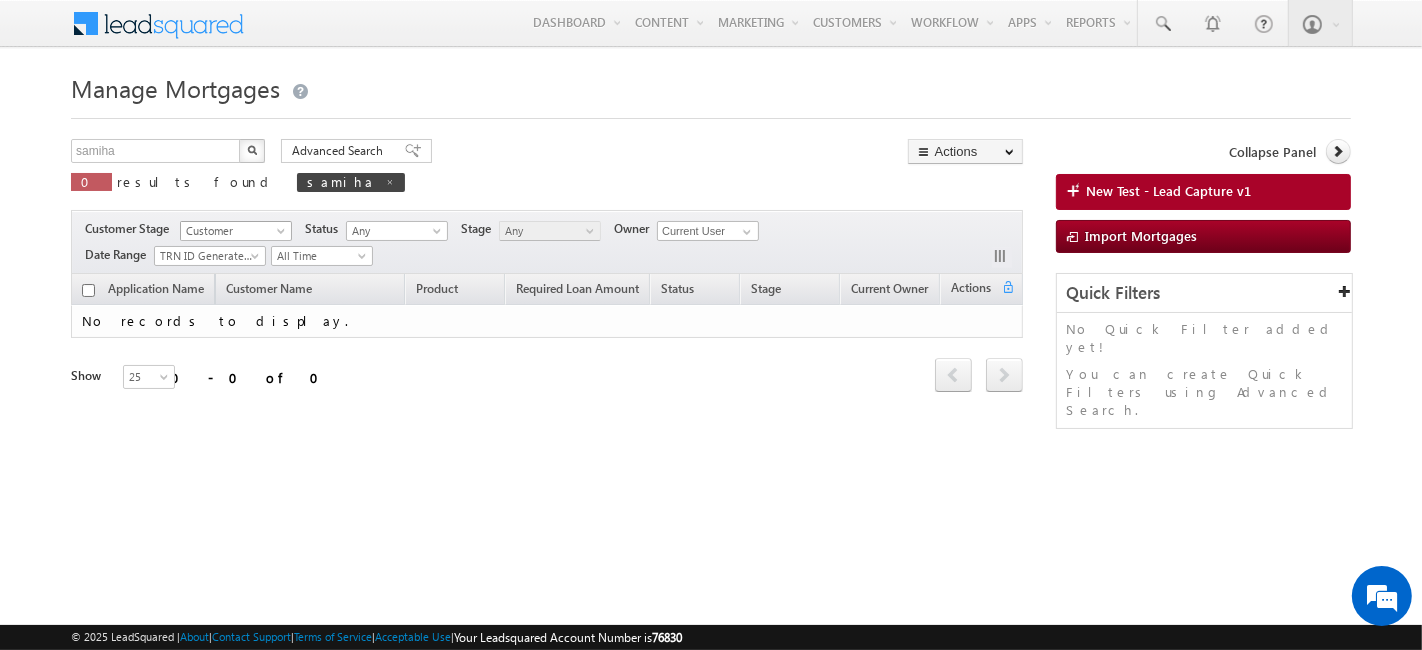 click on "Customer" at bounding box center (233, 231) 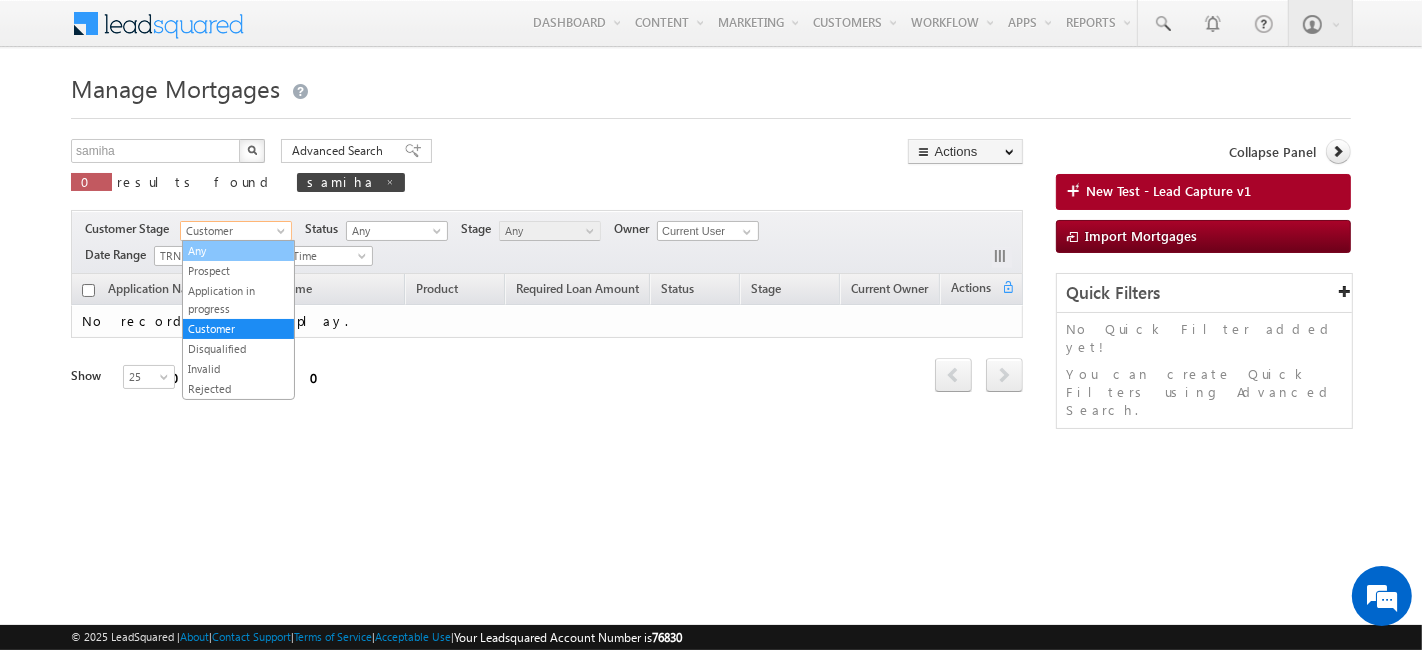 click on "Any" at bounding box center [238, 251] 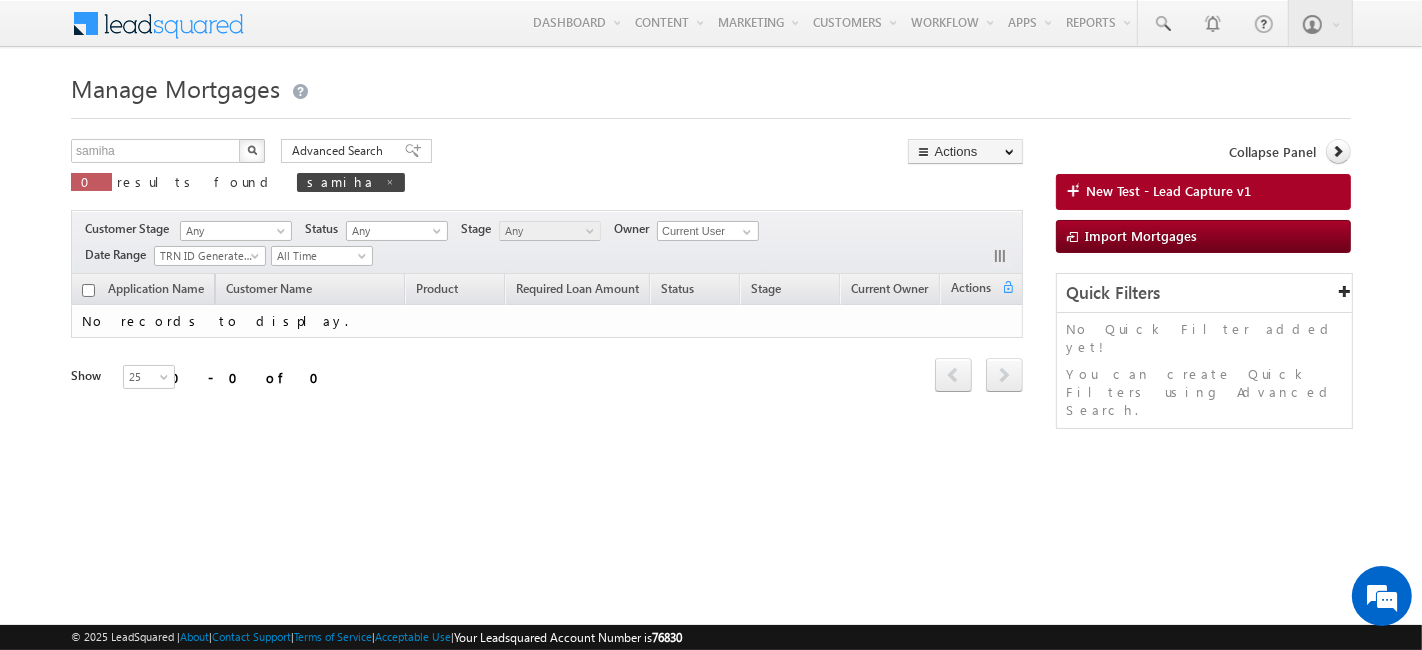 click on "Manage Mortgages
samiha X   0 results found         samiha
Advanced Search
Advanced search results
Actions Export Mortgages Reset all Filters
Actions Export Mortgages Bulk Update Change Owner Change Stage Add Activity Reset all Filters
Any Any" at bounding box center [711, 317] 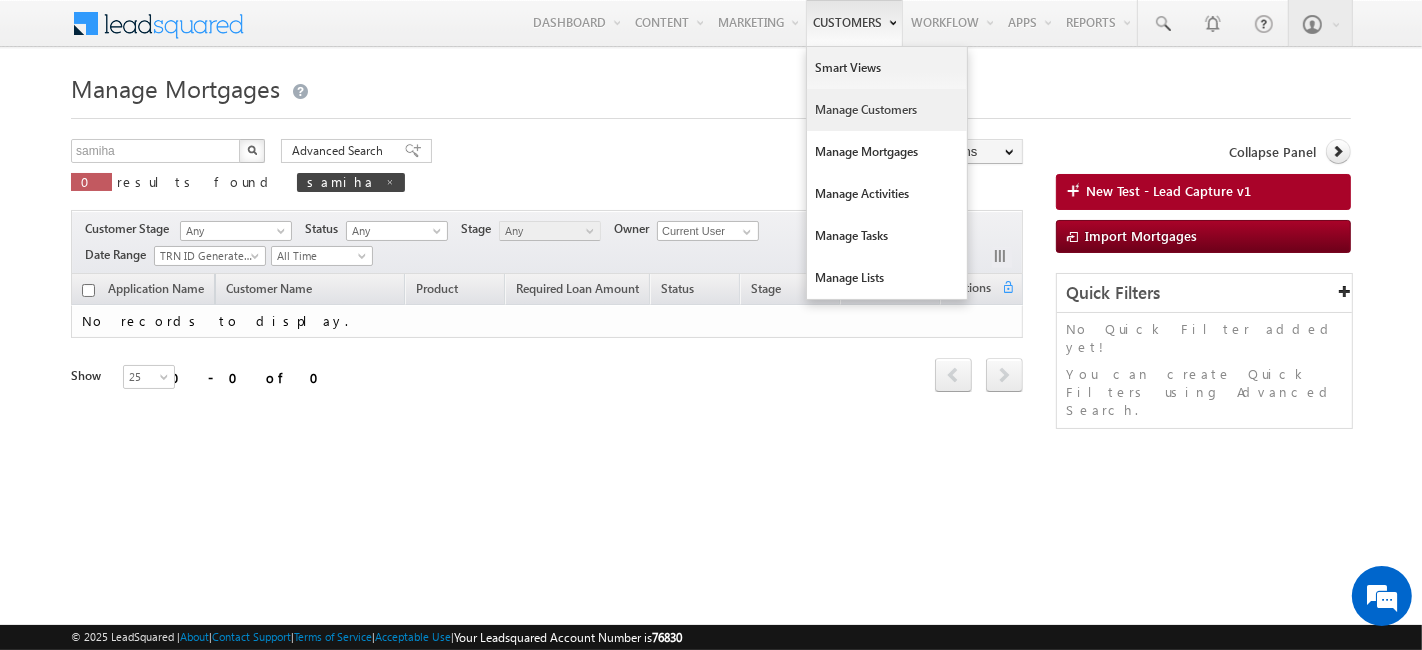 click on "Manage Customers" at bounding box center [887, 110] 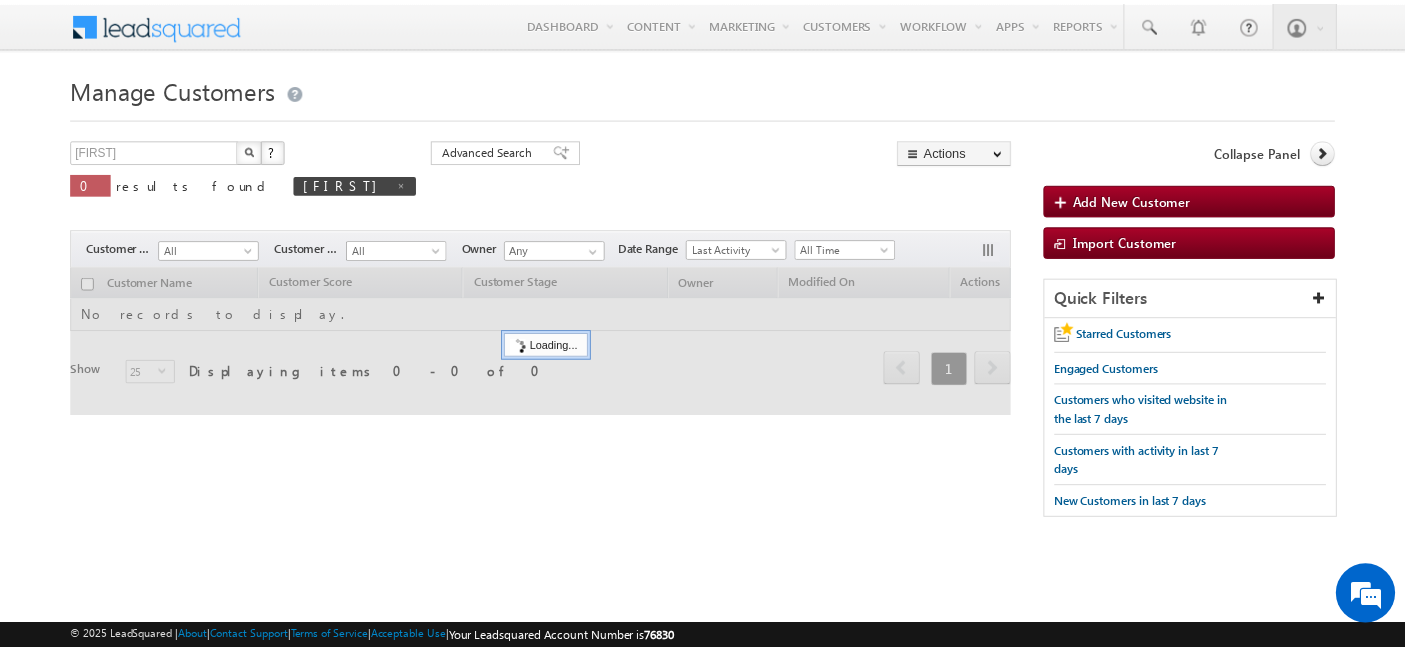 scroll, scrollTop: 0, scrollLeft: 0, axis: both 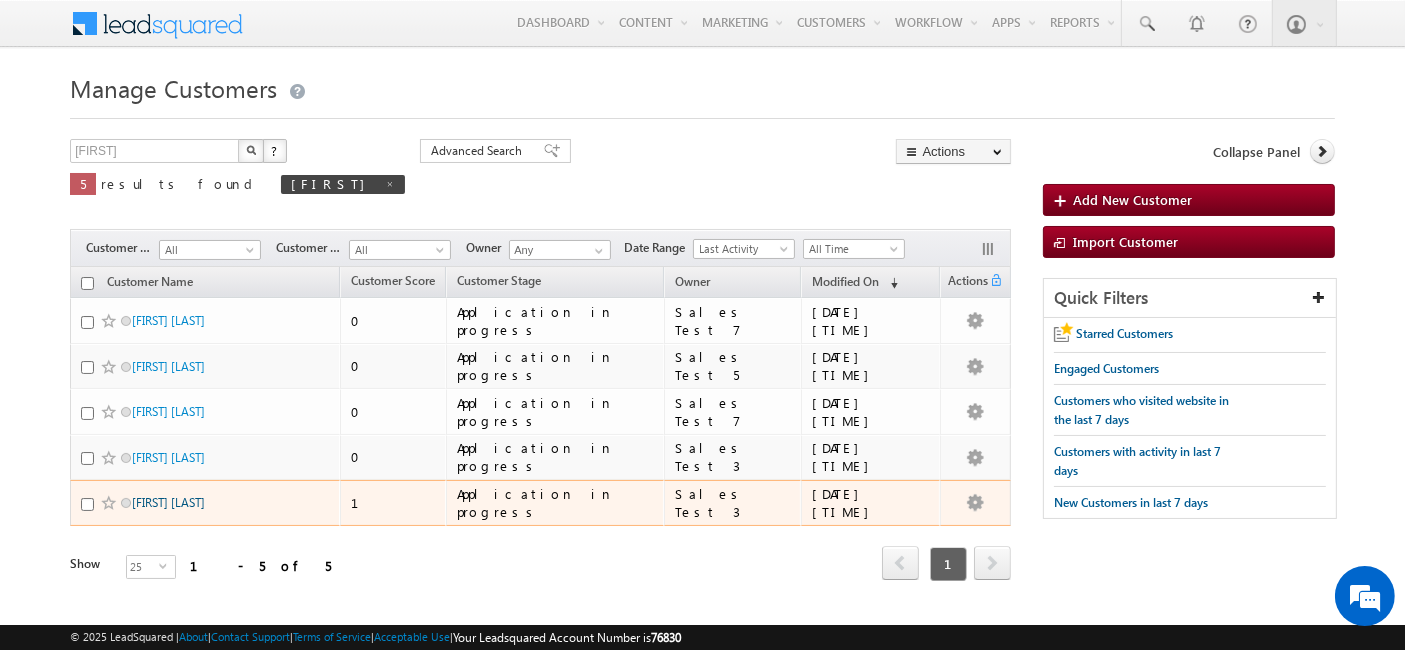 click on "[FIRST] [LAST]" at bounding box center [168, 502] 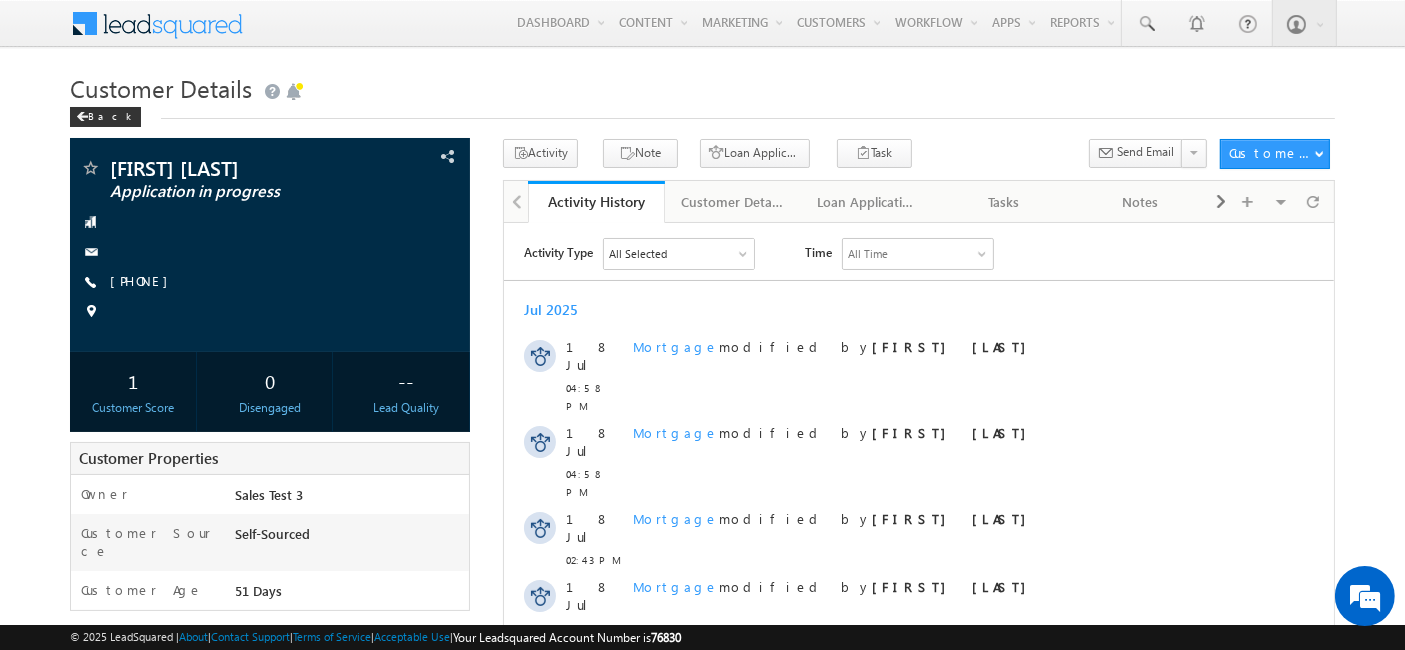 scroll, scrollTop: 0, scrollLeft: 0, axis: both 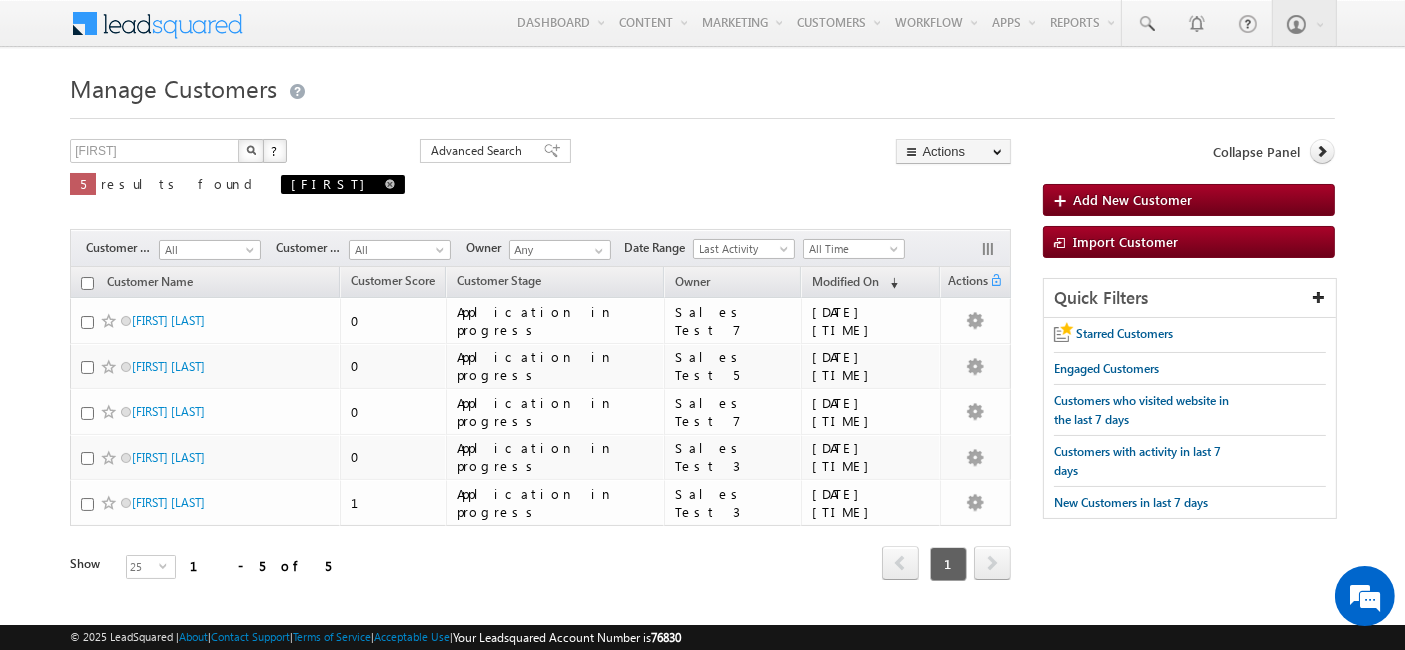 click at bounding box center (390, 184) 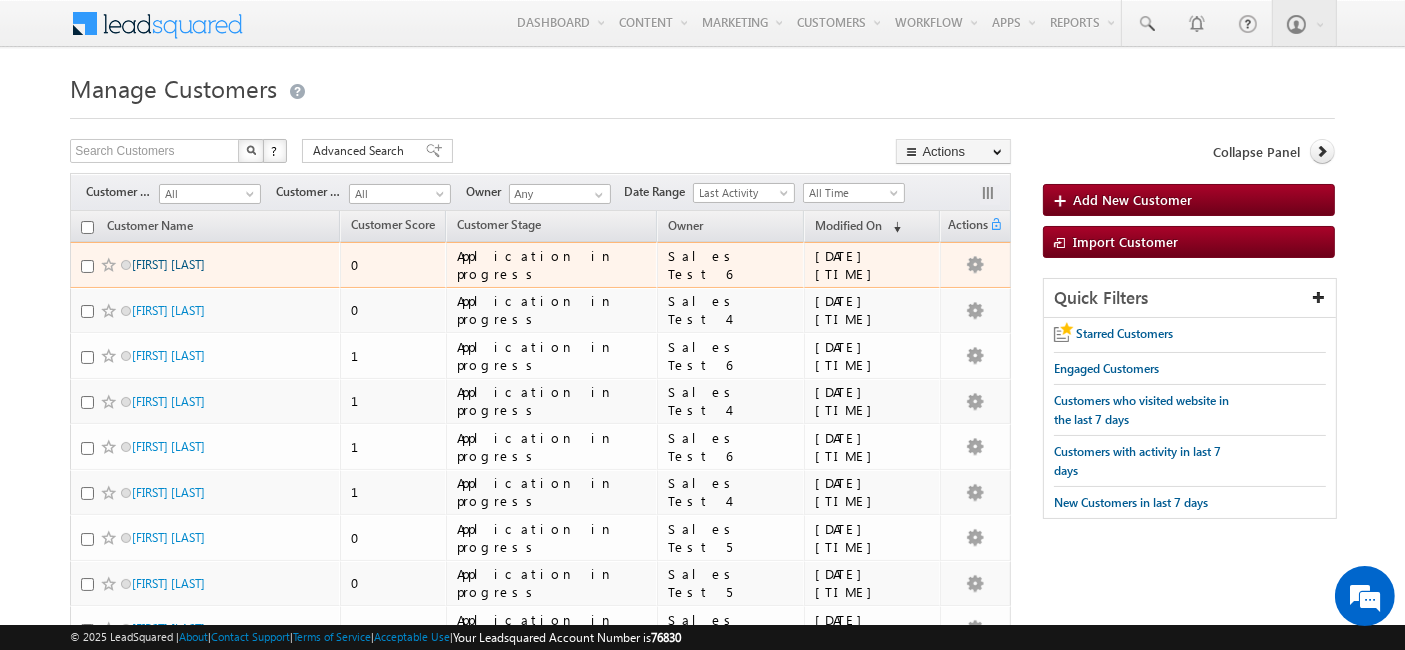 scroll, scrollTop: 0, scrollLeft: 0, axis: both 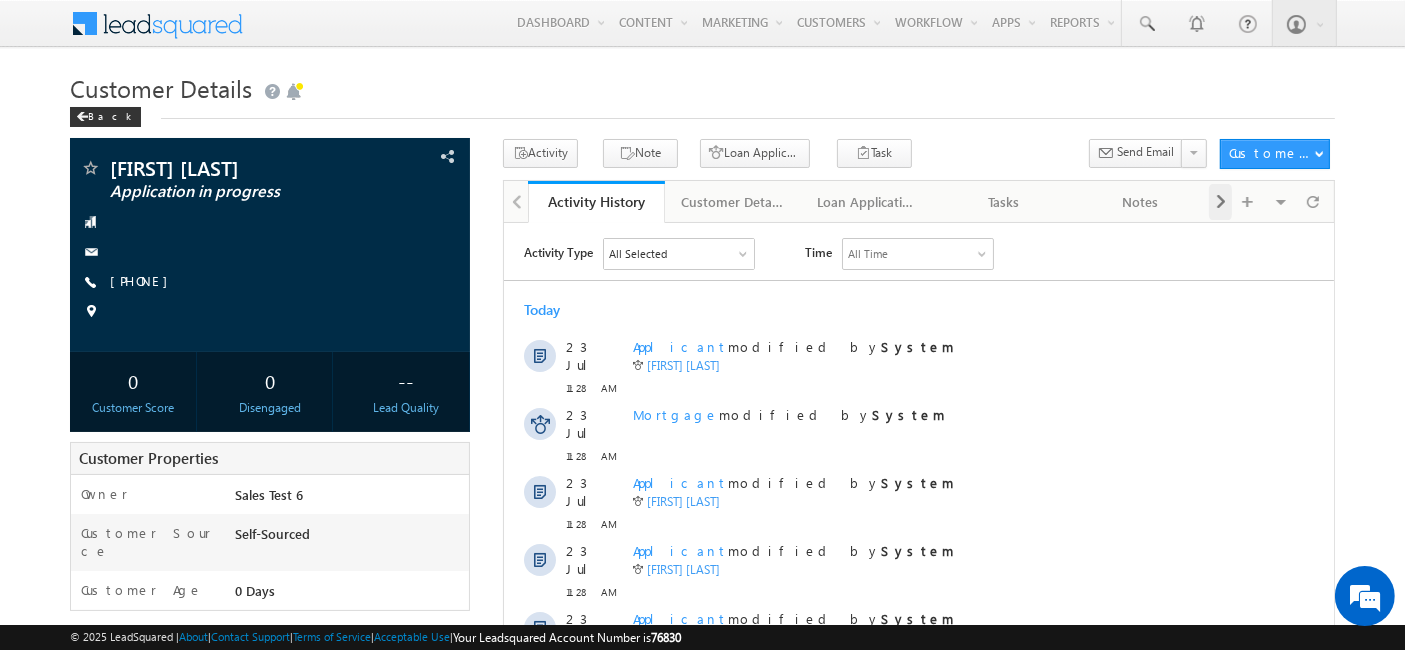 click at bounding box center (1221, 202) 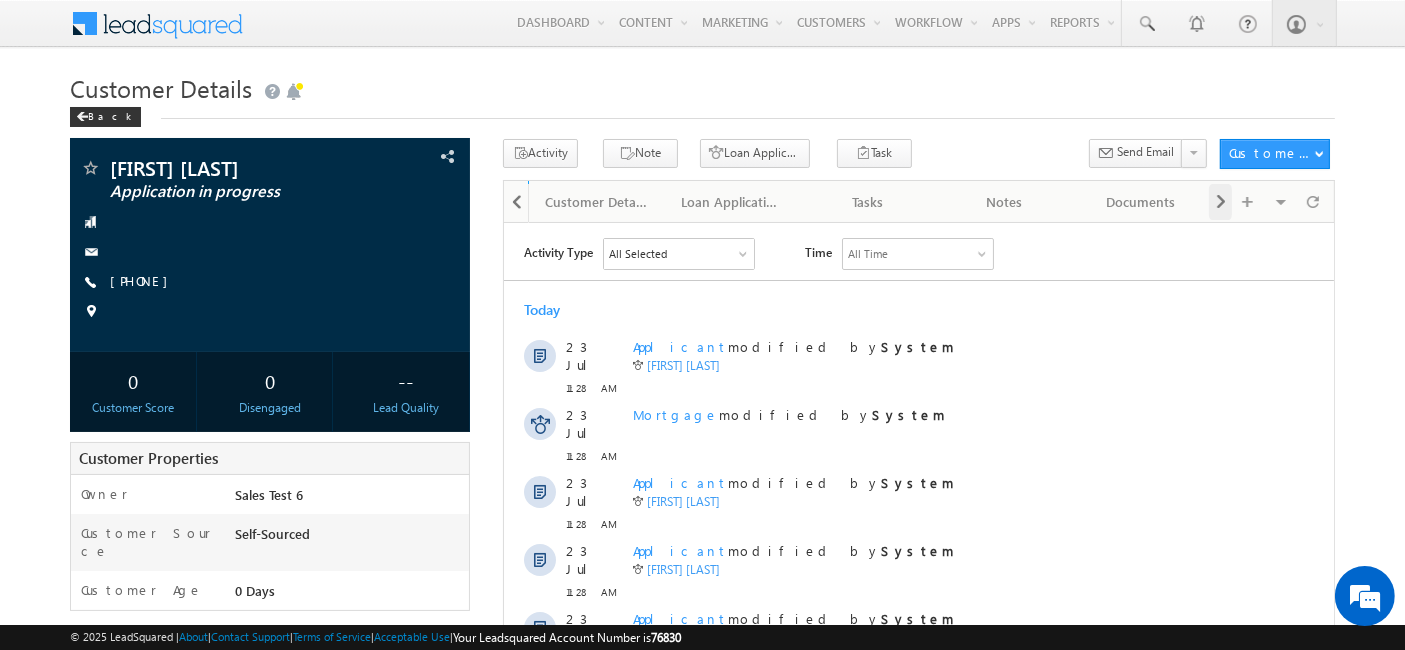 click at bounding box center (1221, 202) 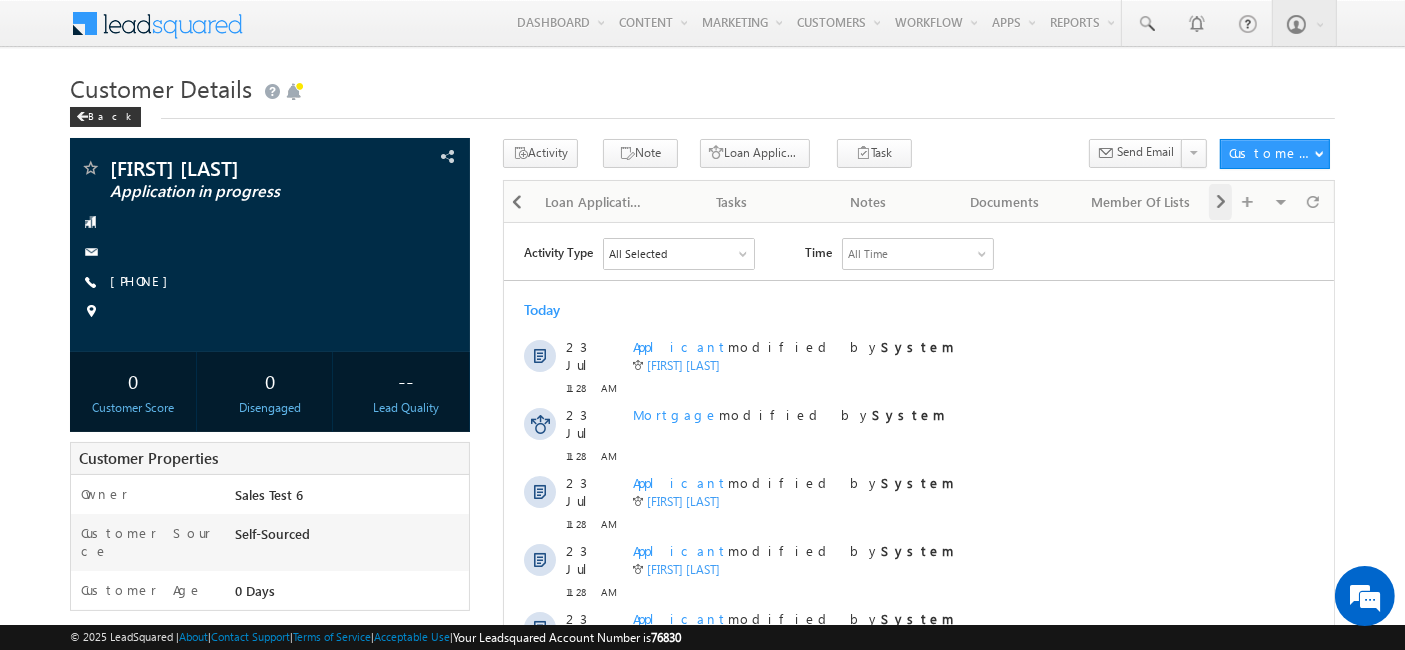 click at bounding box center (1221, 202) 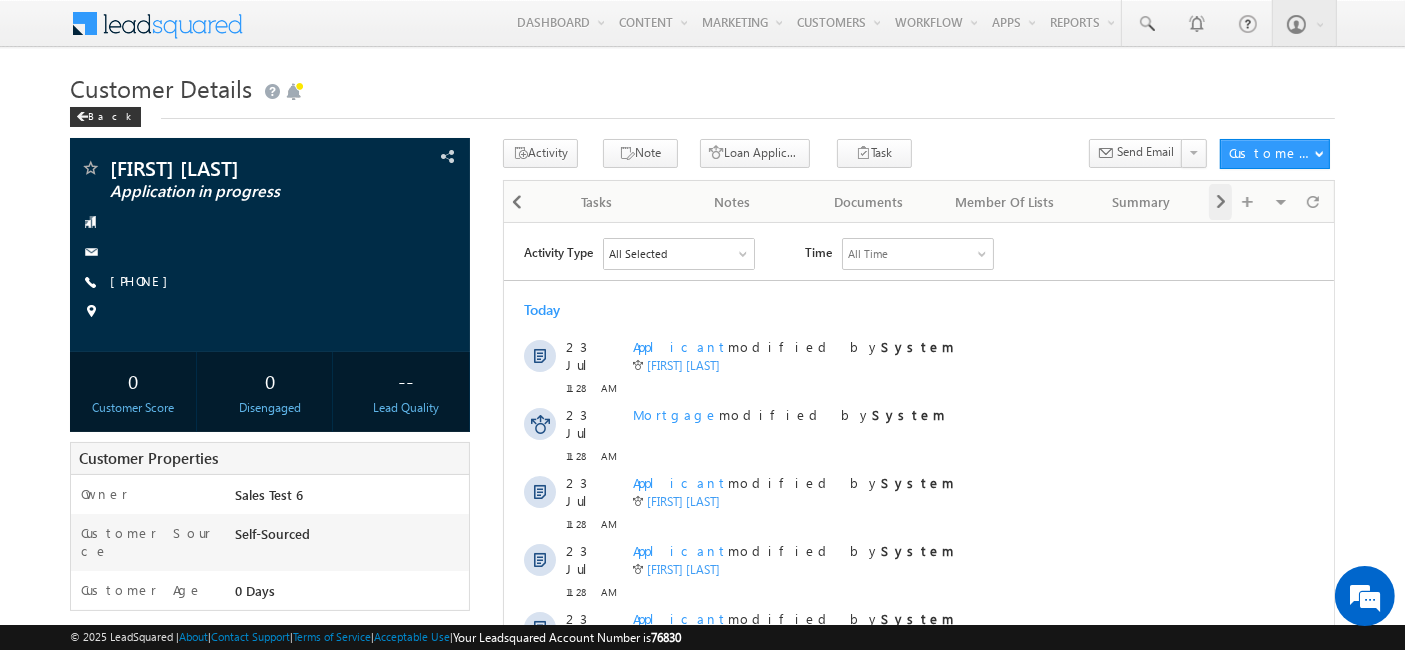 click at bounding box center (1221, 202) 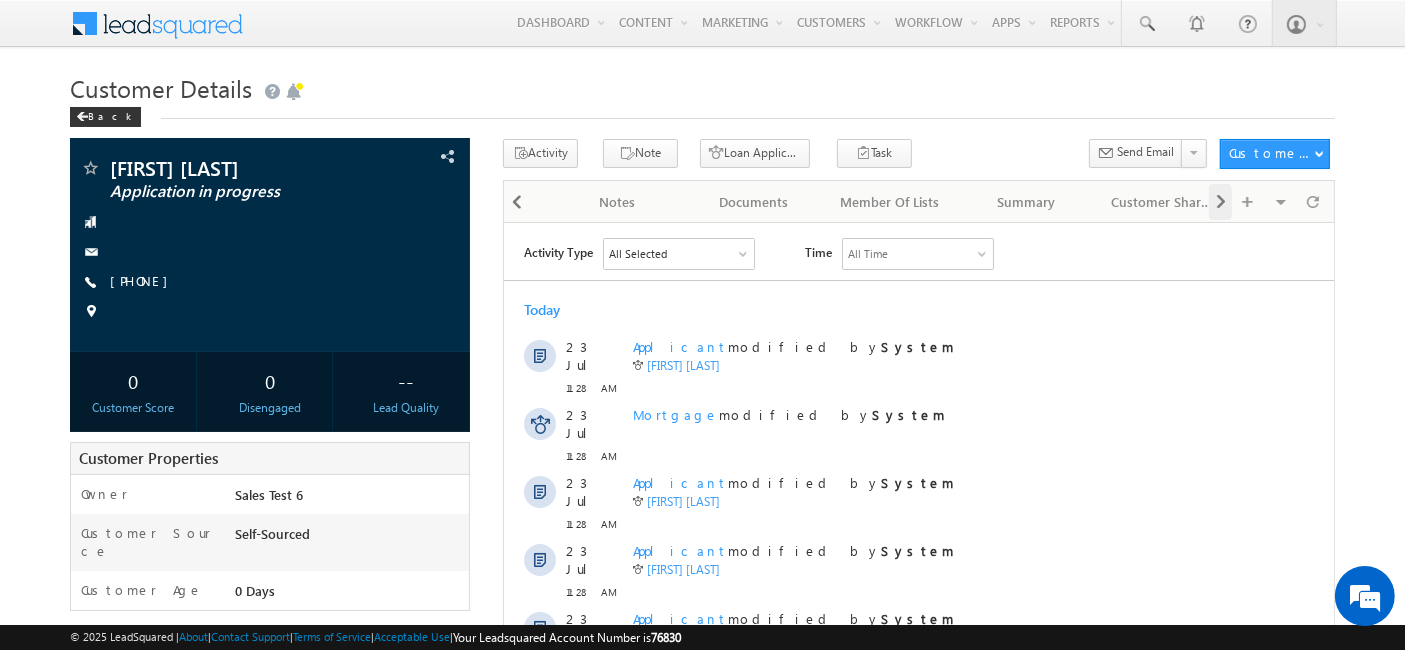click at bounding box center (1221, 202) 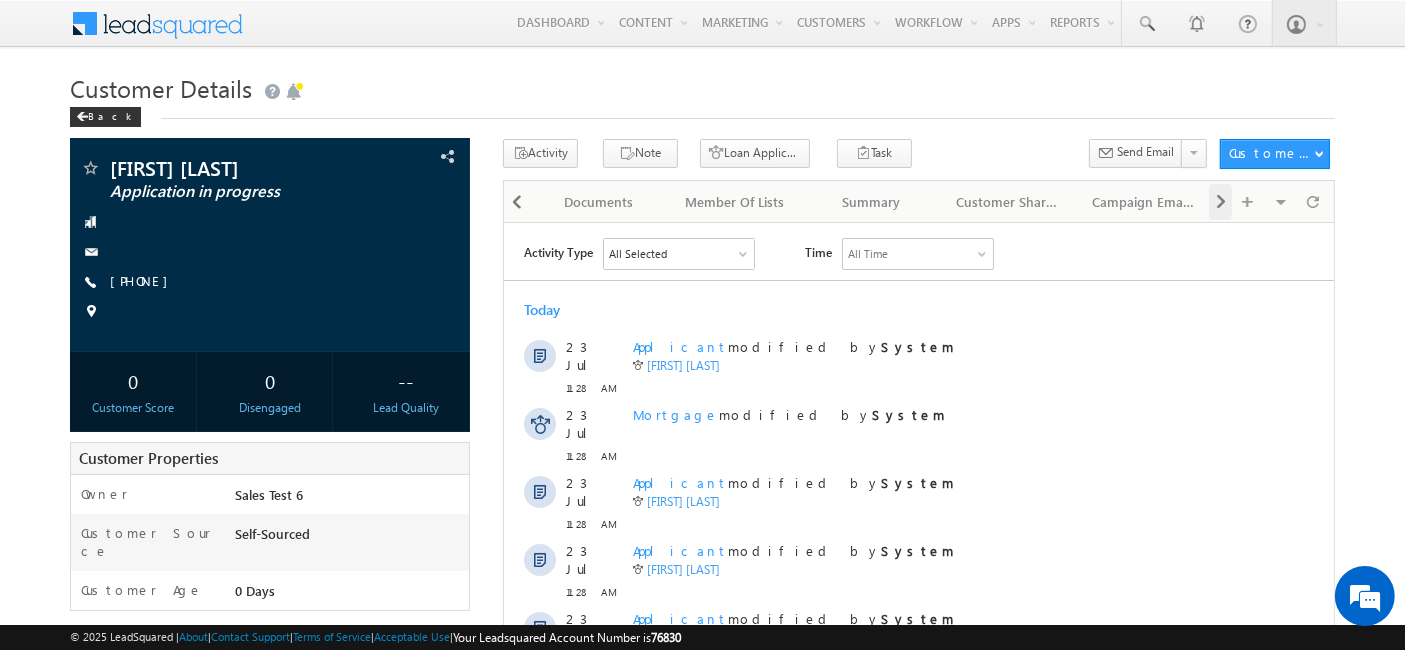 click at bounding box center [1221, 202] 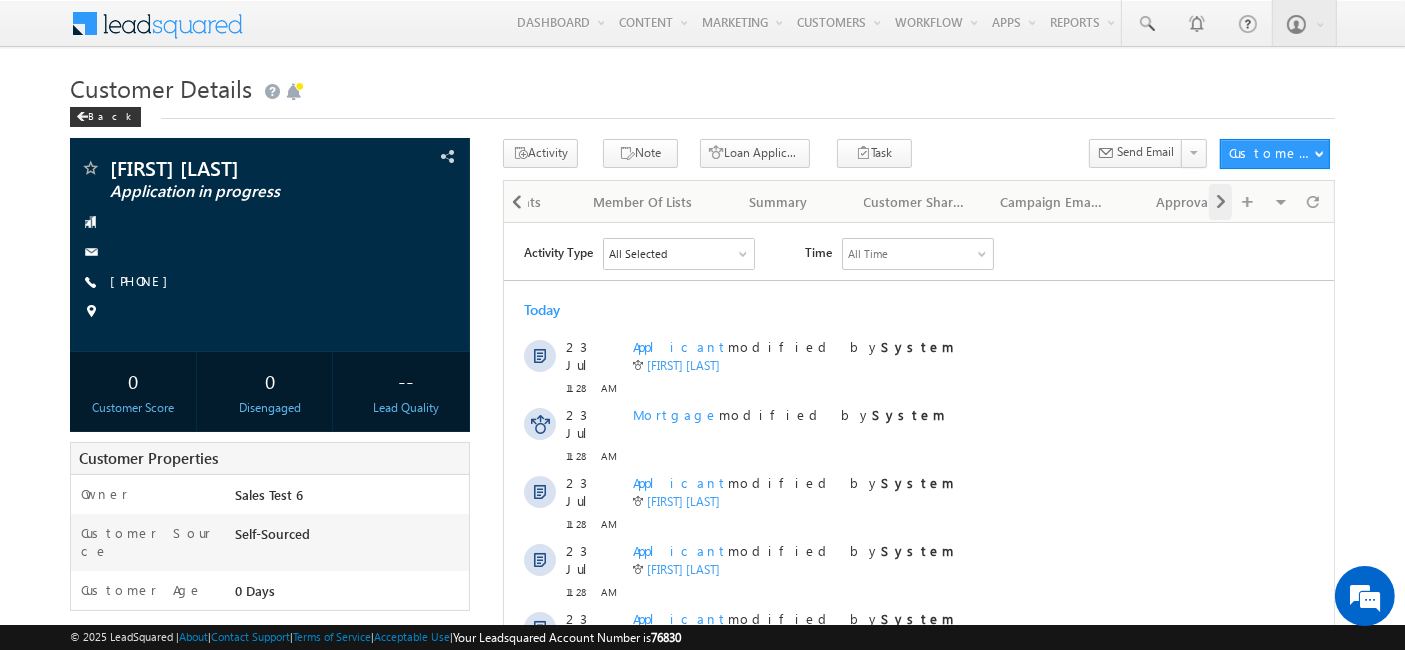 click at bounding box center [1221, 202] 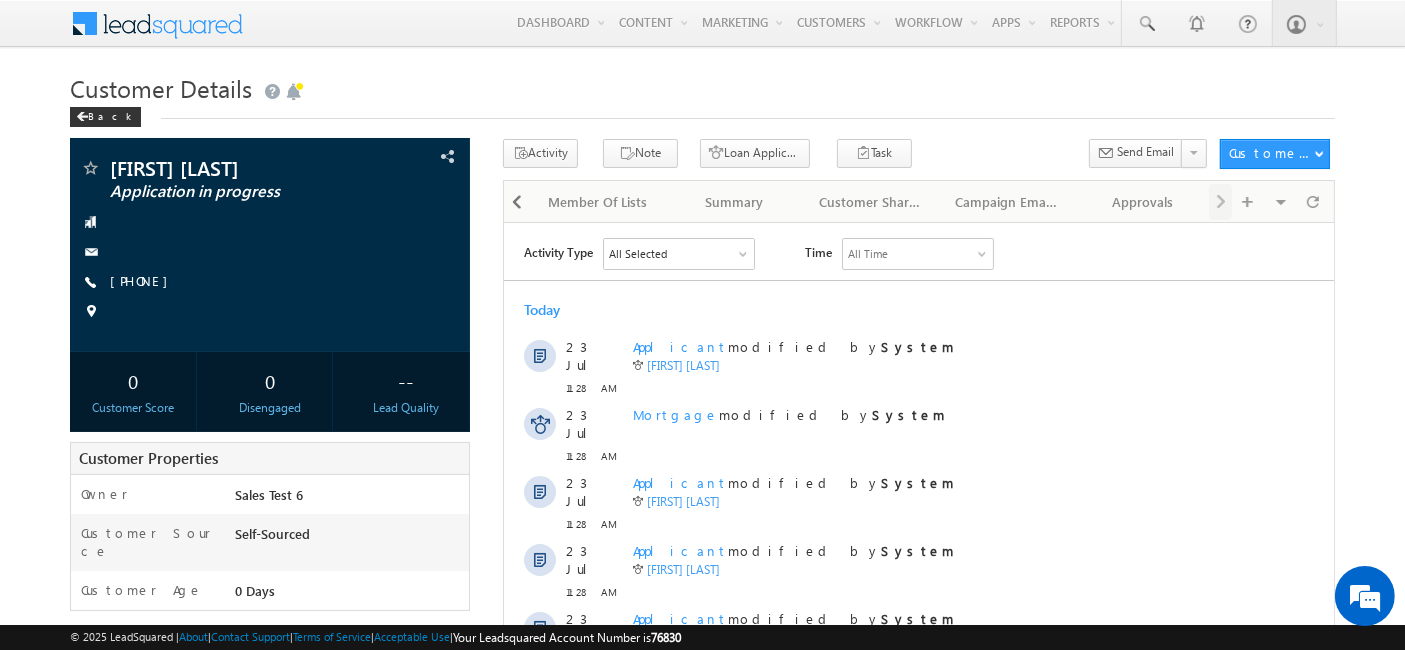 click on "Visible Tabs Activity History Default Customer Details Default Loan Applications Default Tasks Default Notes Default Documents Default Member Of Lists Default Summary Default Customer Share History Default Campaign Emails Default Approvals Default" at bounding box center (1269, 200) 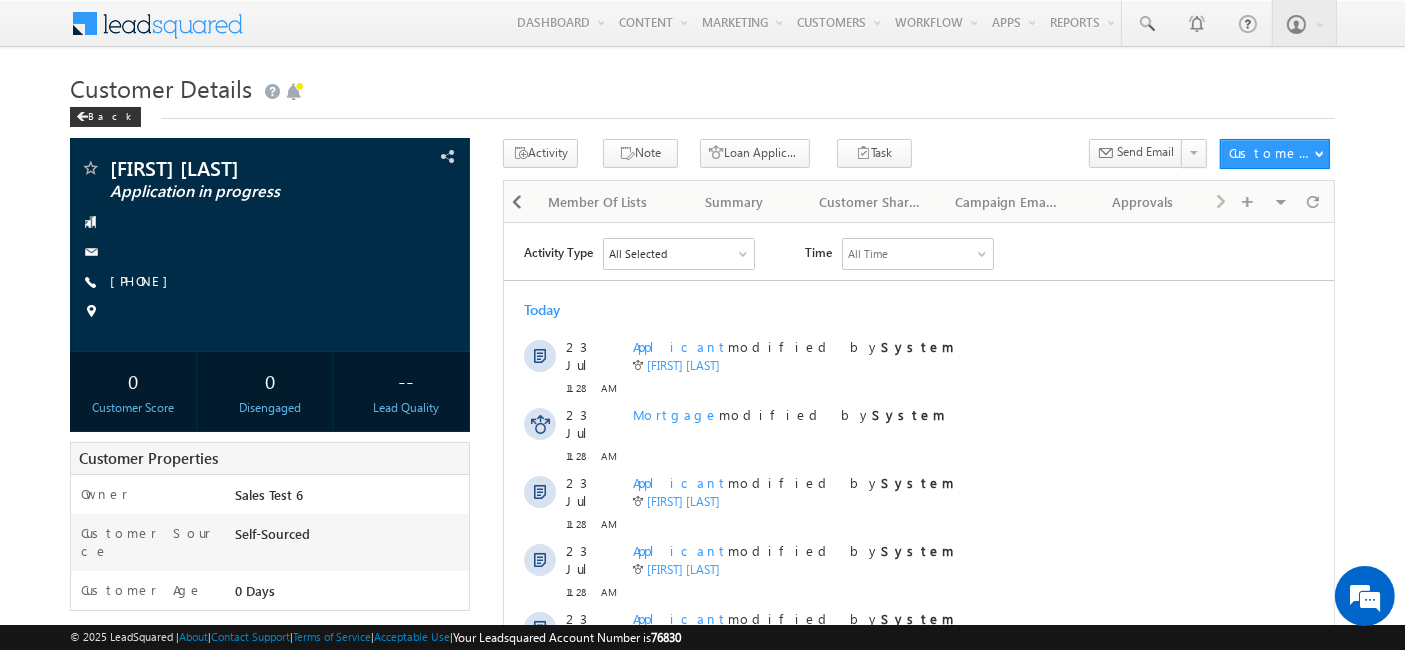 click on "Visible Tabs Activity History Default Customer Details Default Loan Applications Default Tasks Default Notes Default Documents Default Member Of Lists Default Summary Default Customer Share History Default Campaign Emails Default Approvals Default" at bounding box center [1269, 200] 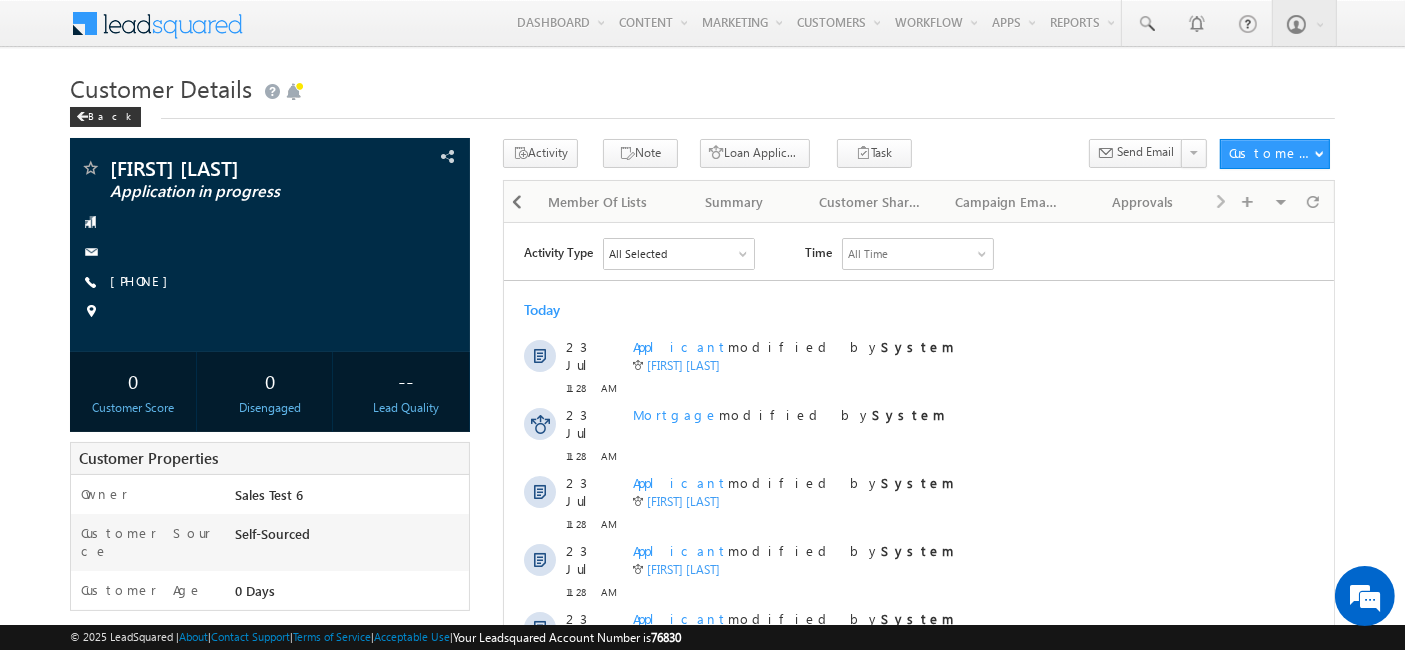 scroll, scrollTop: 0, scrollLeft: 0, axis: both 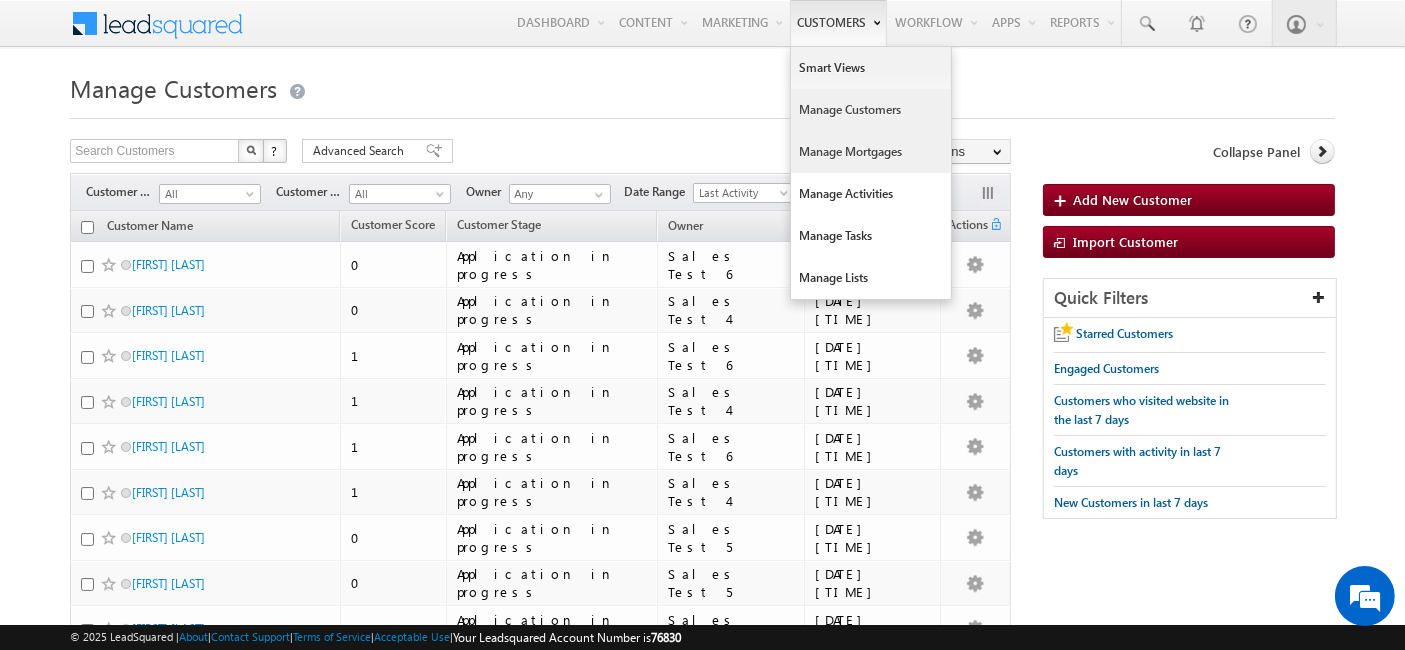 click on "Manage Mortgages" at bounding box center [871, 152] 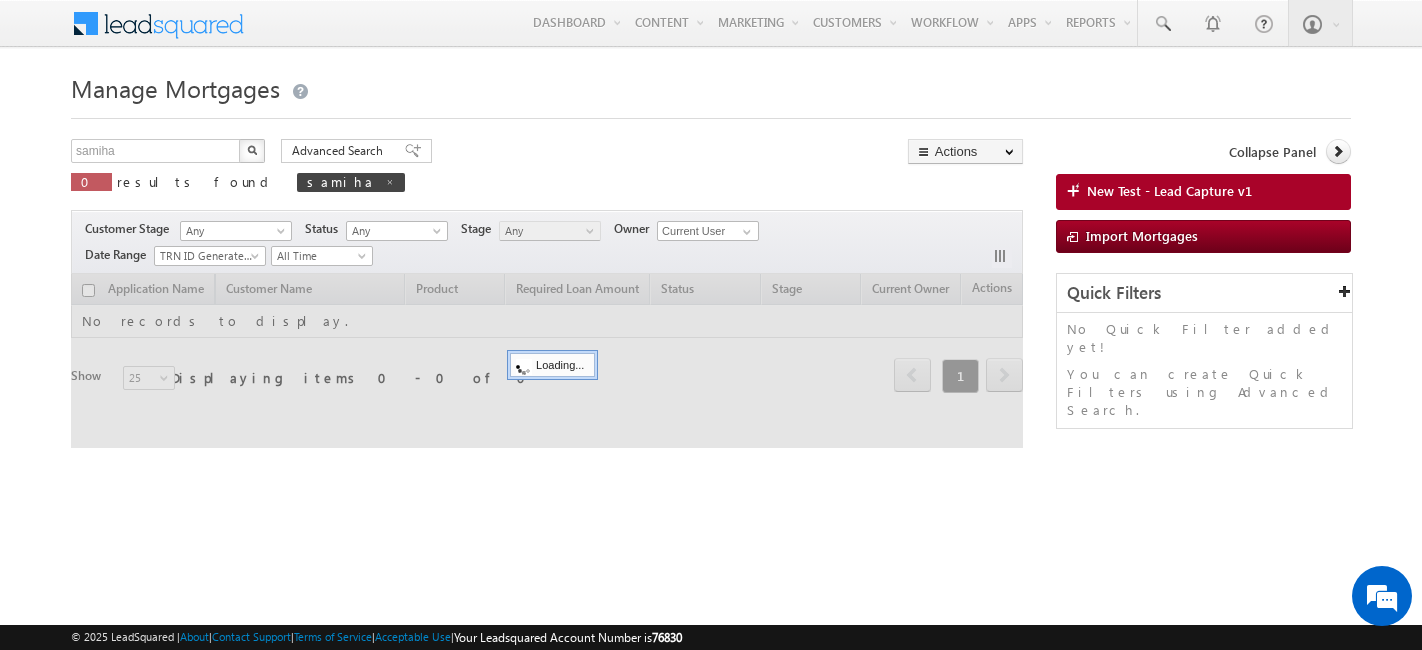 scroll, scrollTop: 0, scrollLeft: 0, axis: both 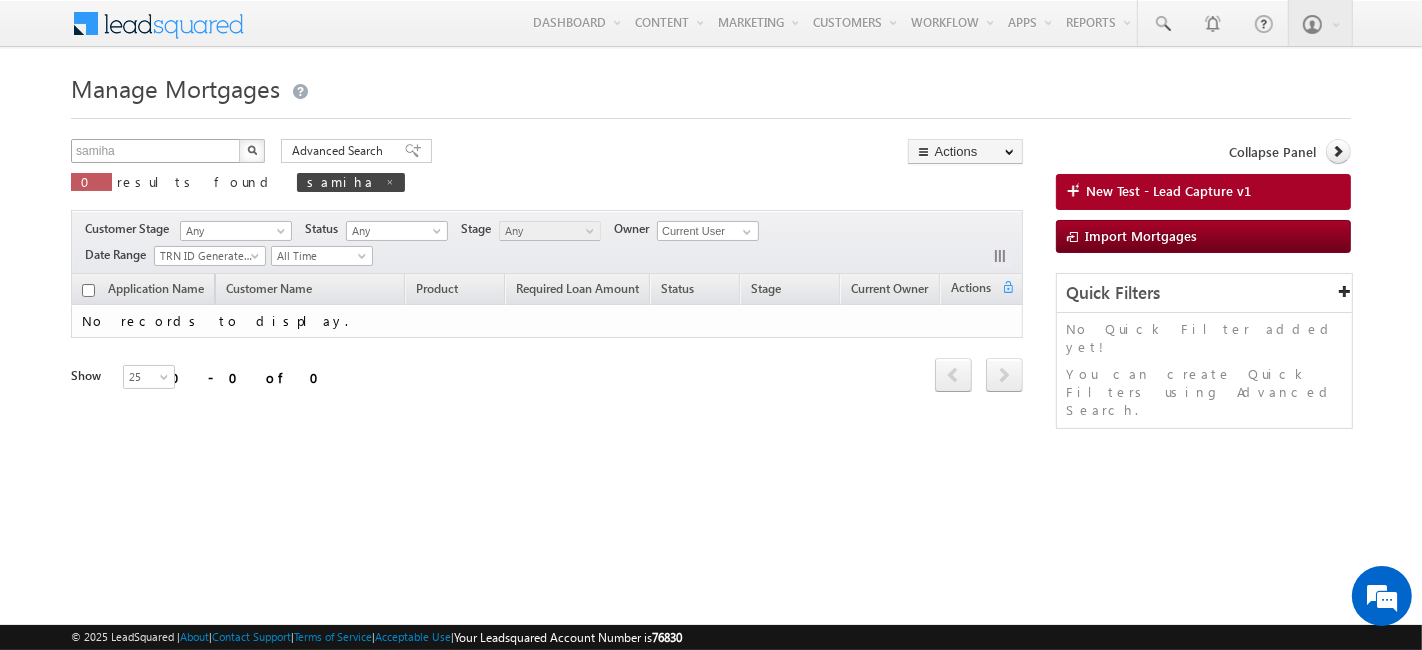 drag, startPoint x: 143, startPoint y: 133, endPoint x: 144, endPoint y: 145, distance: 12.0415945 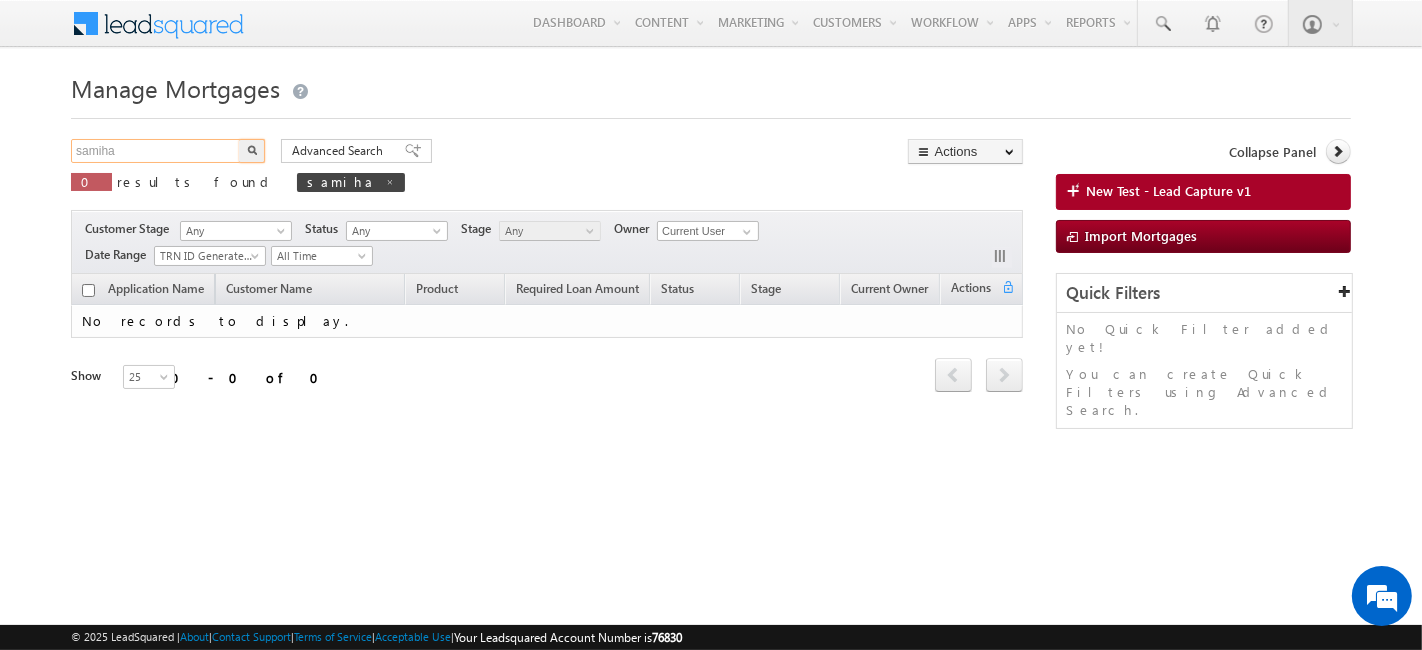 click on "samiha" at bounding box center (156, 151) 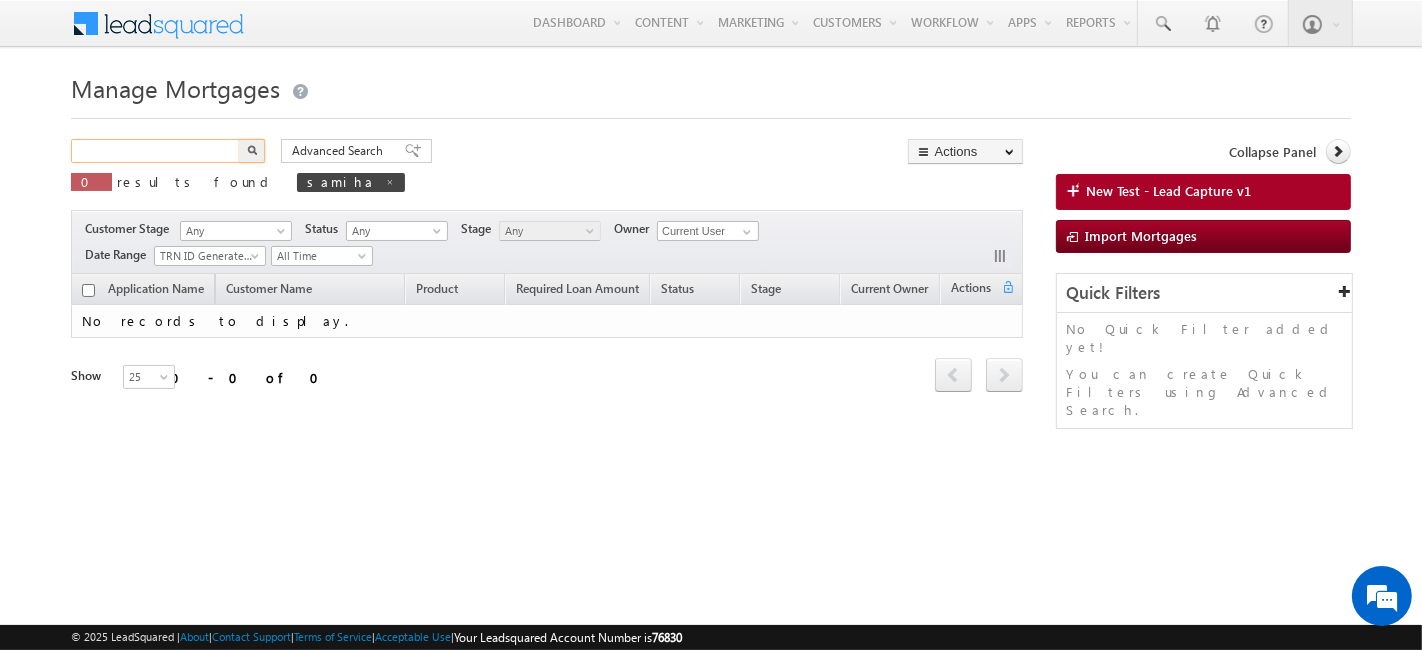 paste on "[FIRST] [LAST]" 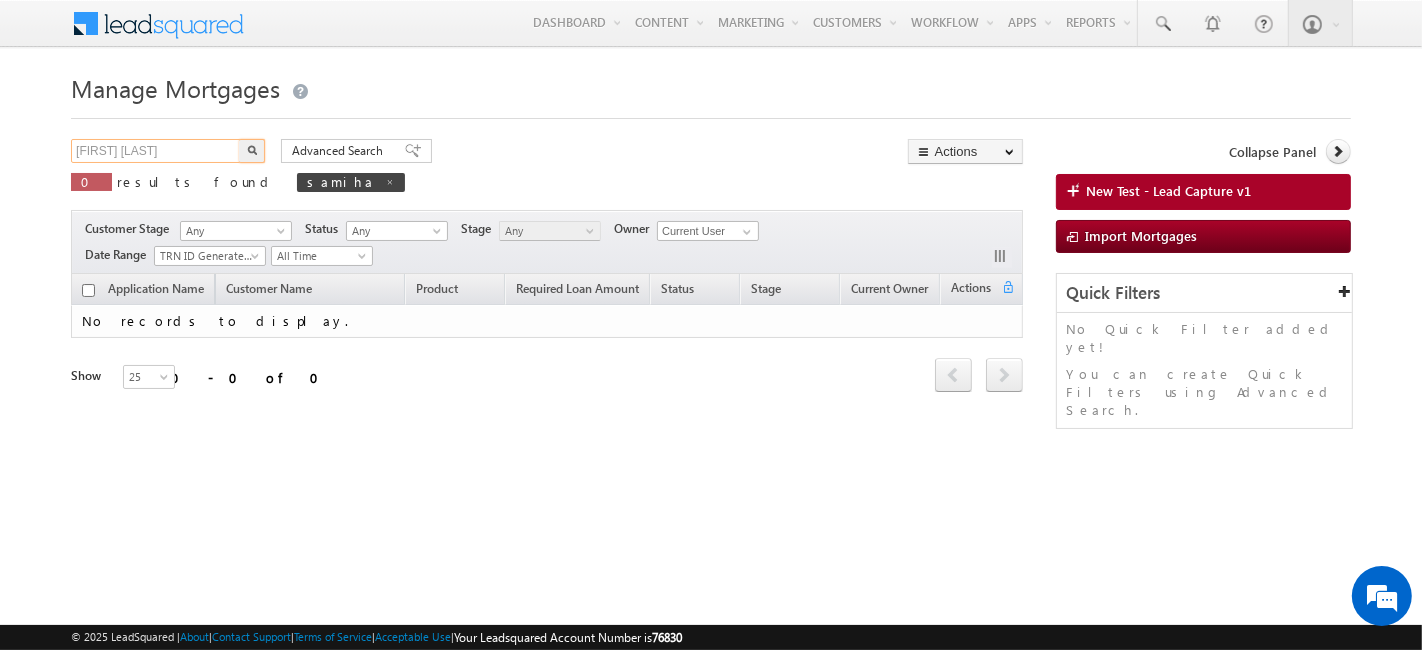 type on "[FIRST] [LAST]" 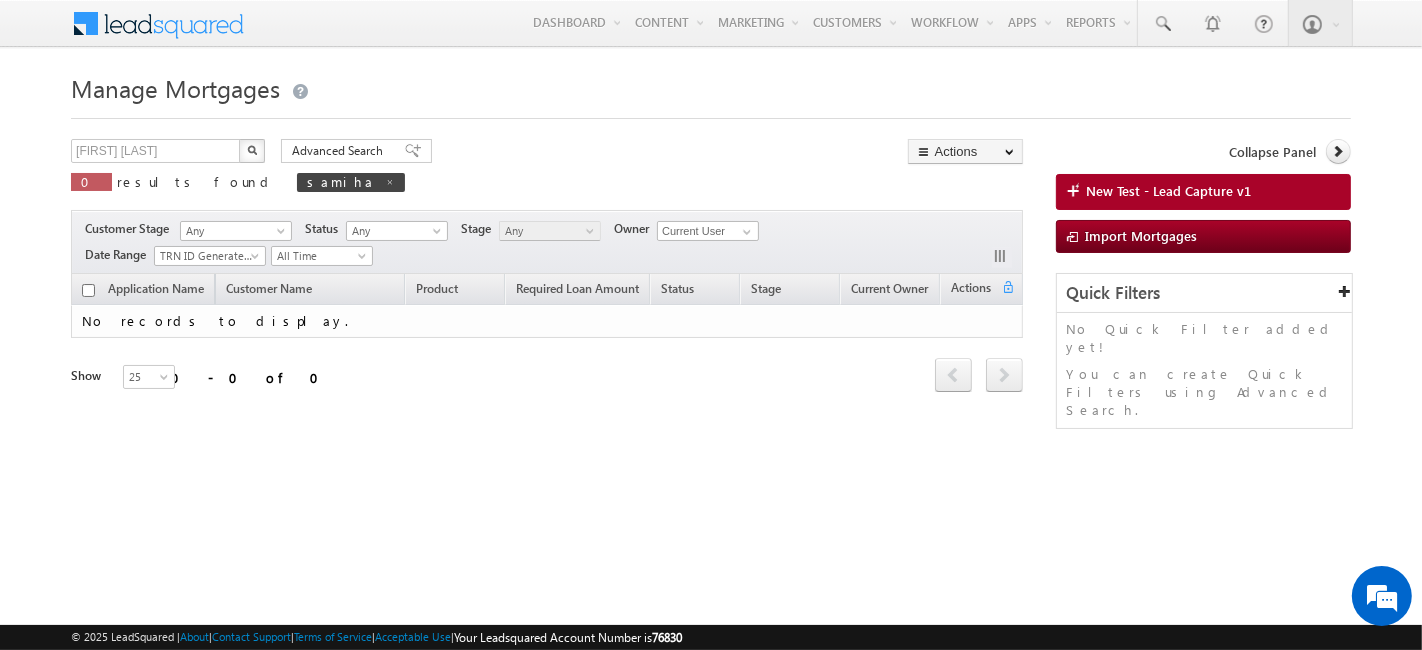 click at bounding box center [252, 150] 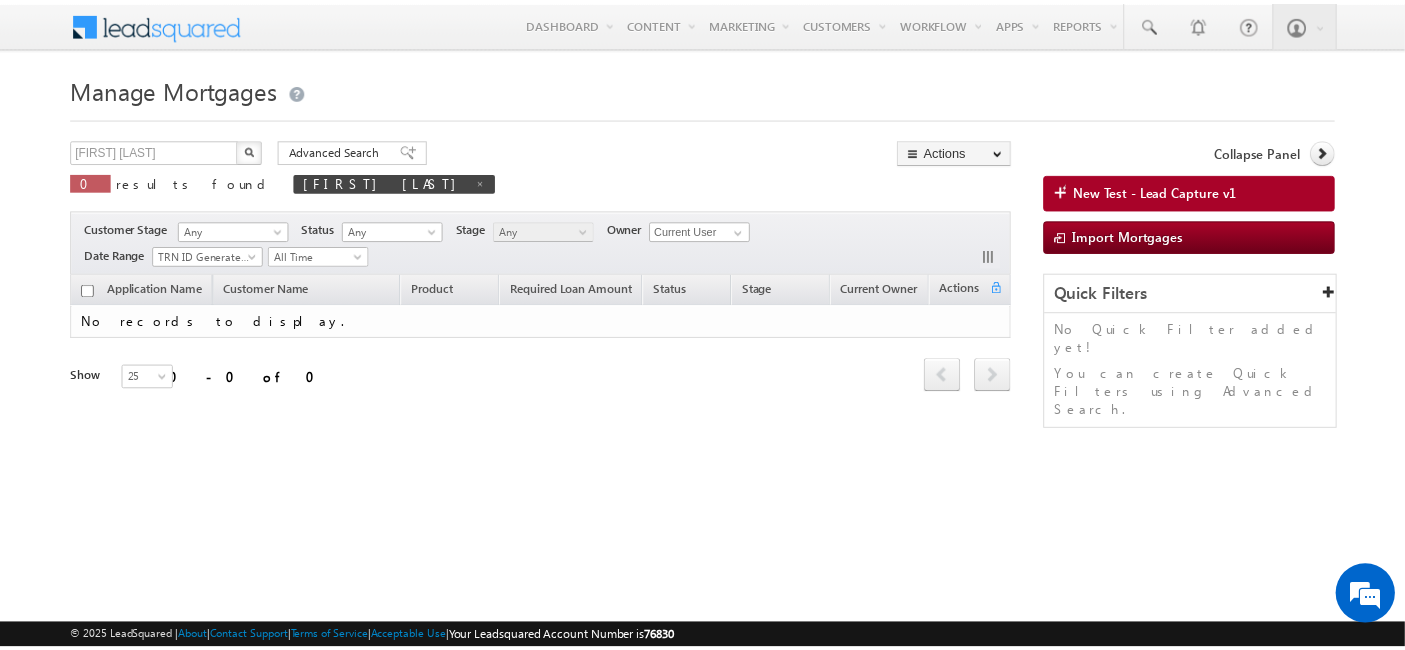 scroll, scrollTop: 0, scrollLeft: 0, axis: both 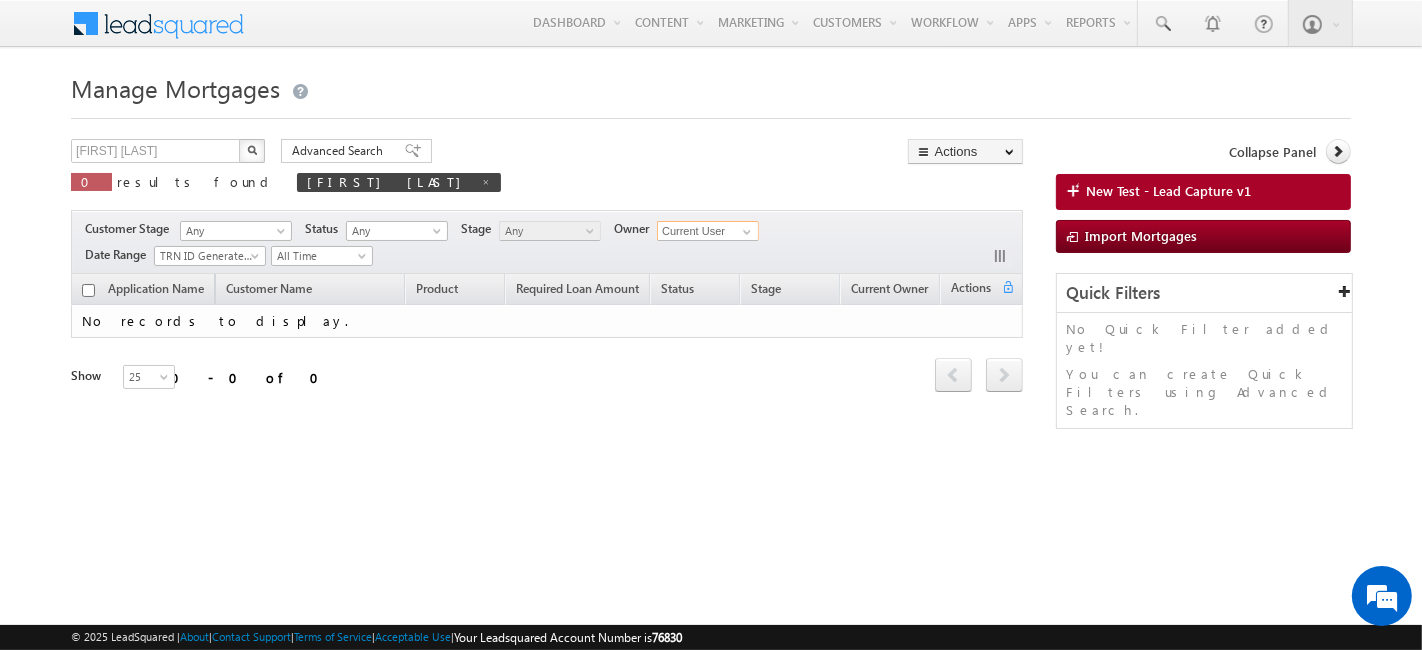 click on "Current User" at bounding box center (708, 231) 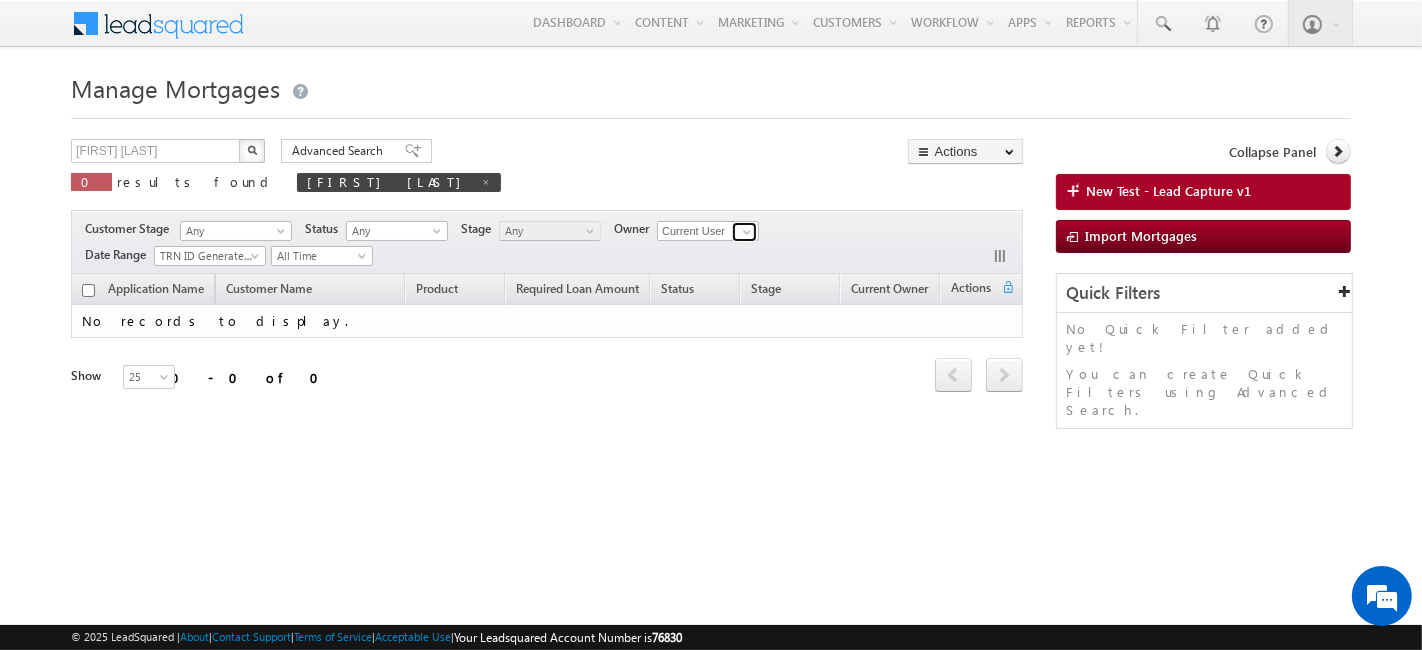 click at bounding box center (744, 232) 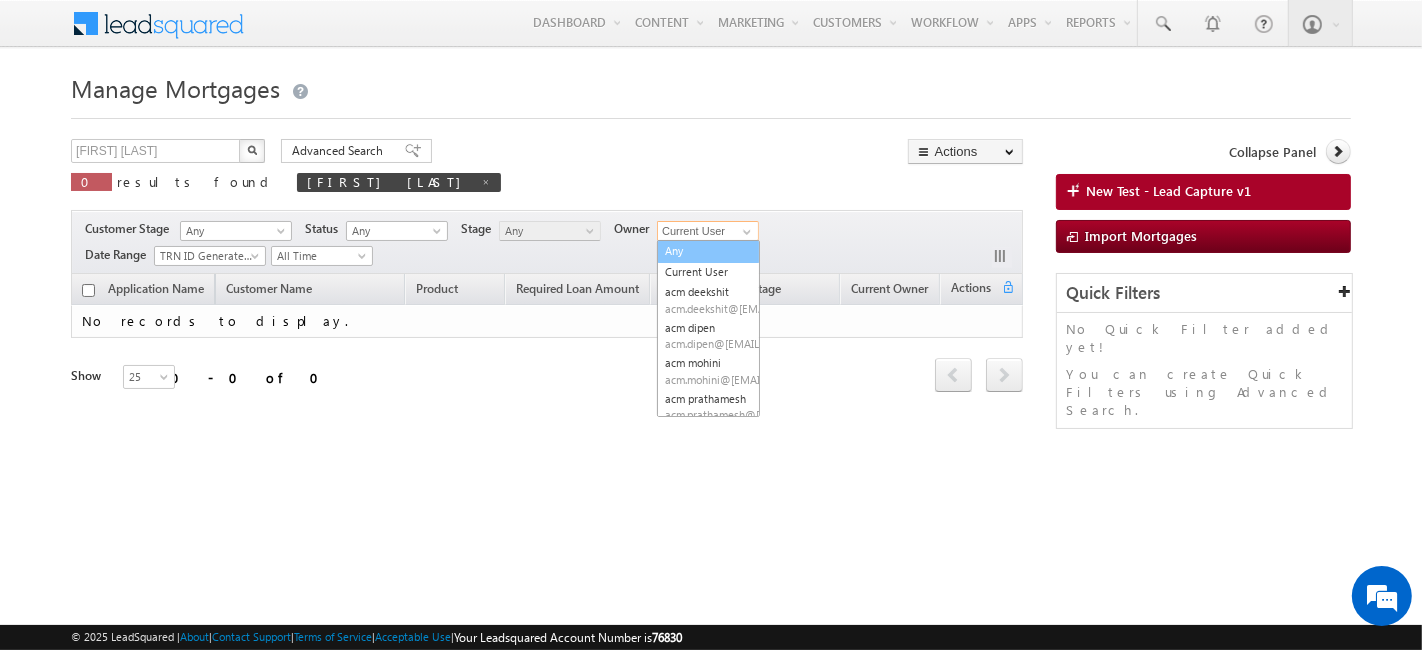 click on "Any" at bounding box center [708, 251] 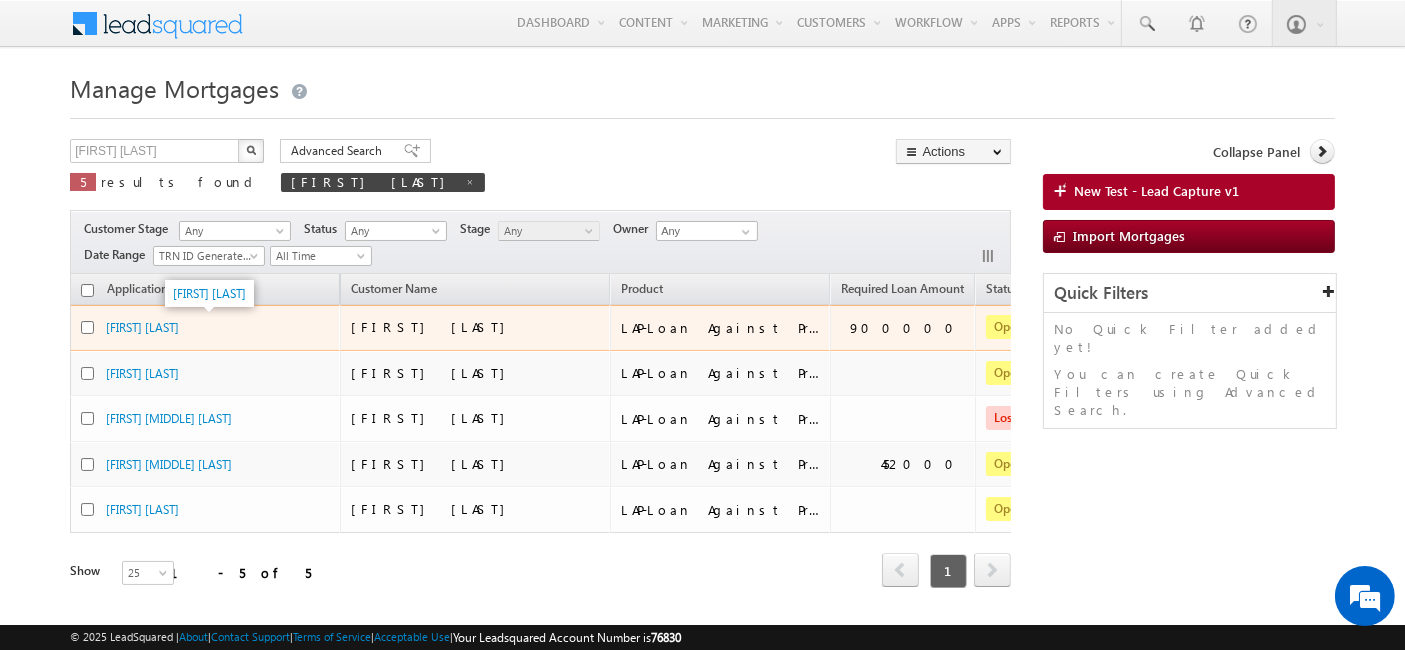 click on "[FIRST] [LAST]" at bounding box center (206, 327) 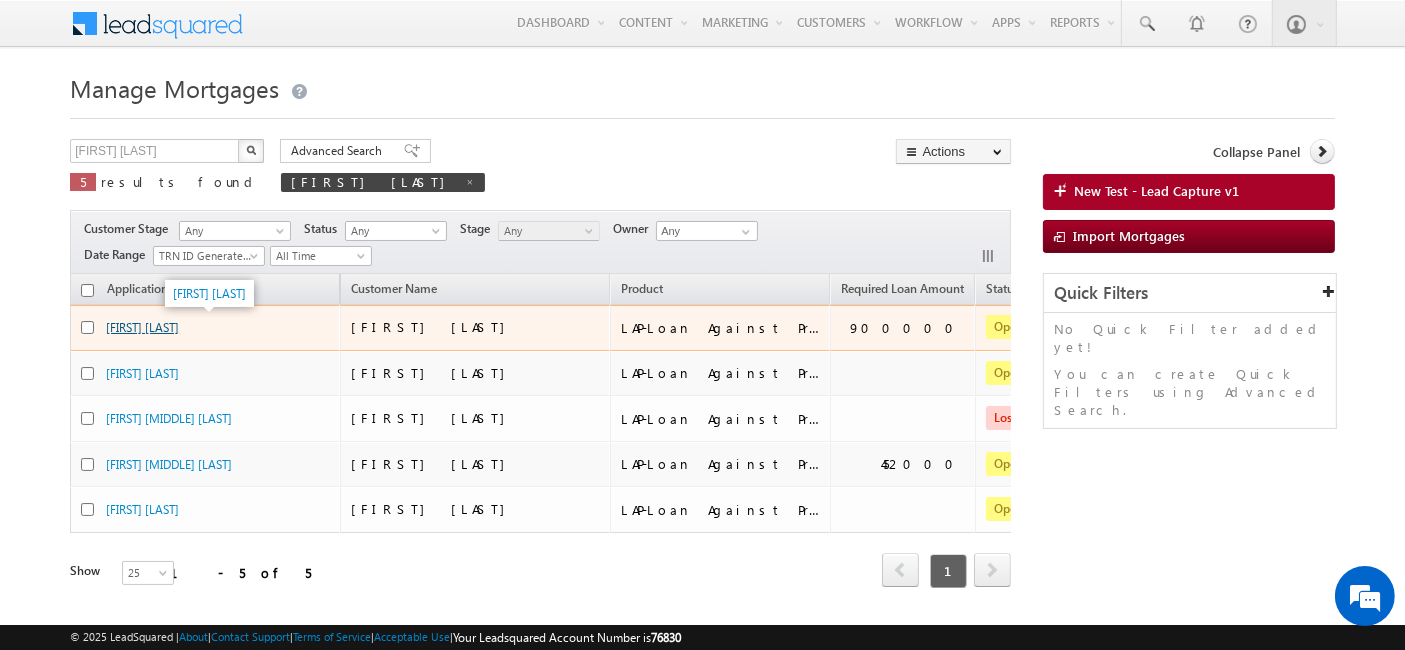 click on "Ajay Devgan" at bounding box center (142, 327) 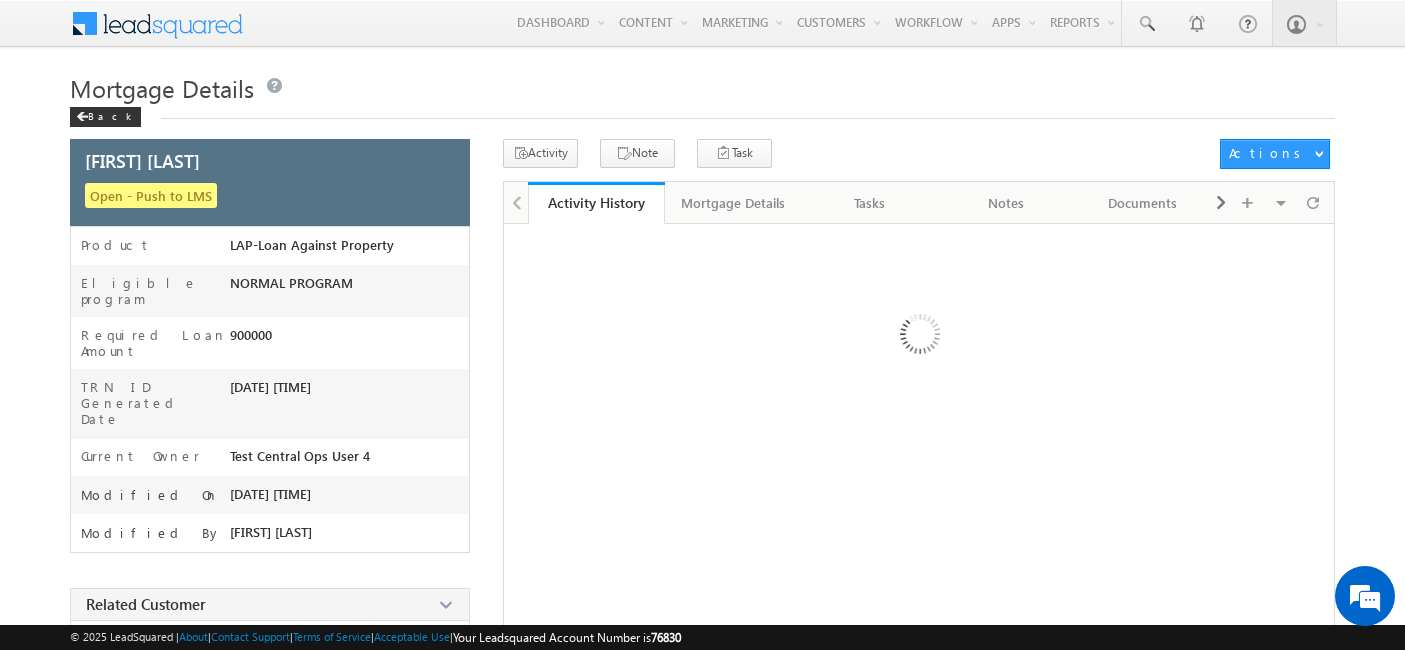 scroll, scrollTop: 0, scrollLeft: 0, axis: both 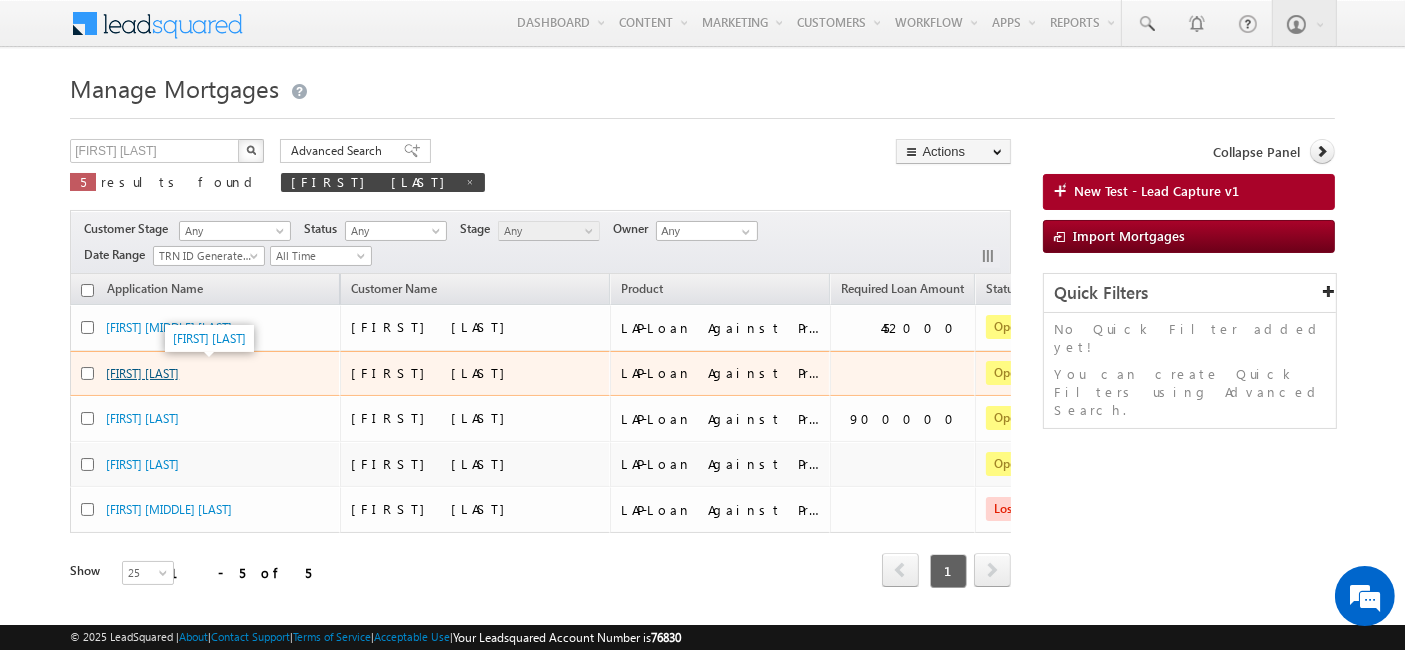 click on "[FIRST] [LAST]" at bounding box center (142, 373) 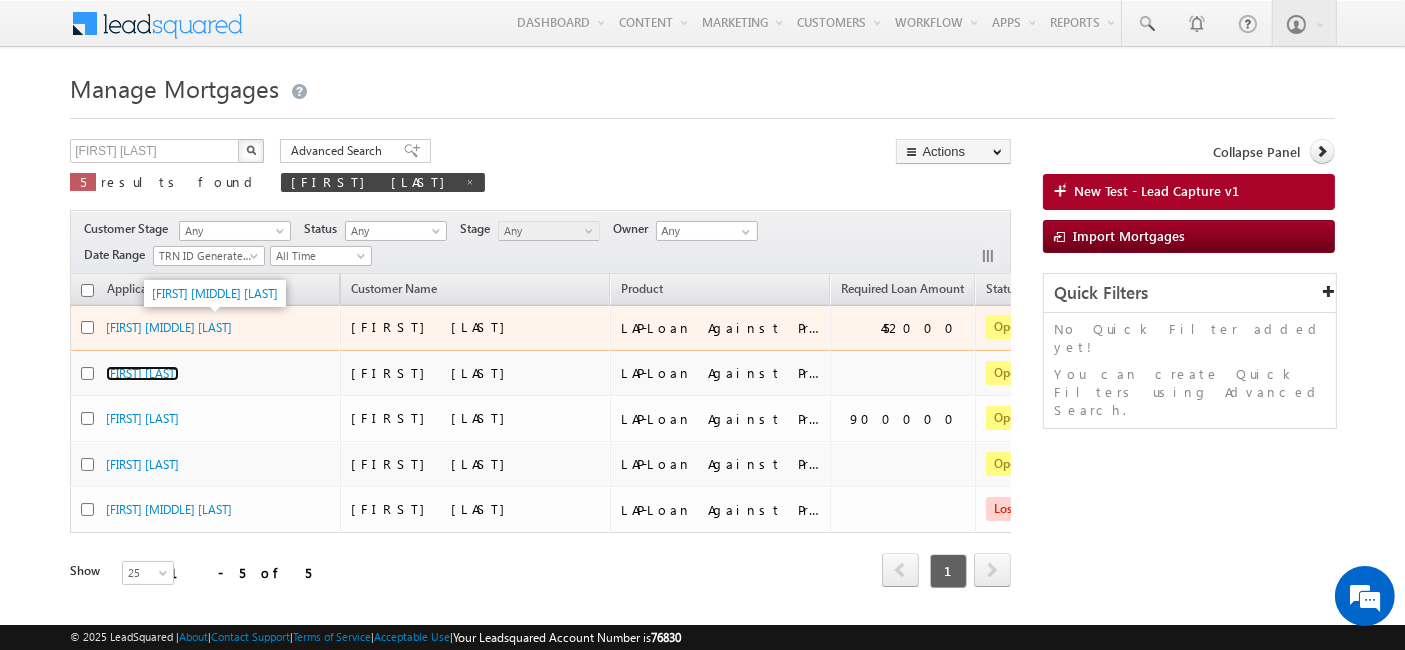 scroll, scrollTop: 0, scrollLeft: 0, axis: both 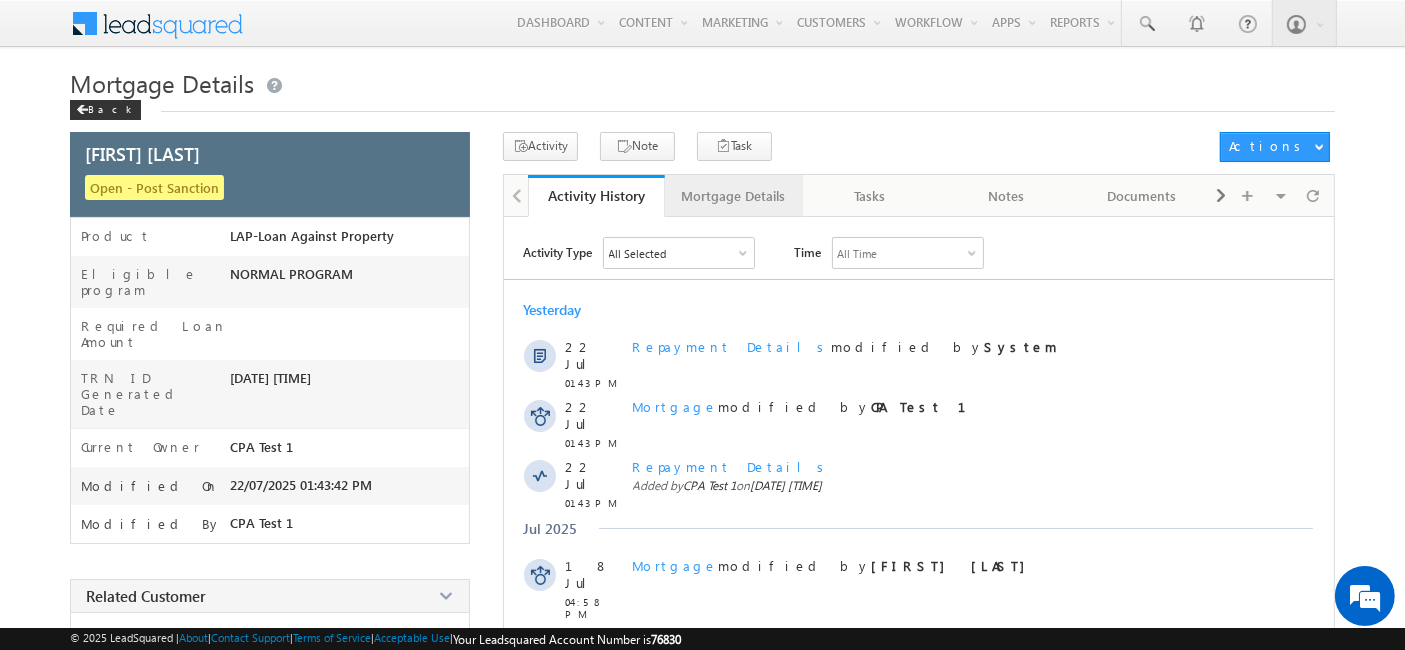 click on "Mortgage Details" at bounding box center (734, 196) 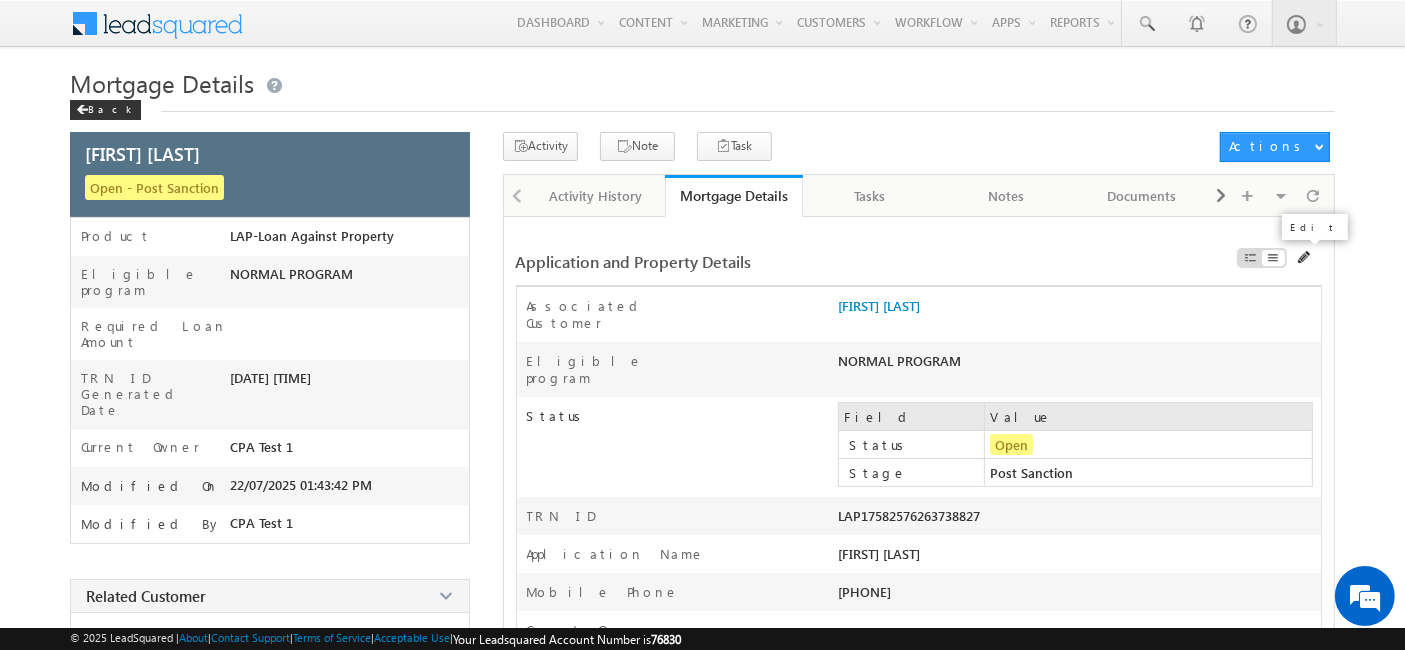 click at bounding box center (1305, 258) 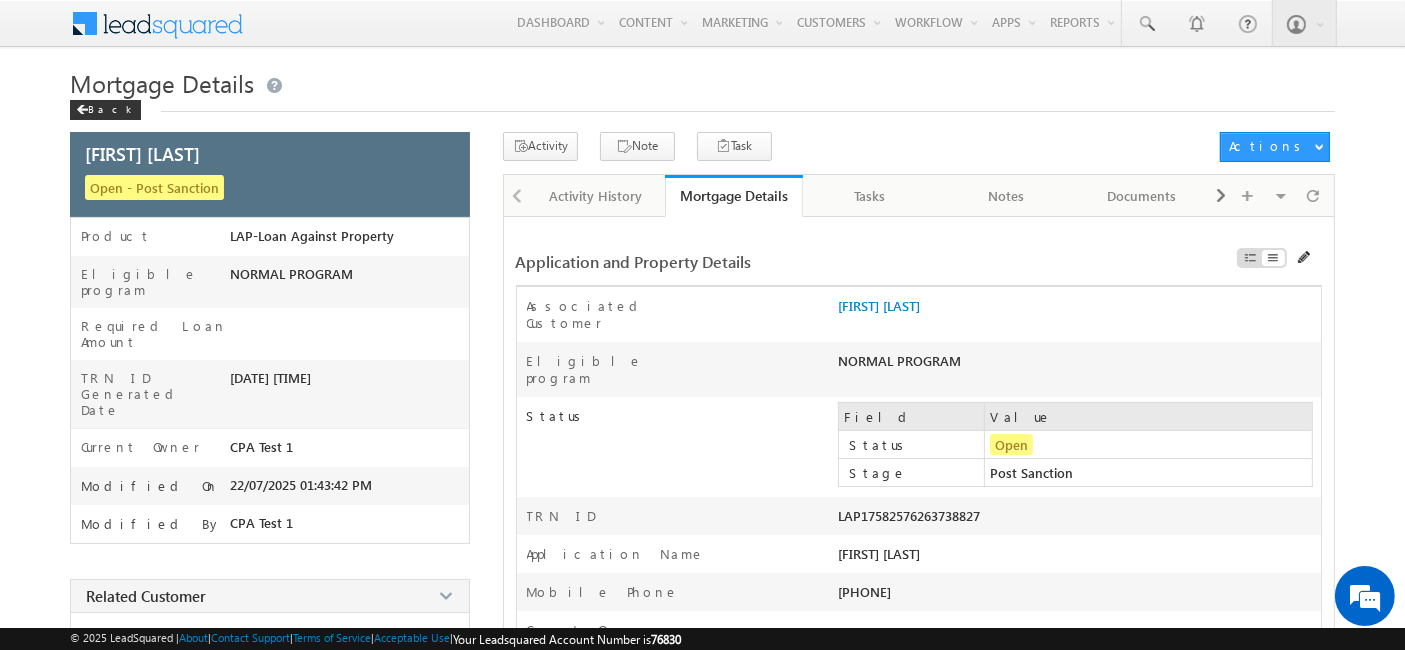 click at bounding box center [1305, 258] 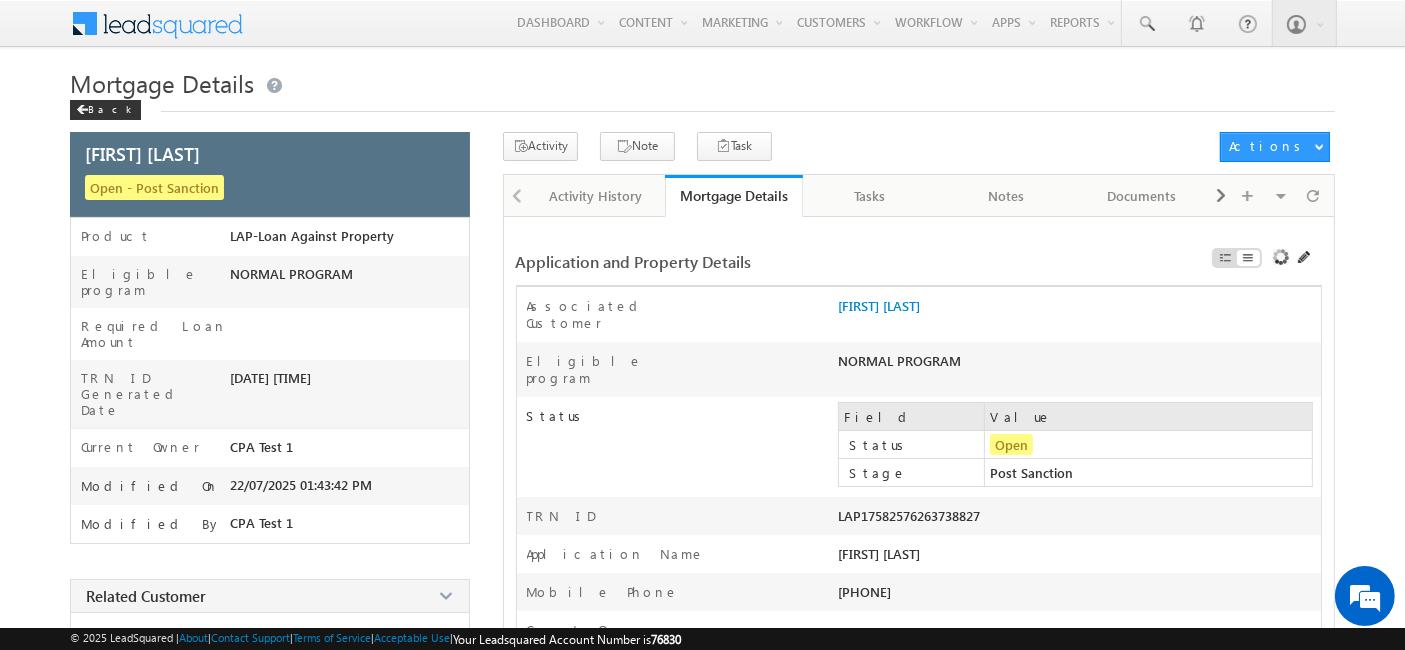 scroll, scrollTop: 0, scrollLeft: 0, axis: both 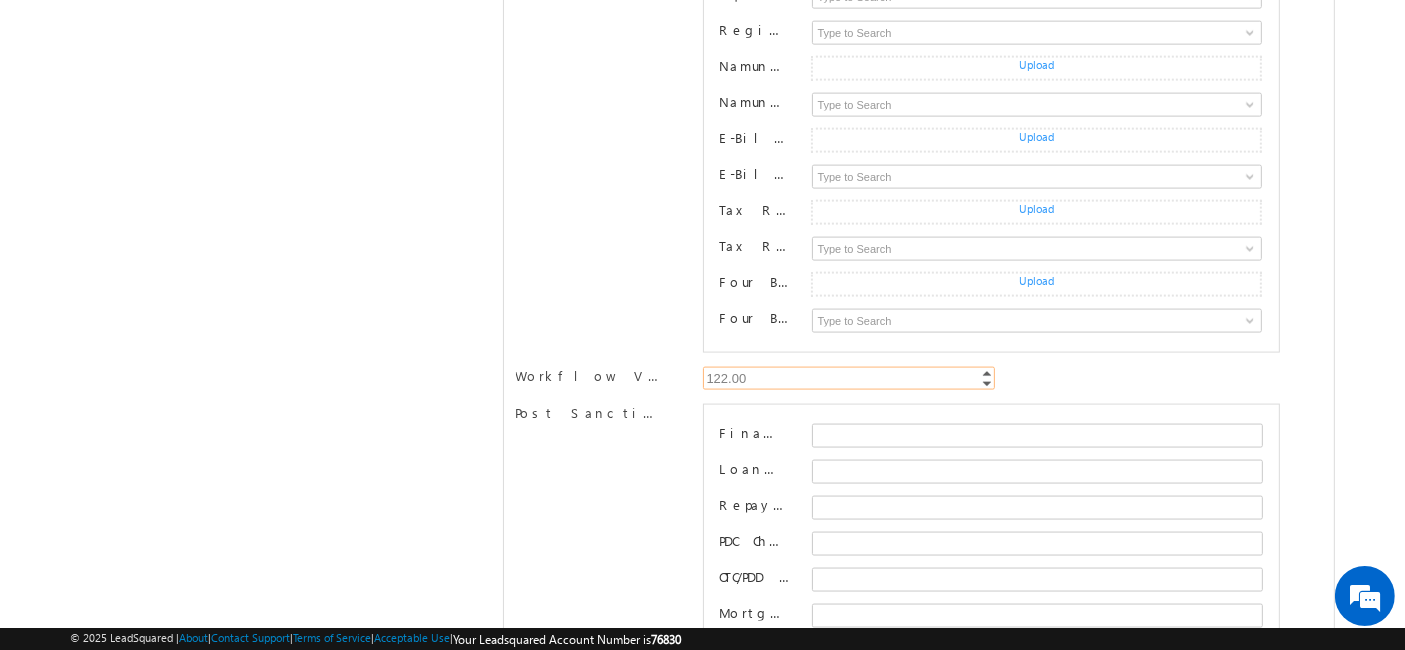 click on "122" at bounding box center [848, 378] 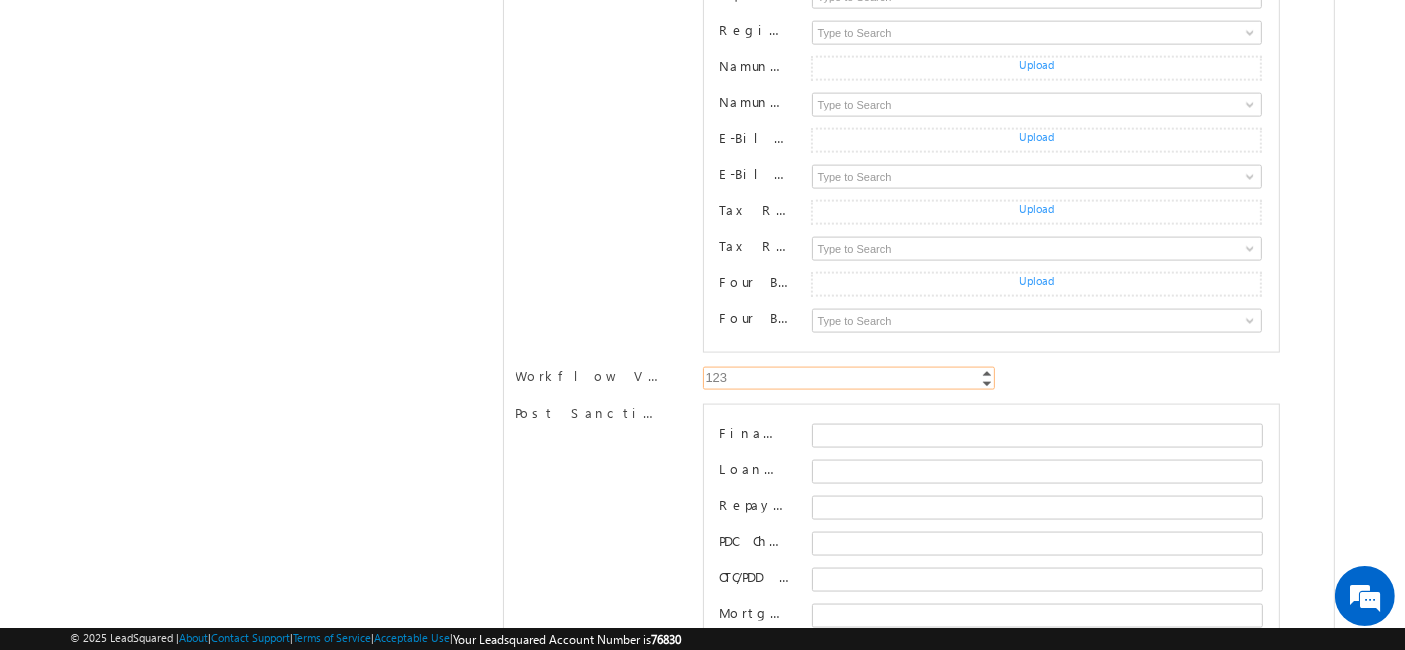 type on "123" 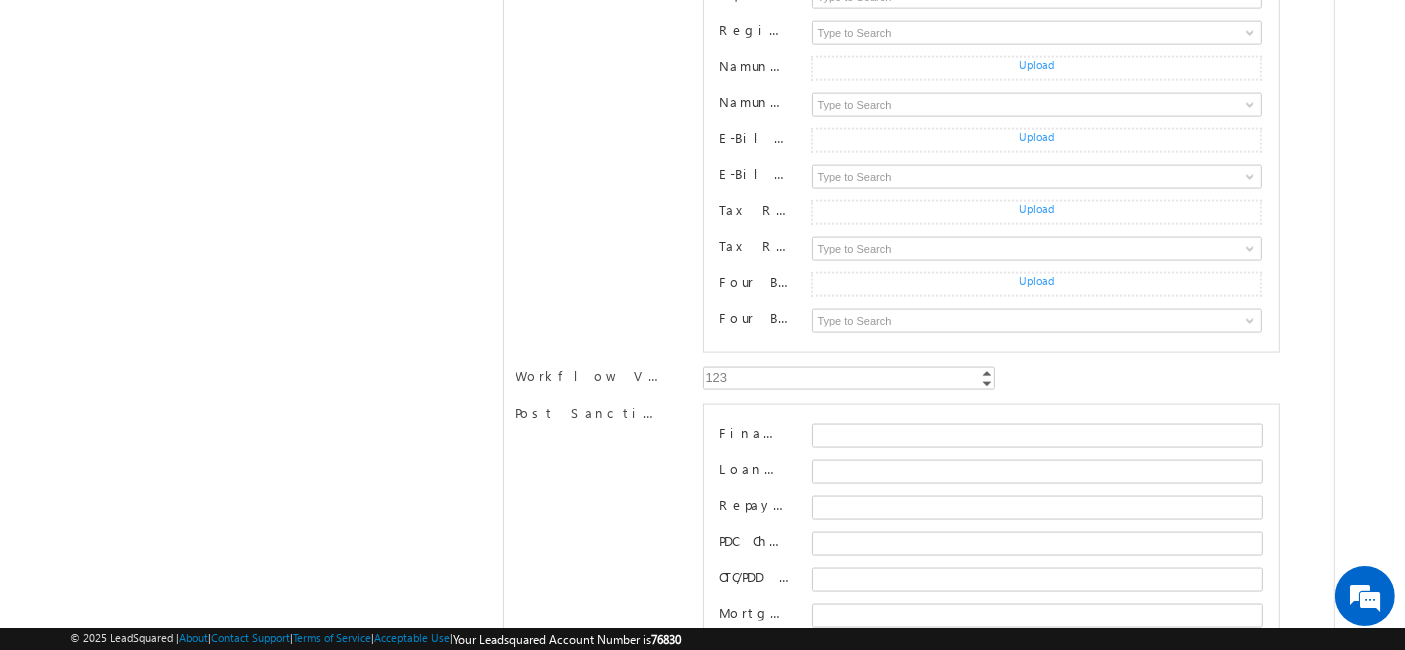 click on "Workflow Version
Workflow Version
122.00 123 Increment Decrement" at bounding box center (919, 385) 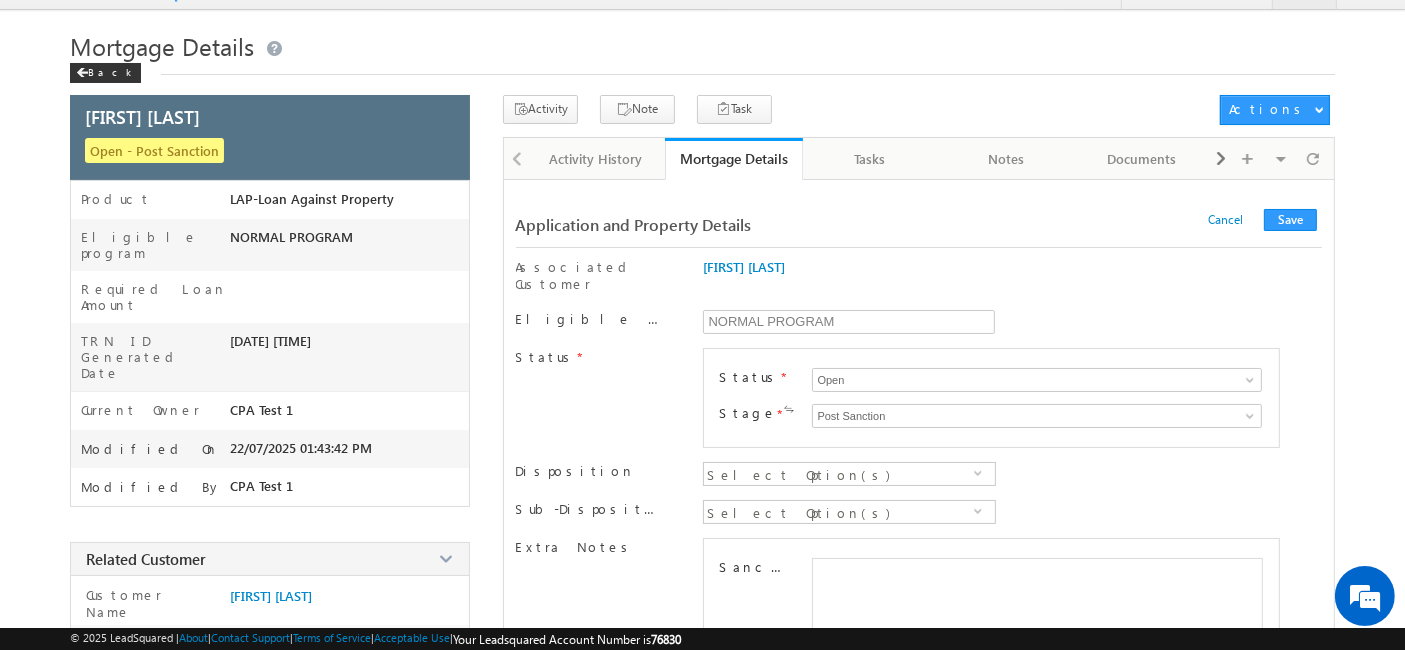 scroll, scrollTop: 0, scrollLeft: 0, axis: both 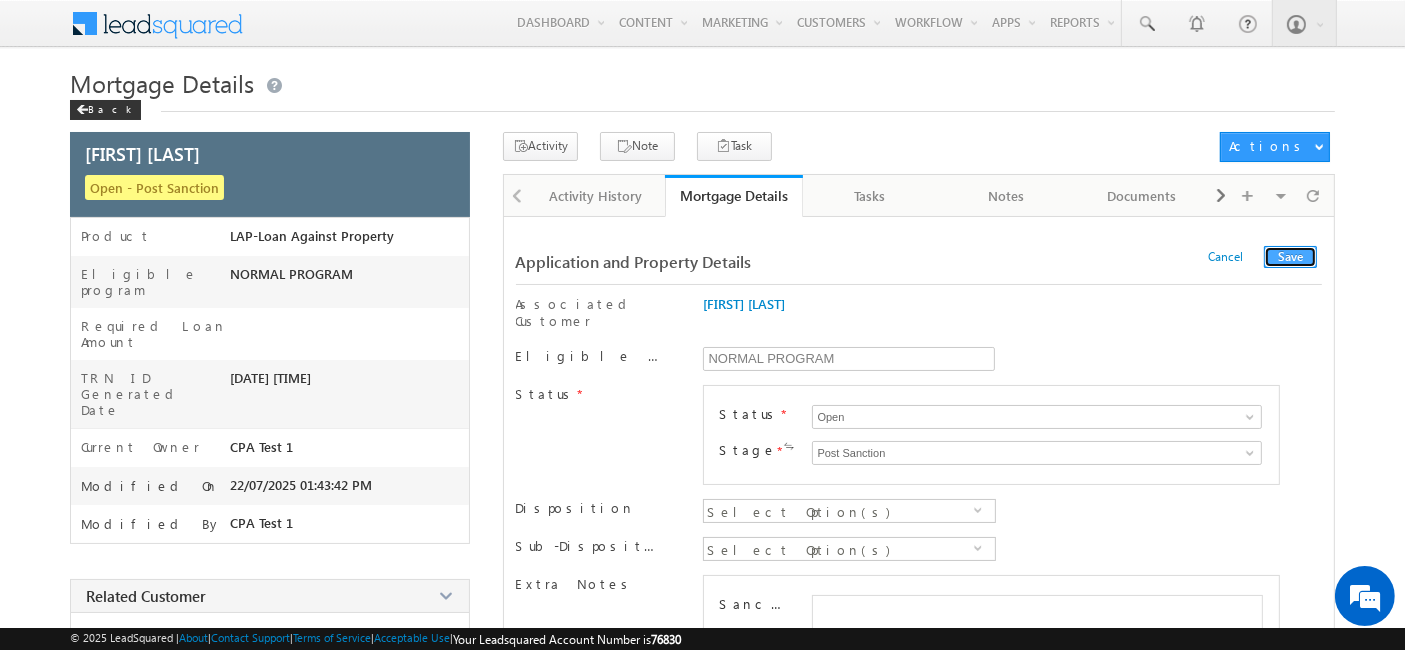 click on "Save" at bounding box center [1290, 257] 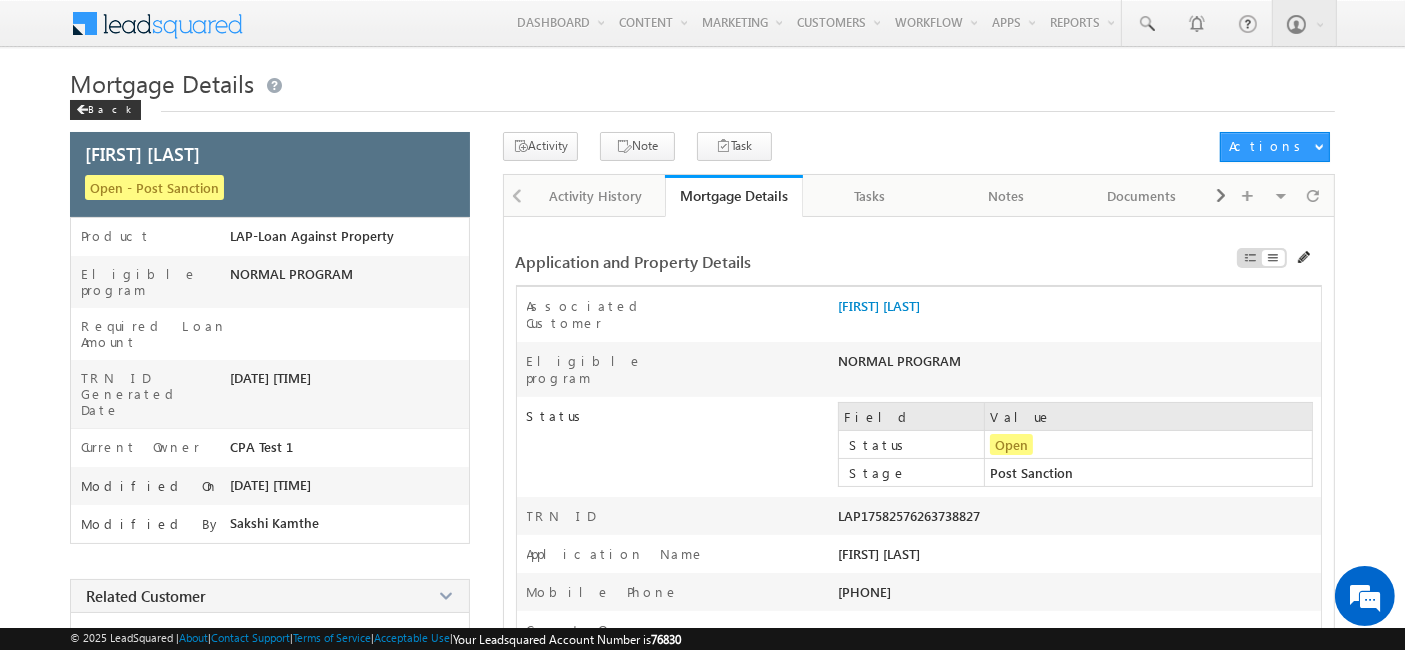 click at bounding box center [170, 21] 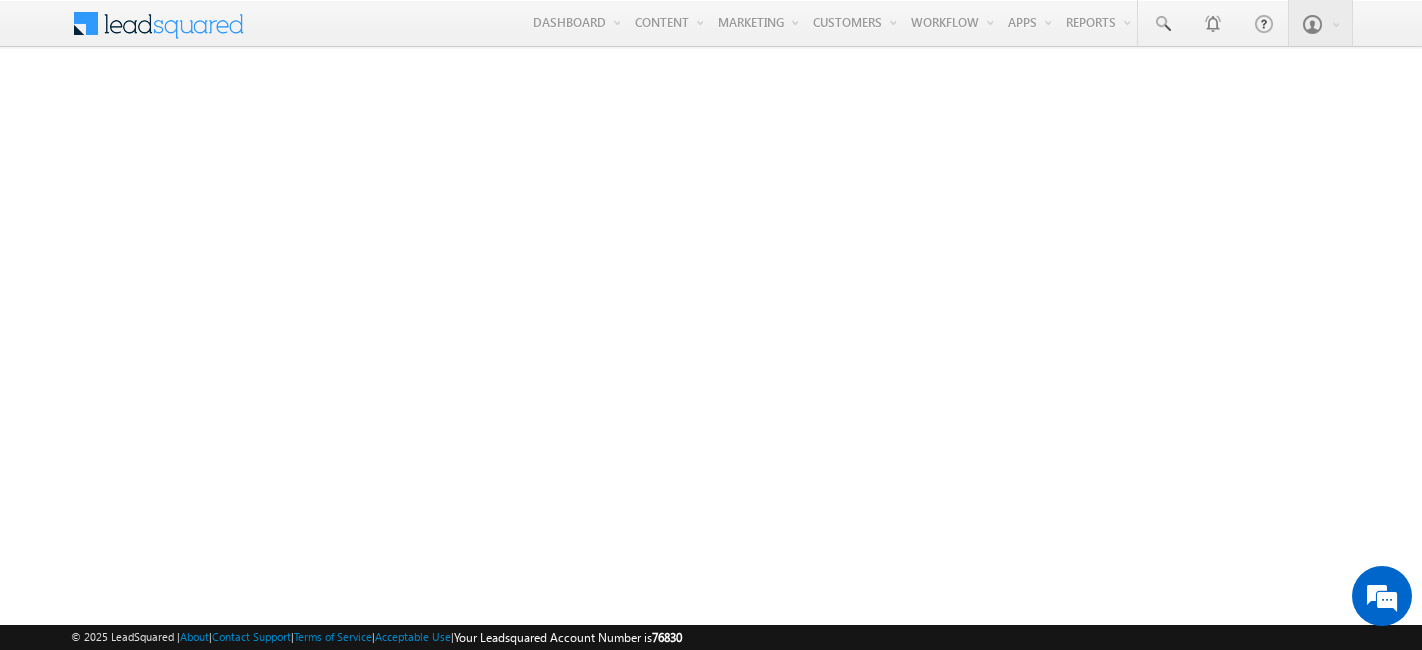 scroll, scrollTop: 0, scrollLeft: 0, axis: both 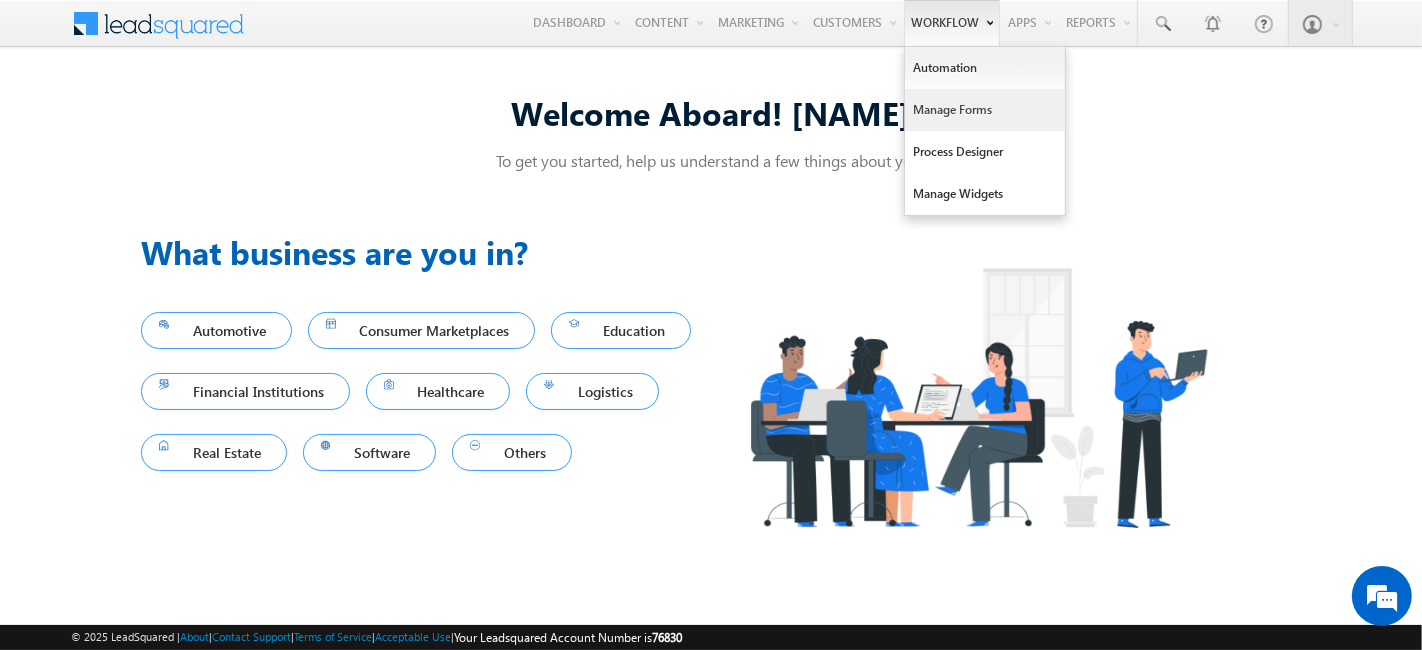 click on "Manage Forms" at bounding box center (985, 110) 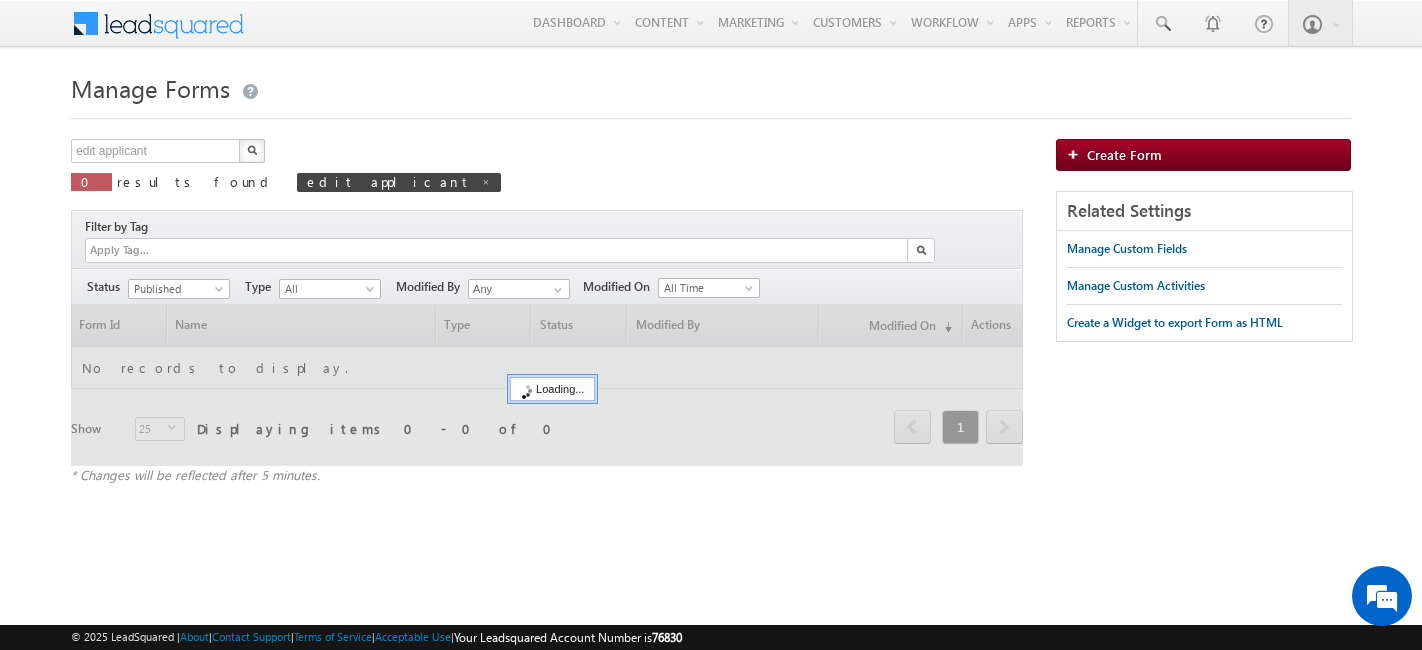 scroll, scrollTop: 0, scrollLeft: 0, axis: both 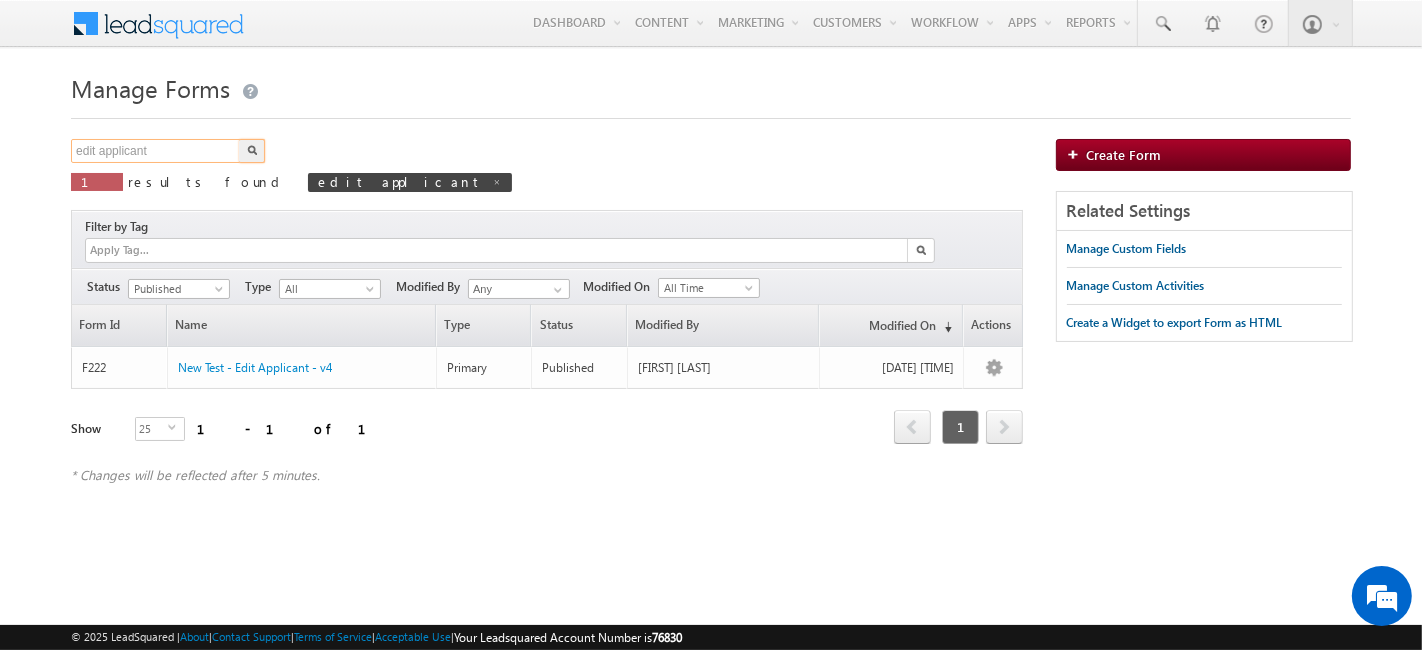click on "edit applicant" at bounding box center [156, 151] 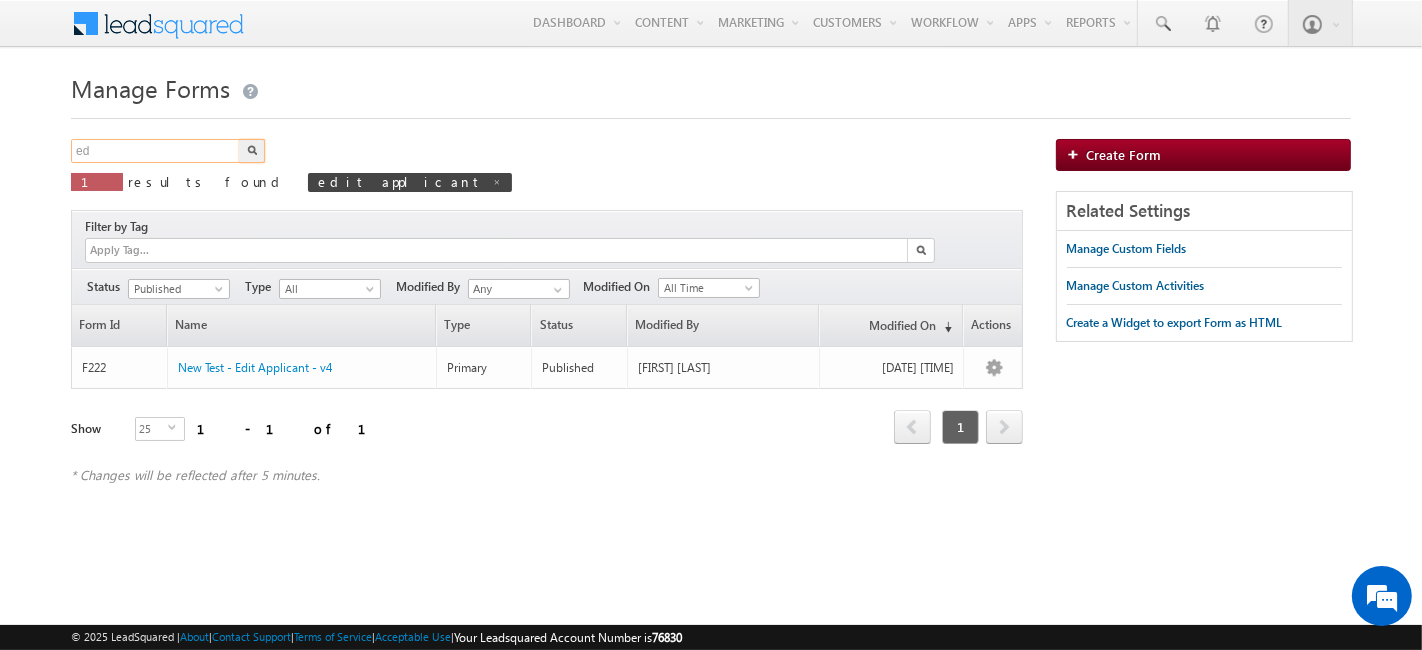 type on "e" 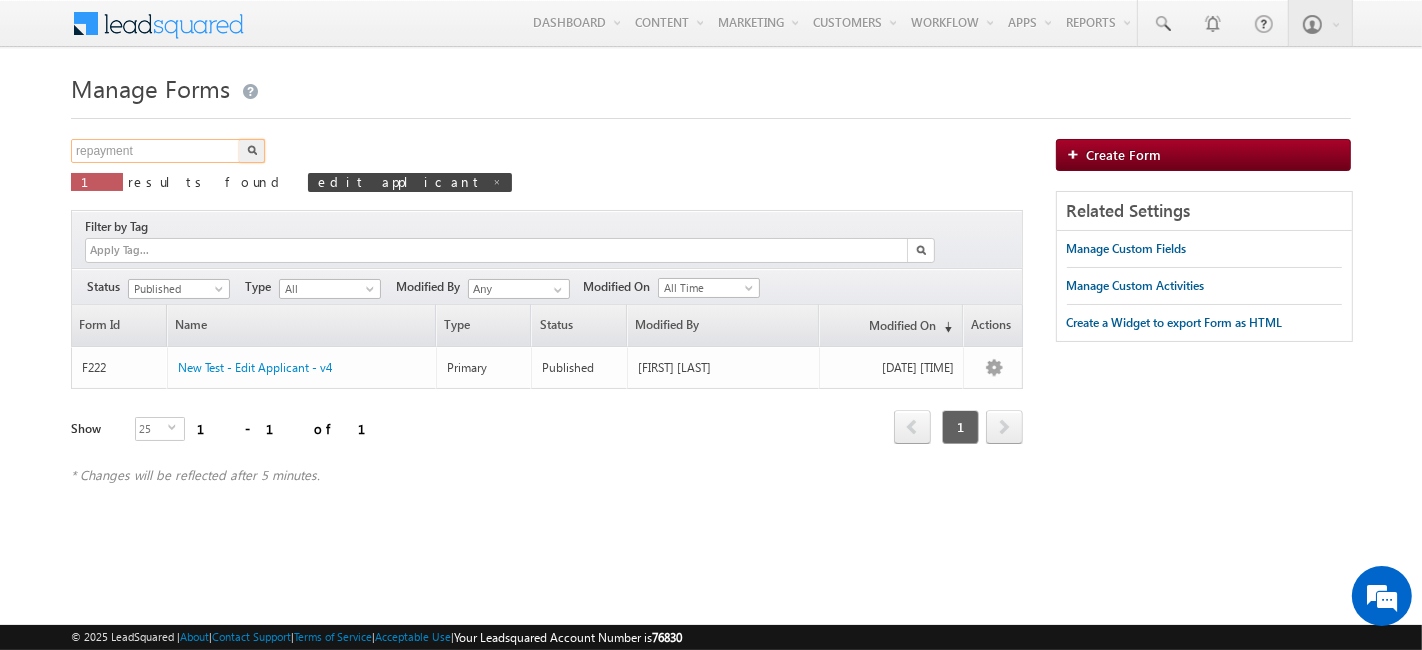 scroll, scrollTop: 0, scrollLeft: 0, axis: both 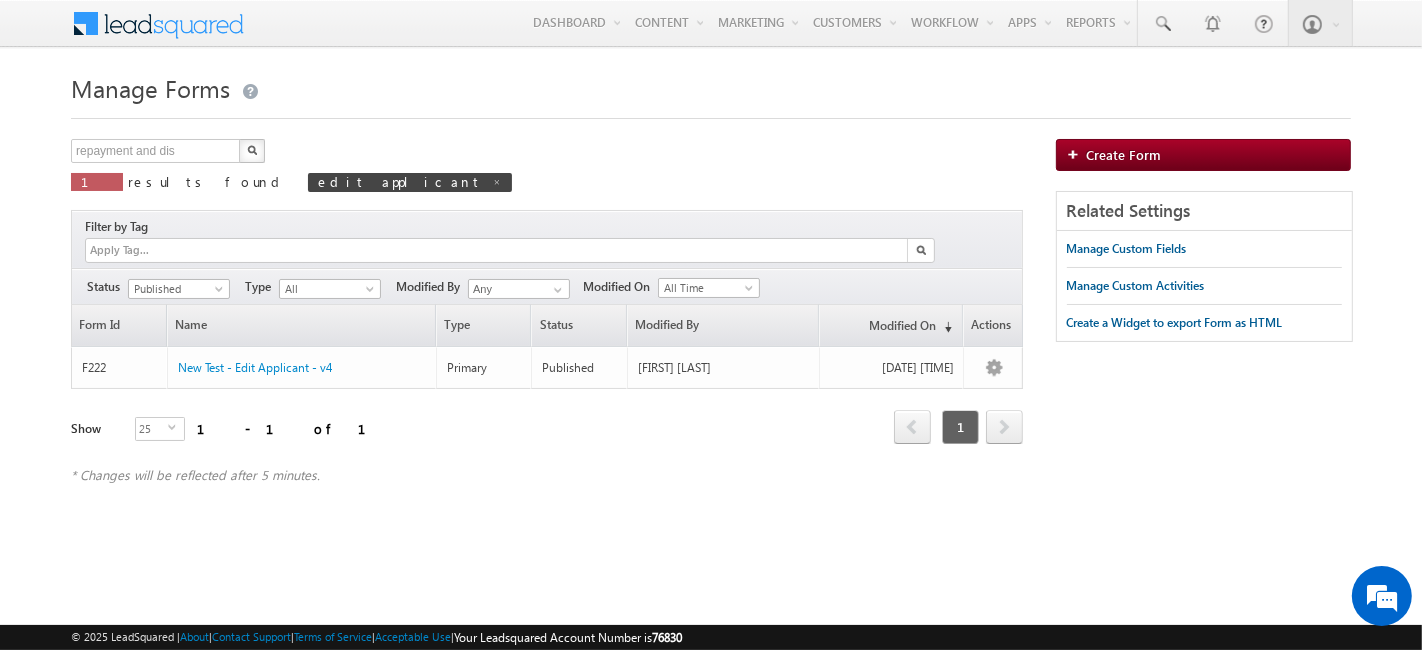 click at bounding box center [252, 151] 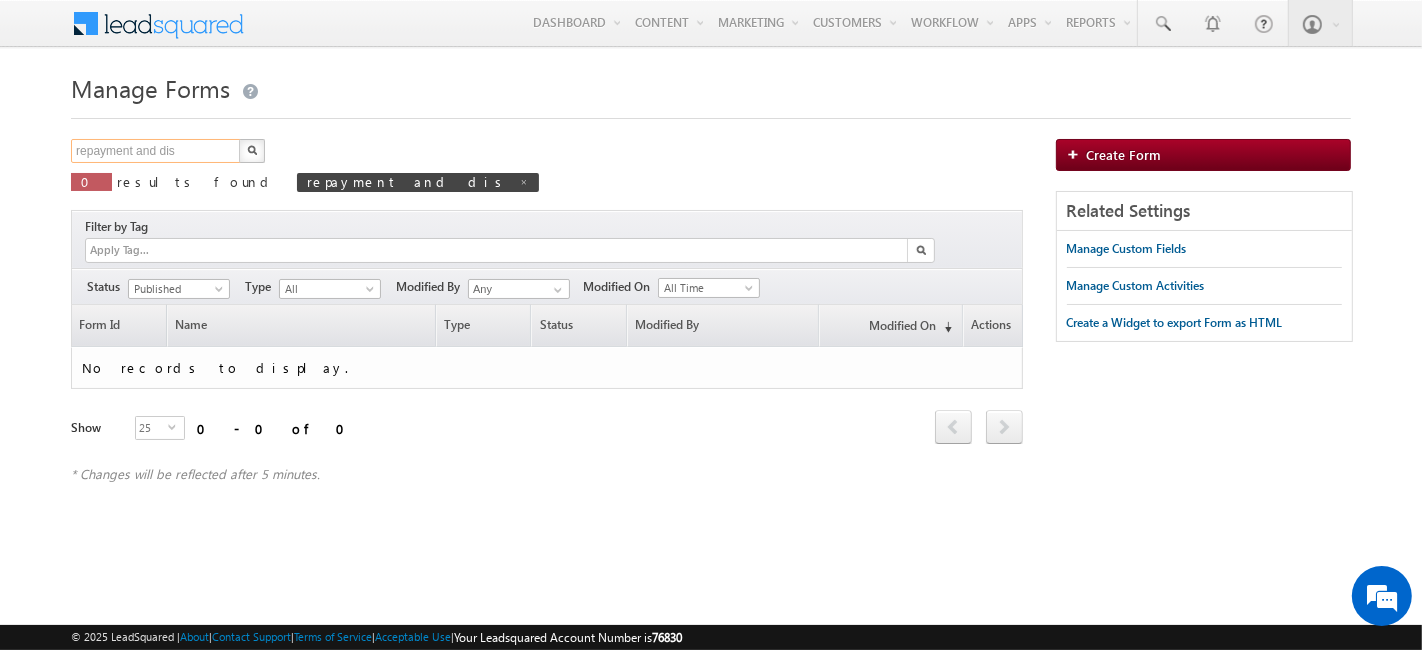 click on "repayment and dis" at bounding box center (156, 151) 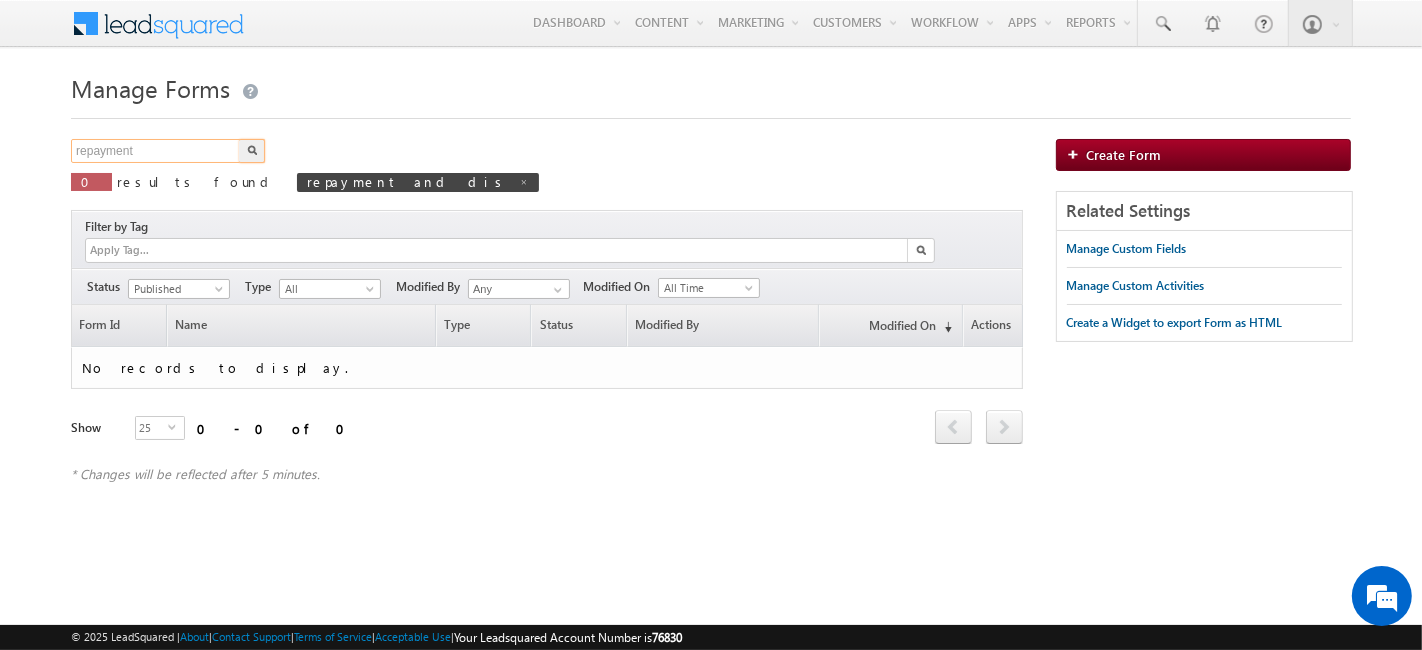 type on "repayment" 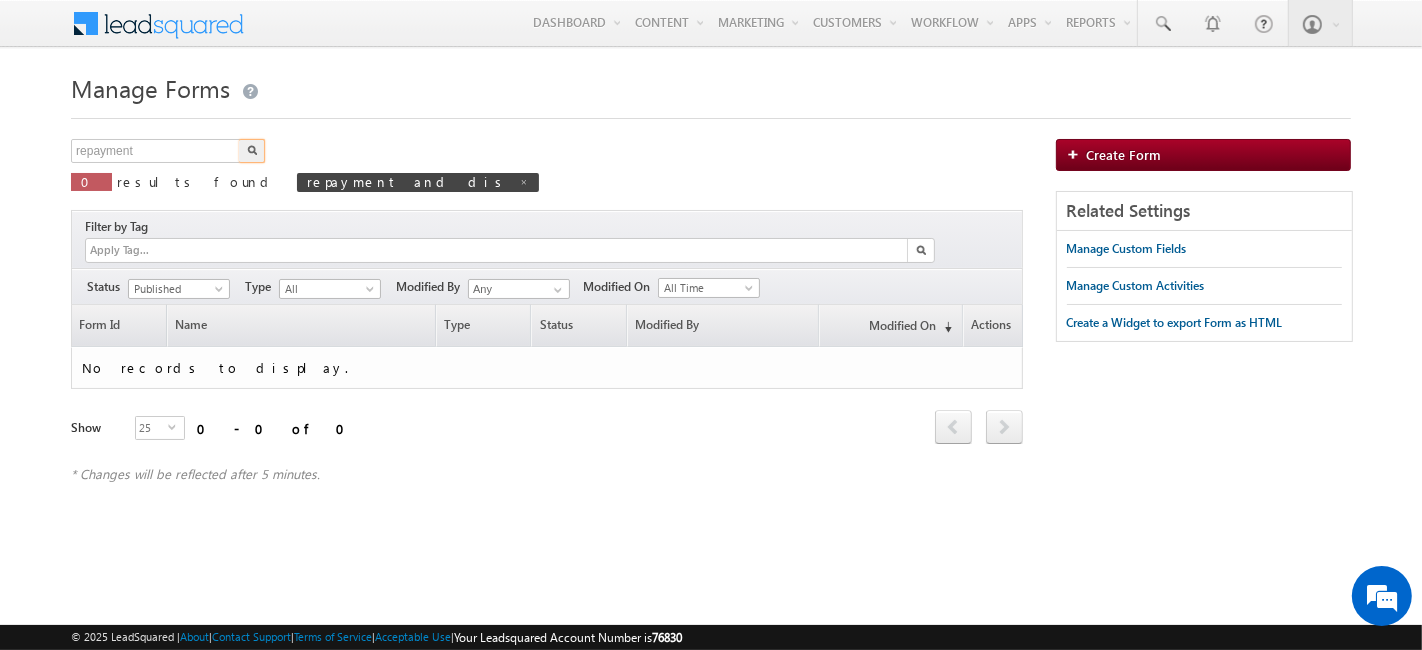 click at bounding box center [252, 150] 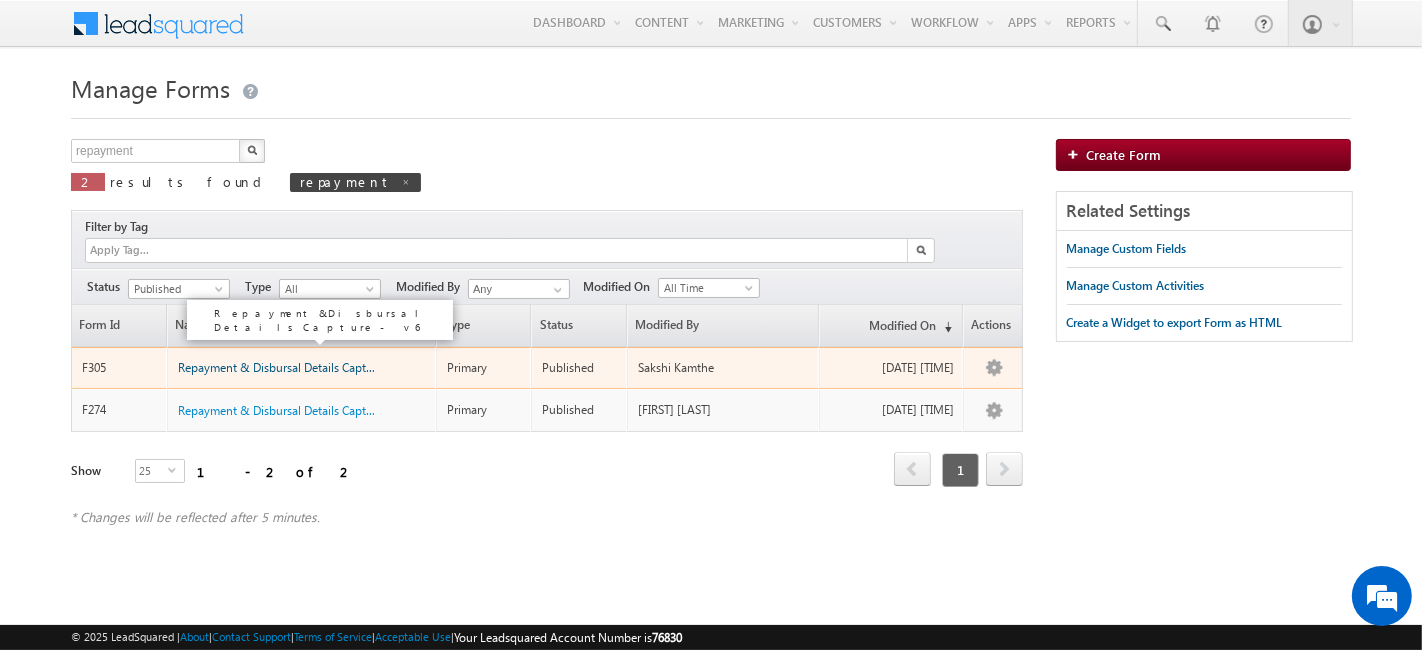 click on "Repayment & Disbursal Details Capture - ..." at bounding box center (290, 367) 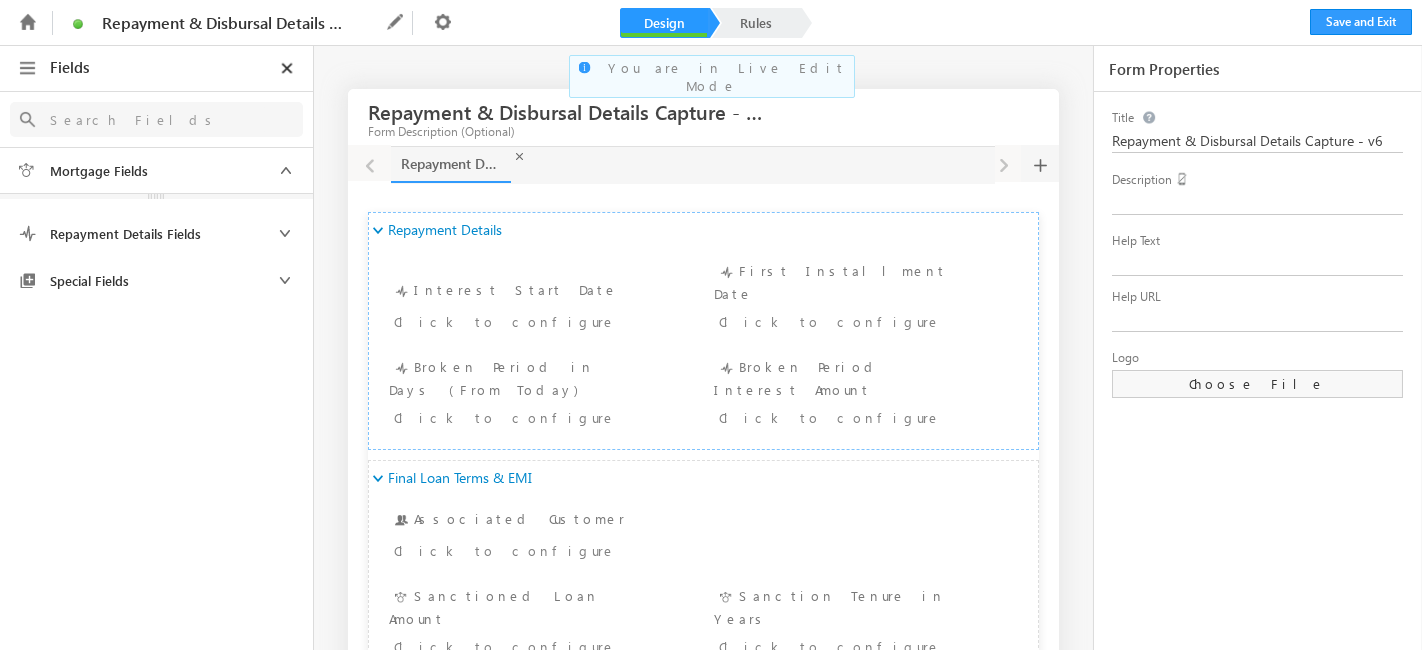 scroll, scrollTop: 0, scrollLeft: 0, axis: both 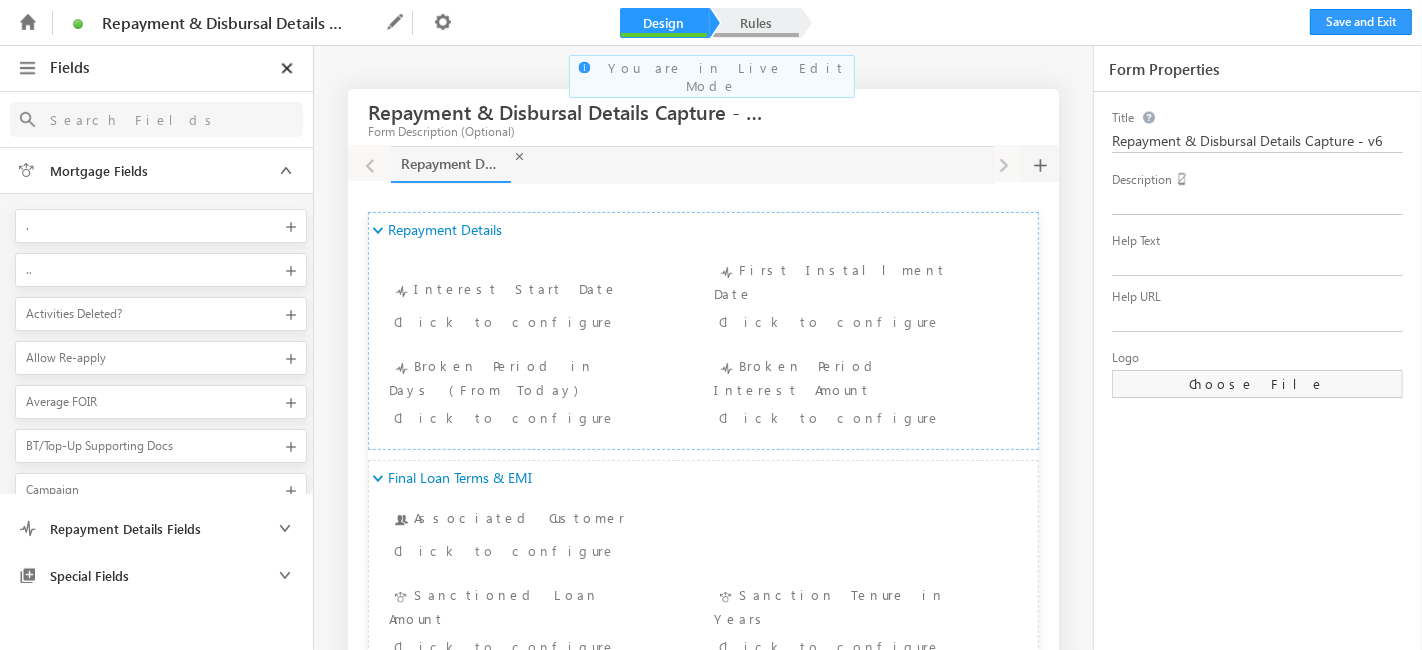 click on "Rules" at bounding box center (756, 23) 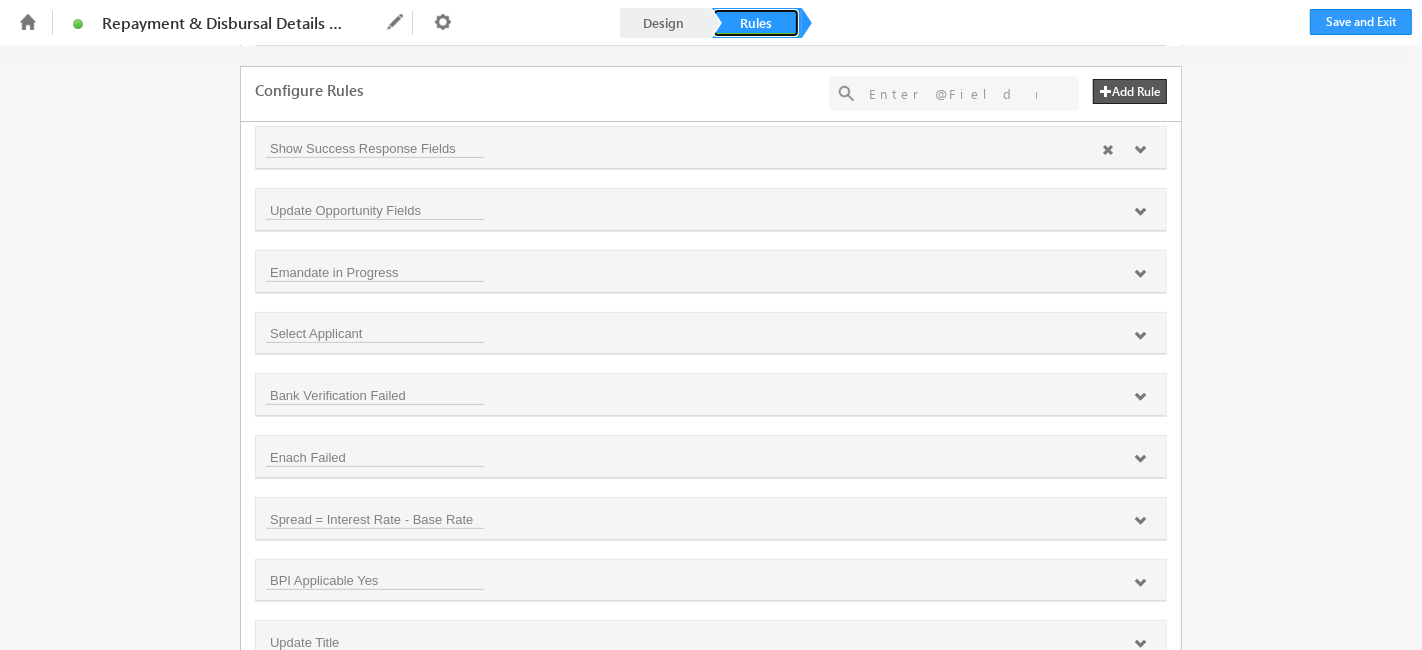 scroll, scrollTop: 0, scrollLeft: 0, axis: both 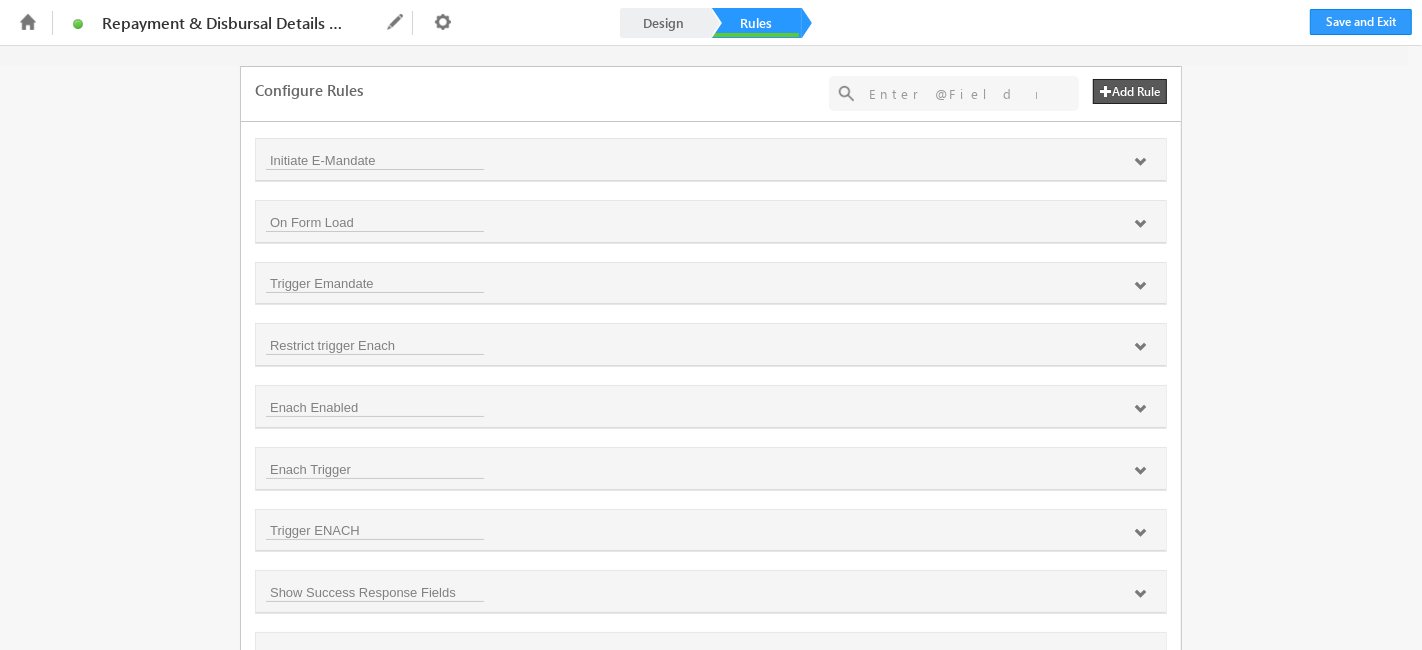 click on "Add Rule" at bounding box center (1130, 91) 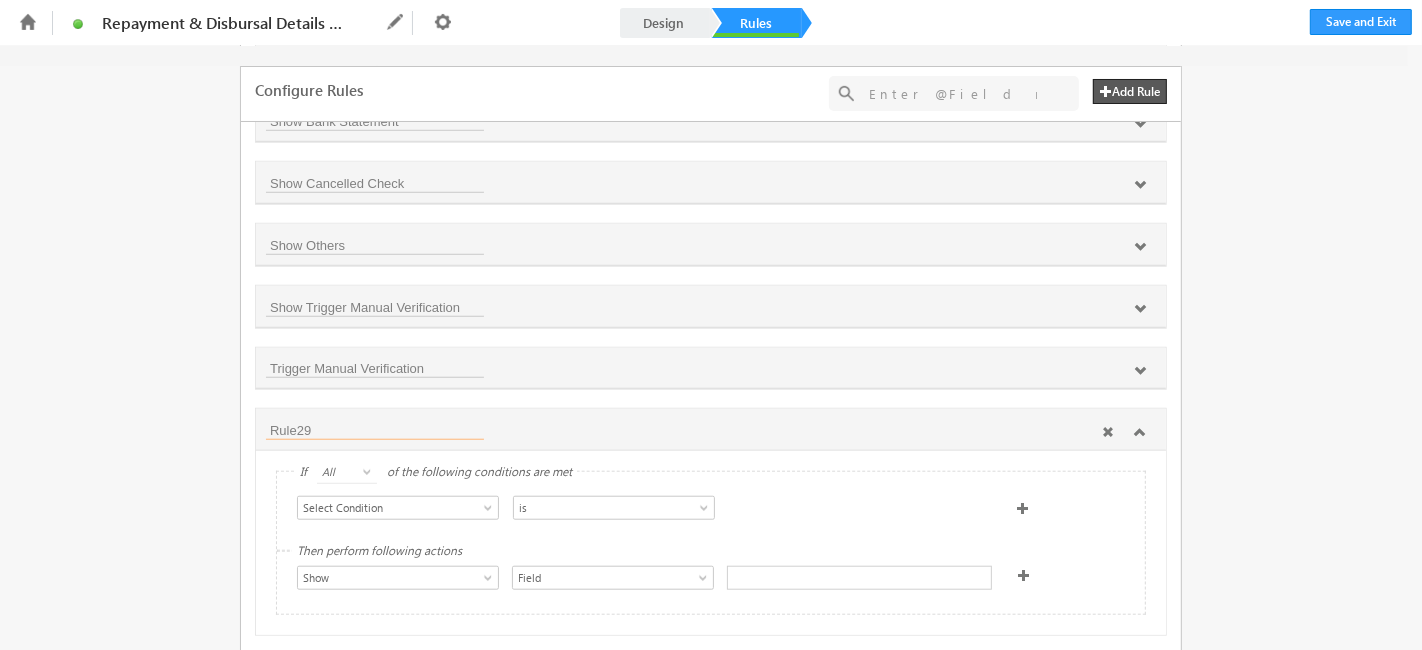 click on "Rule29" at bounding box center [375, 430] 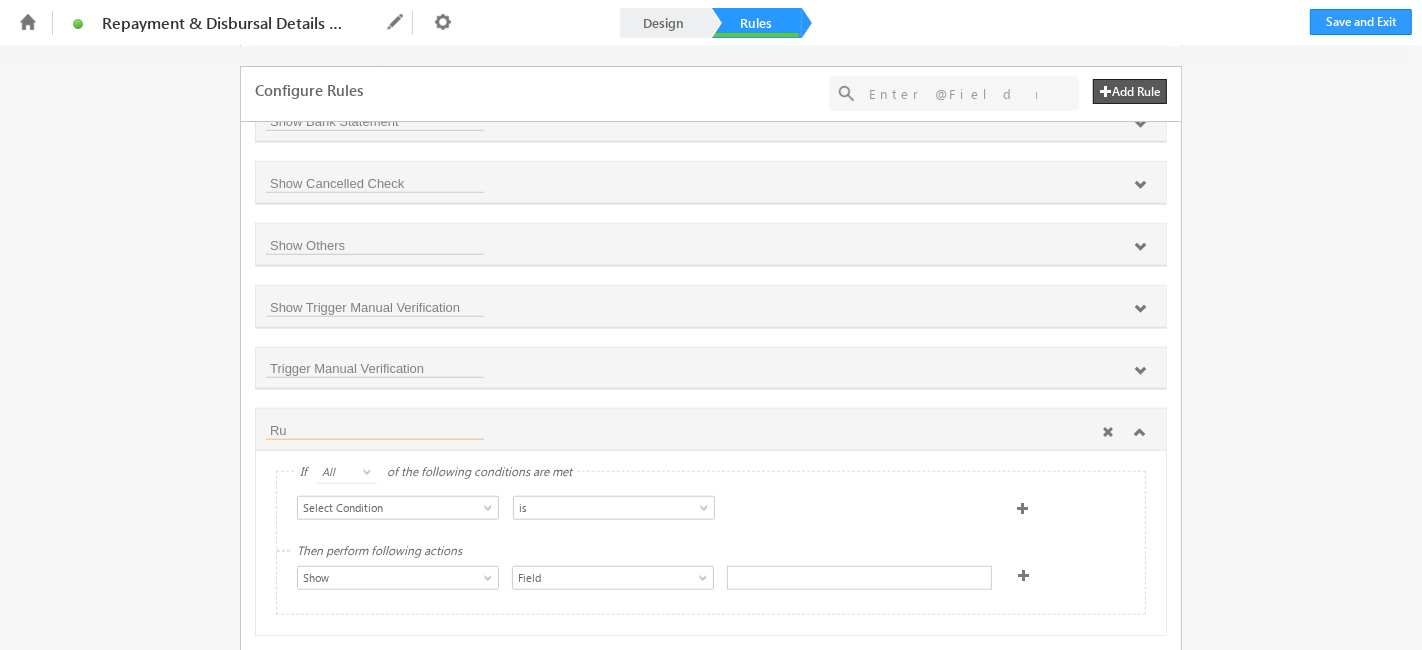 type on "R" 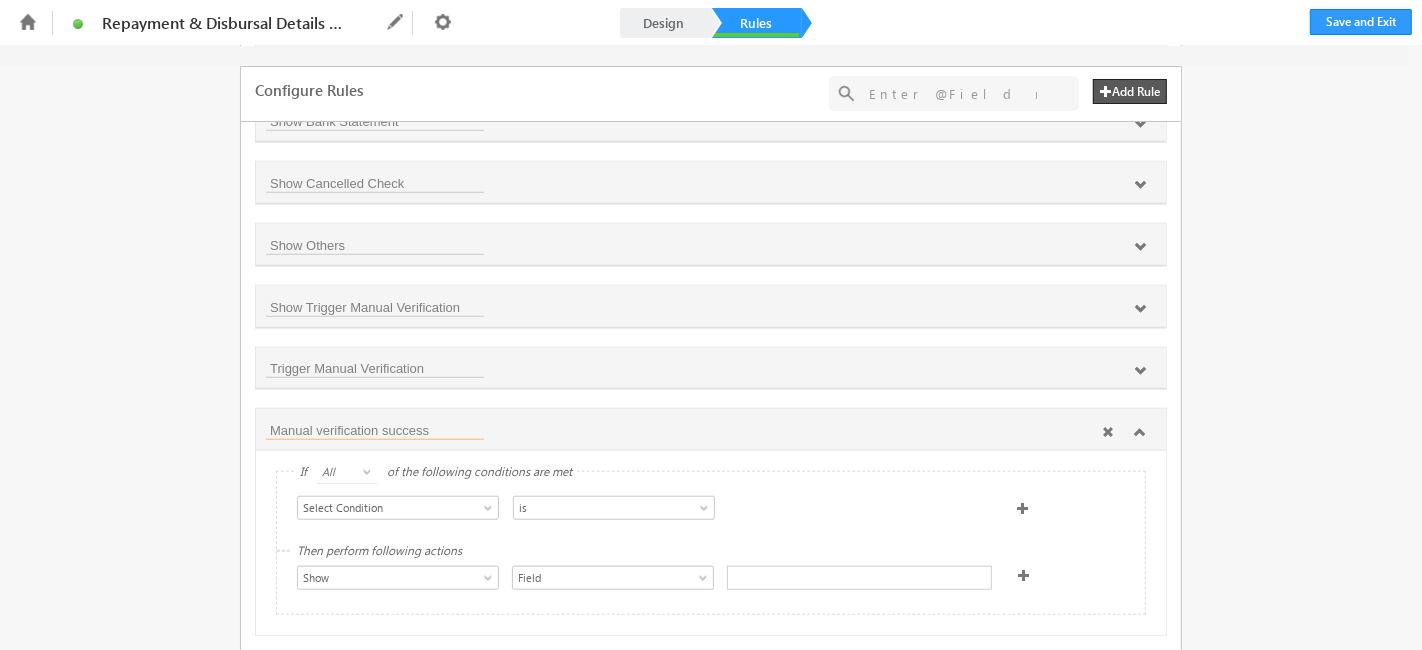 click on "Manual verification success" at bounding box center (375, 430) 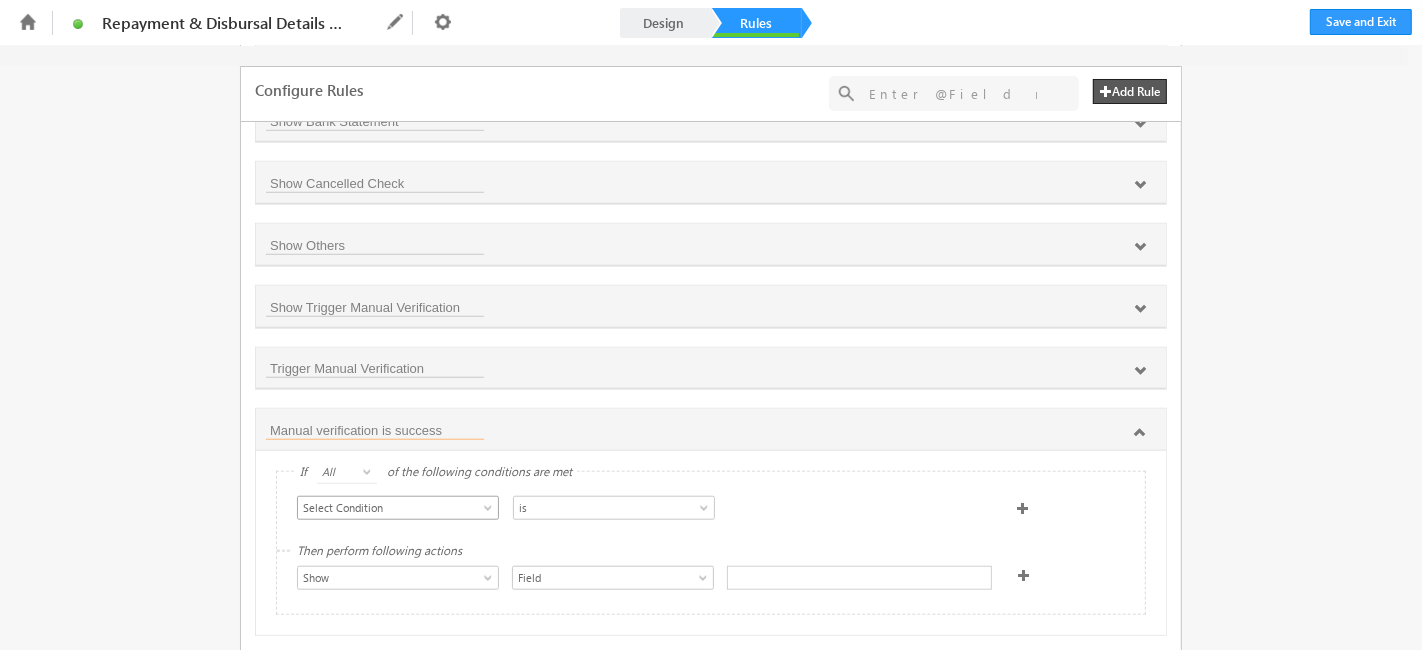 type on "Manual verification is success" 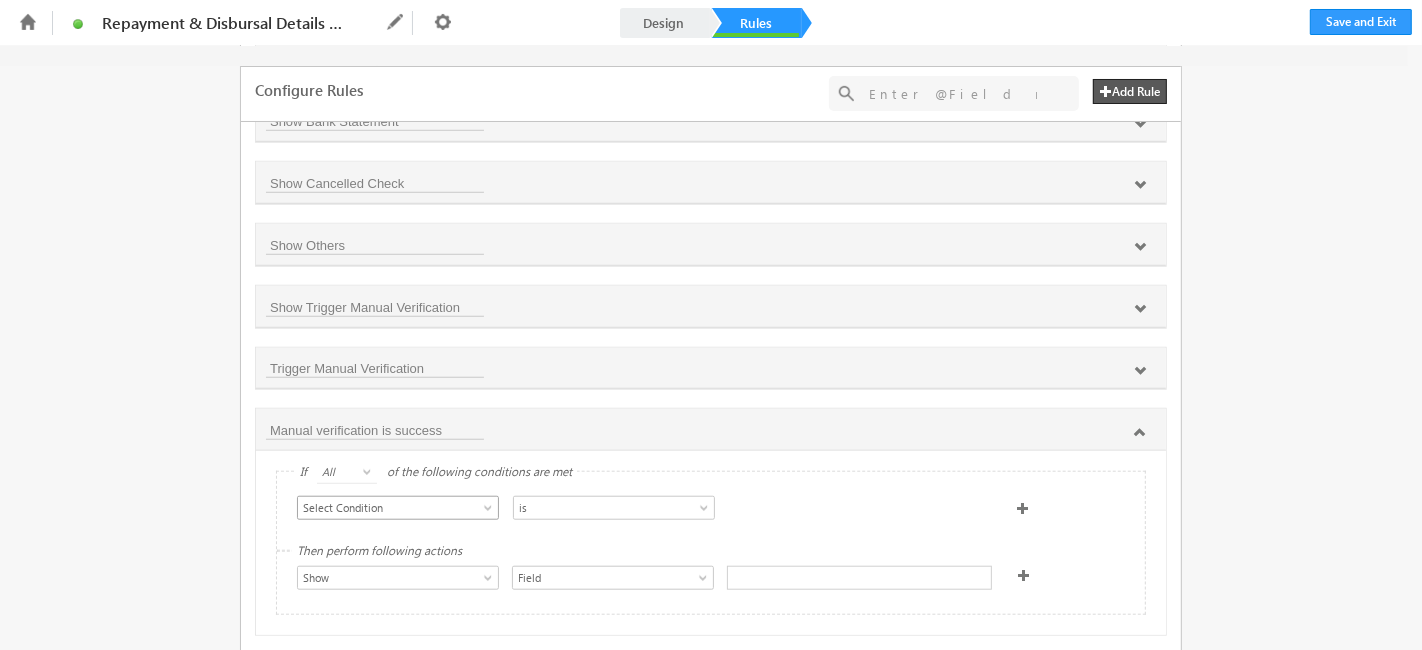 click on "Select Condition" at bounding box center (388, 508) 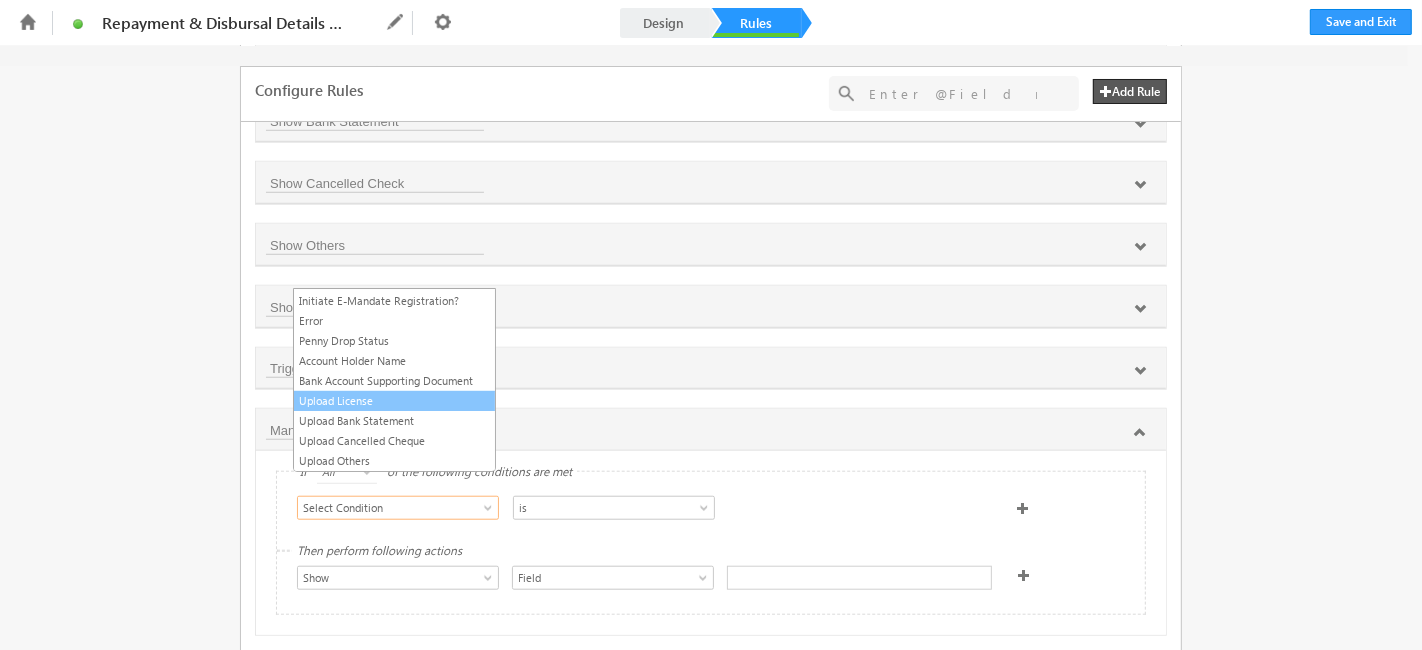 scroll, scrollTop: 666, scrollLeft: 0, axis: vertical 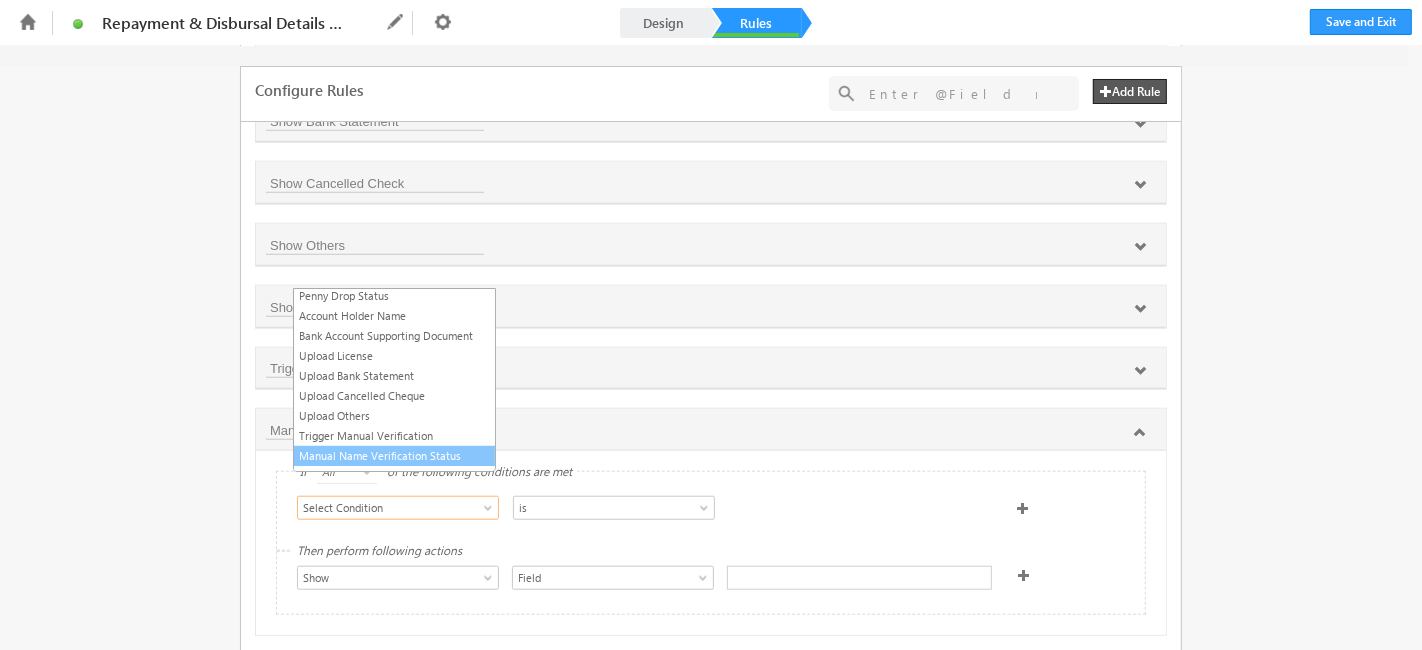 click on "Manual Name Verification Status" at bounding box center [394, 456] 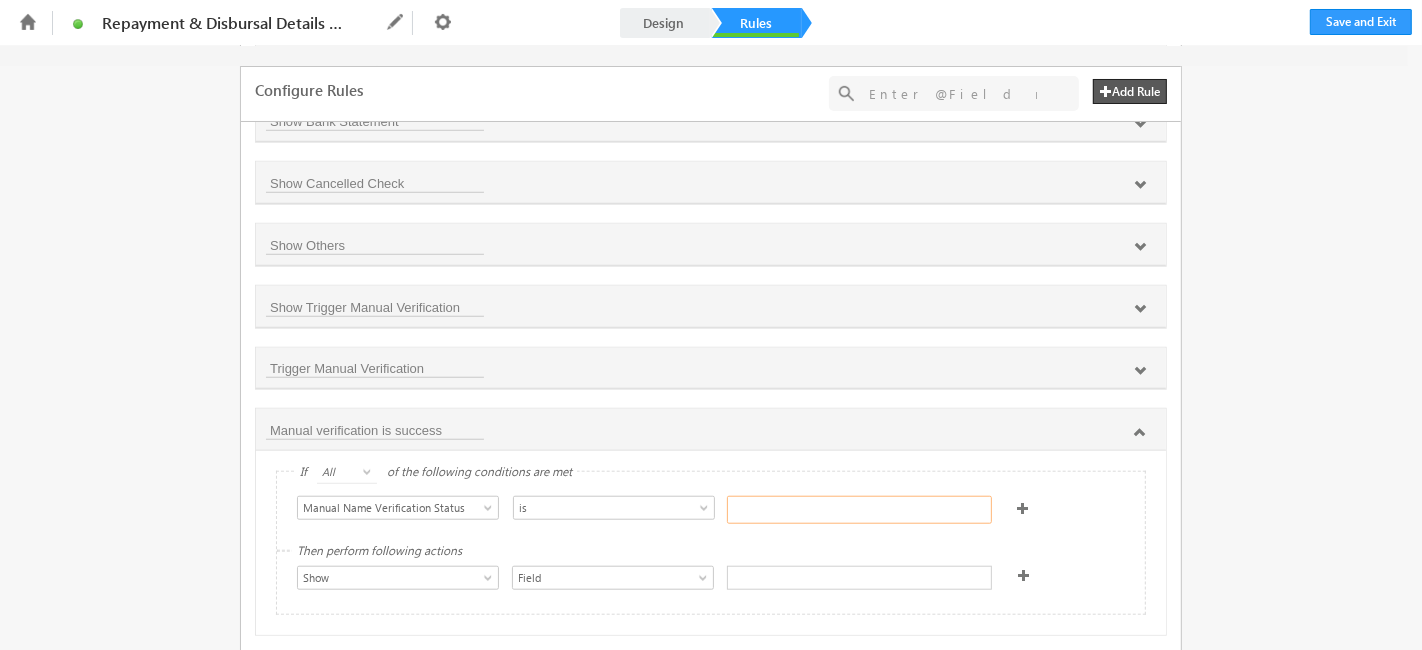 click at bounding box center [859, 510] 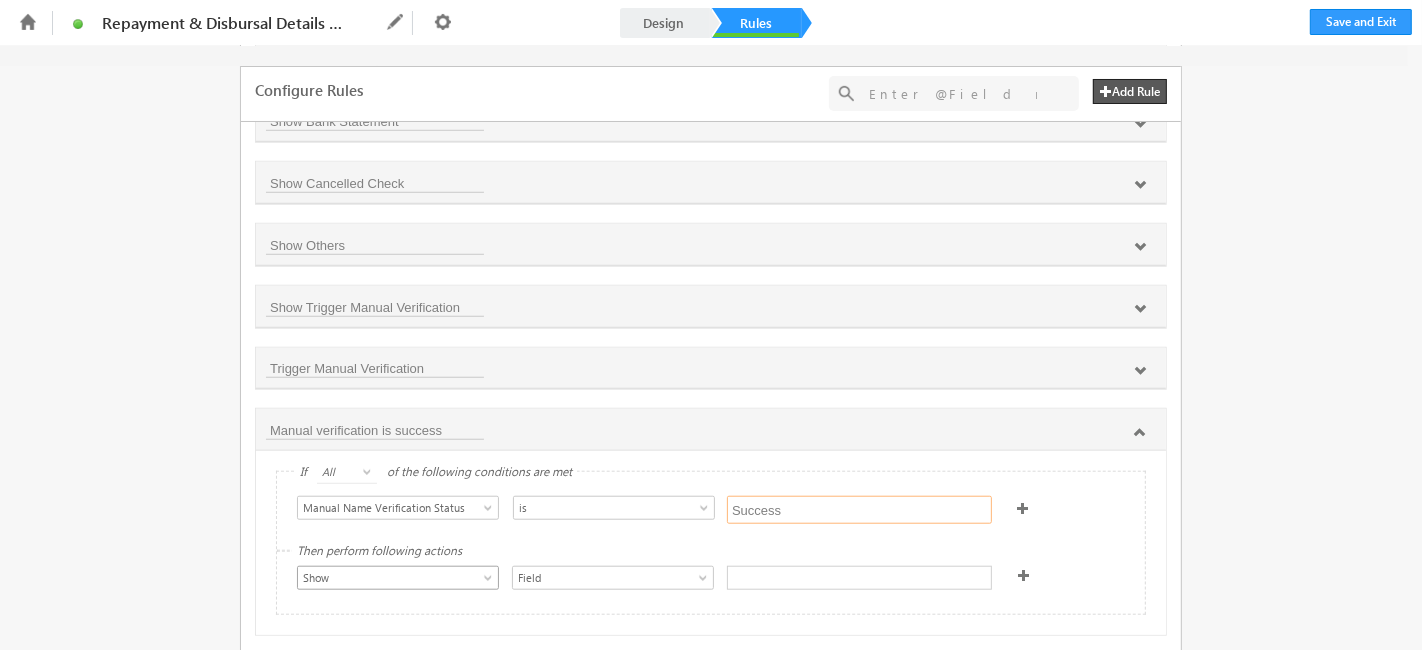 type on "Success" 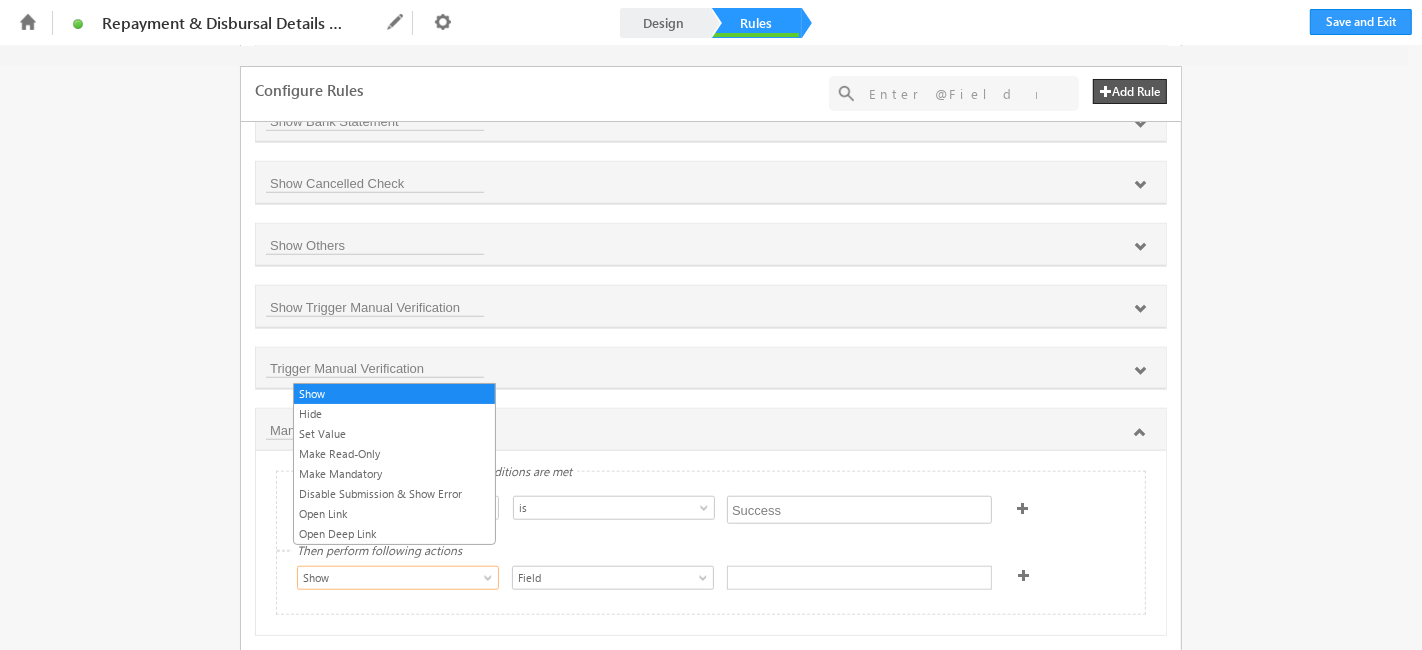 click on "Show" at bounding box center [388, 578] 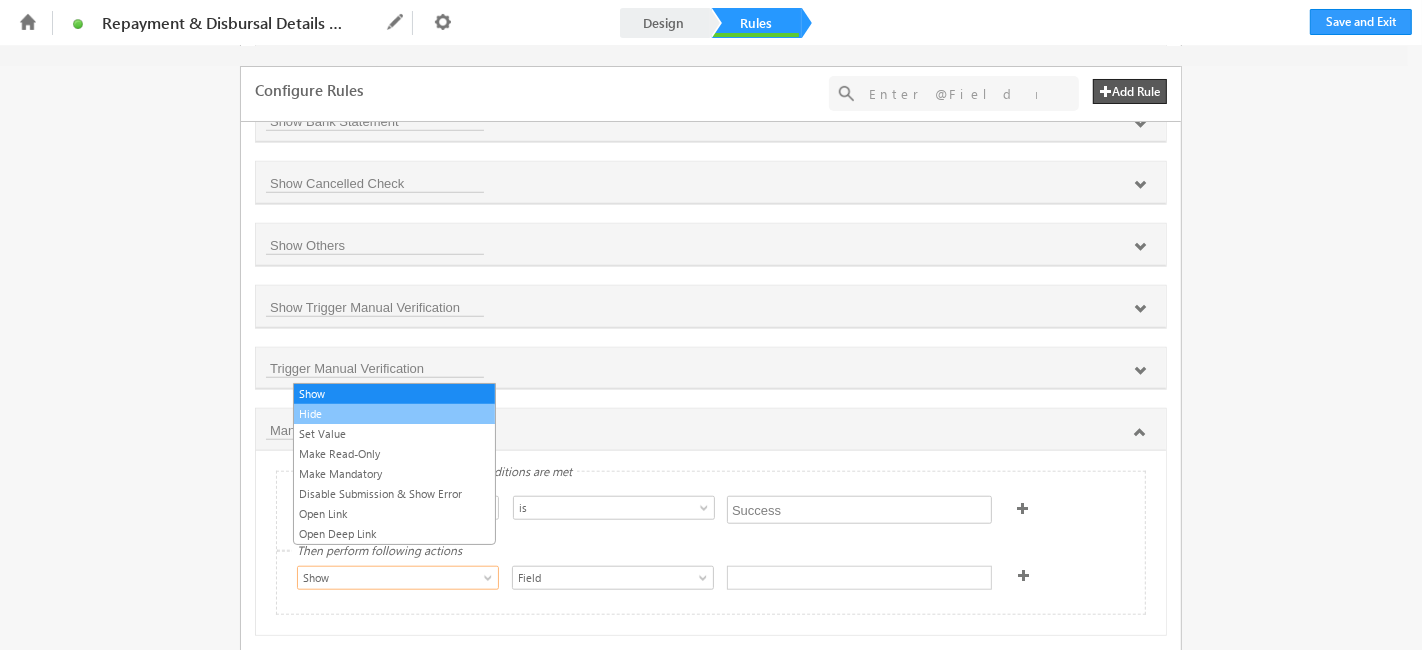click on "Hide" at bounding box center (394, 414) 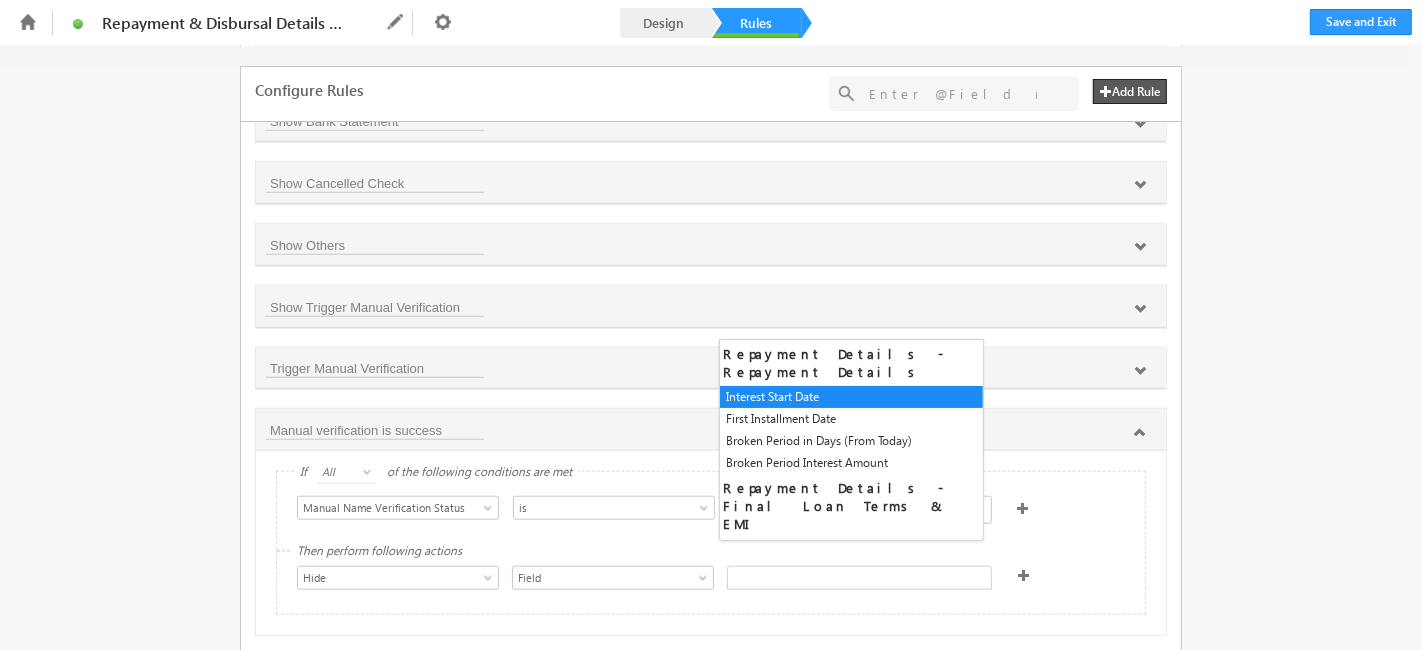 click at bounding box center [859, 578] 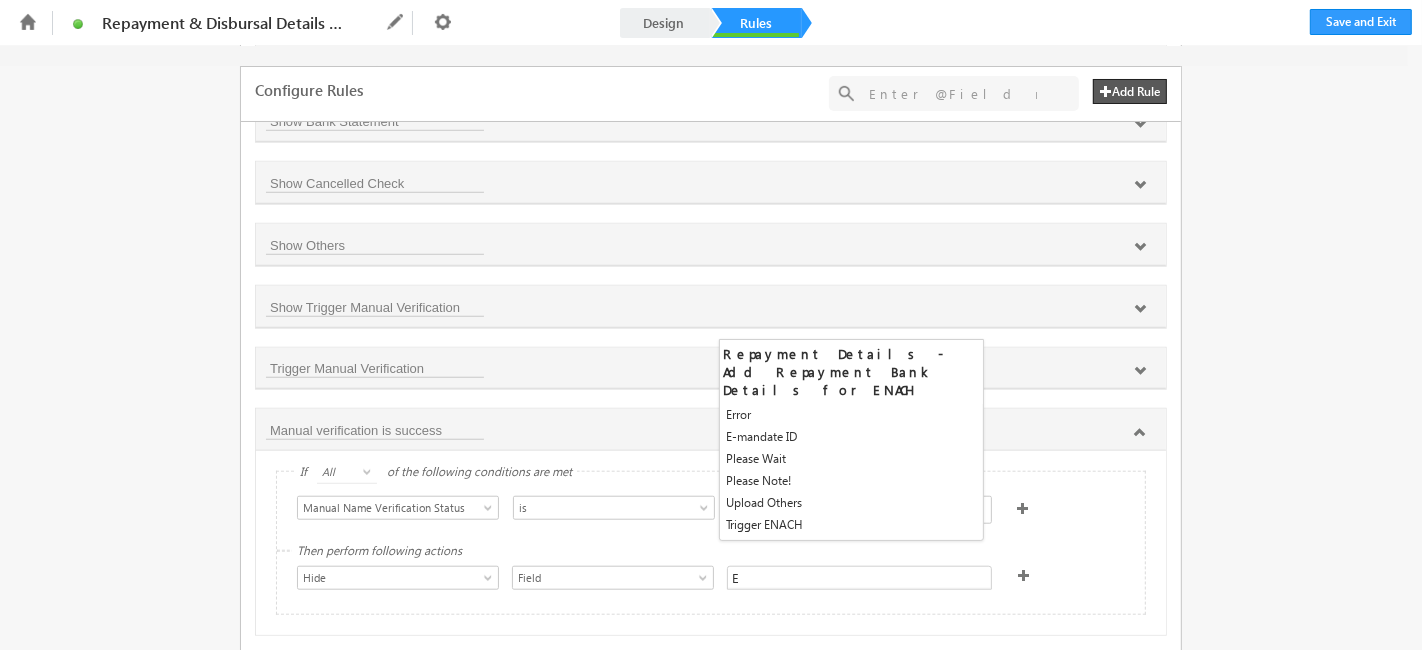 type on "Err" 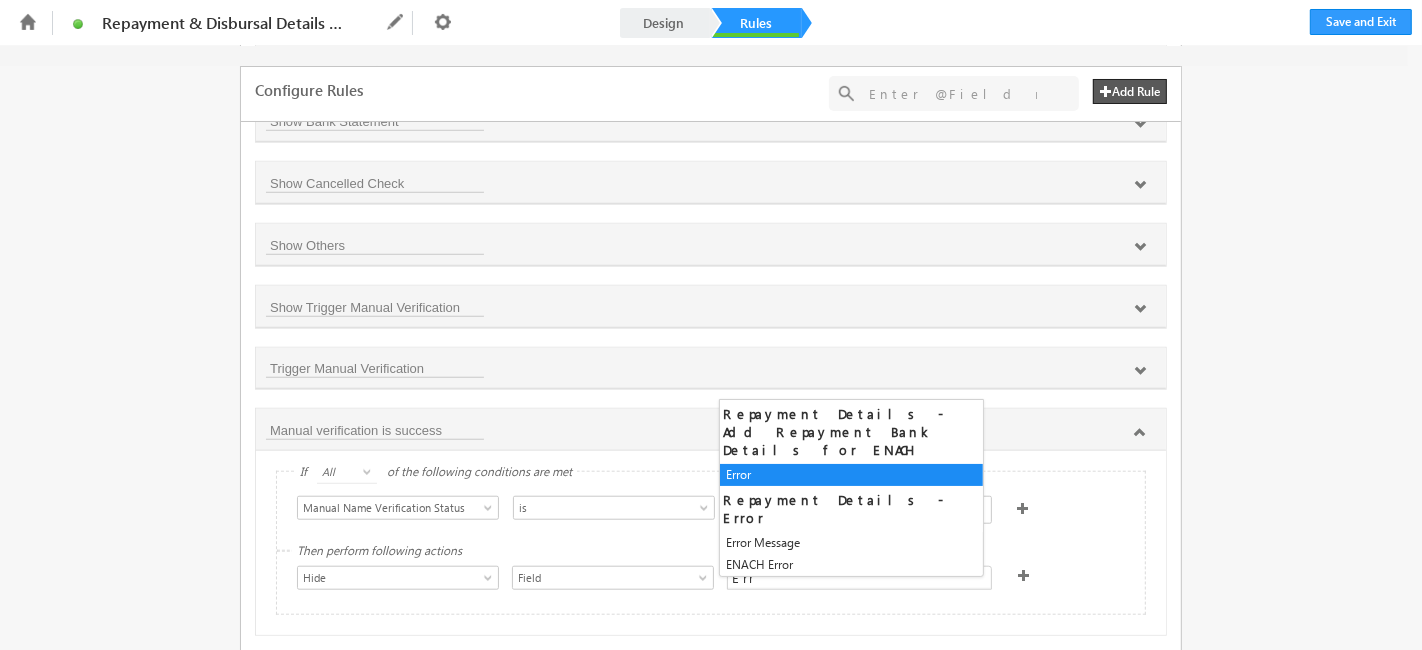 type 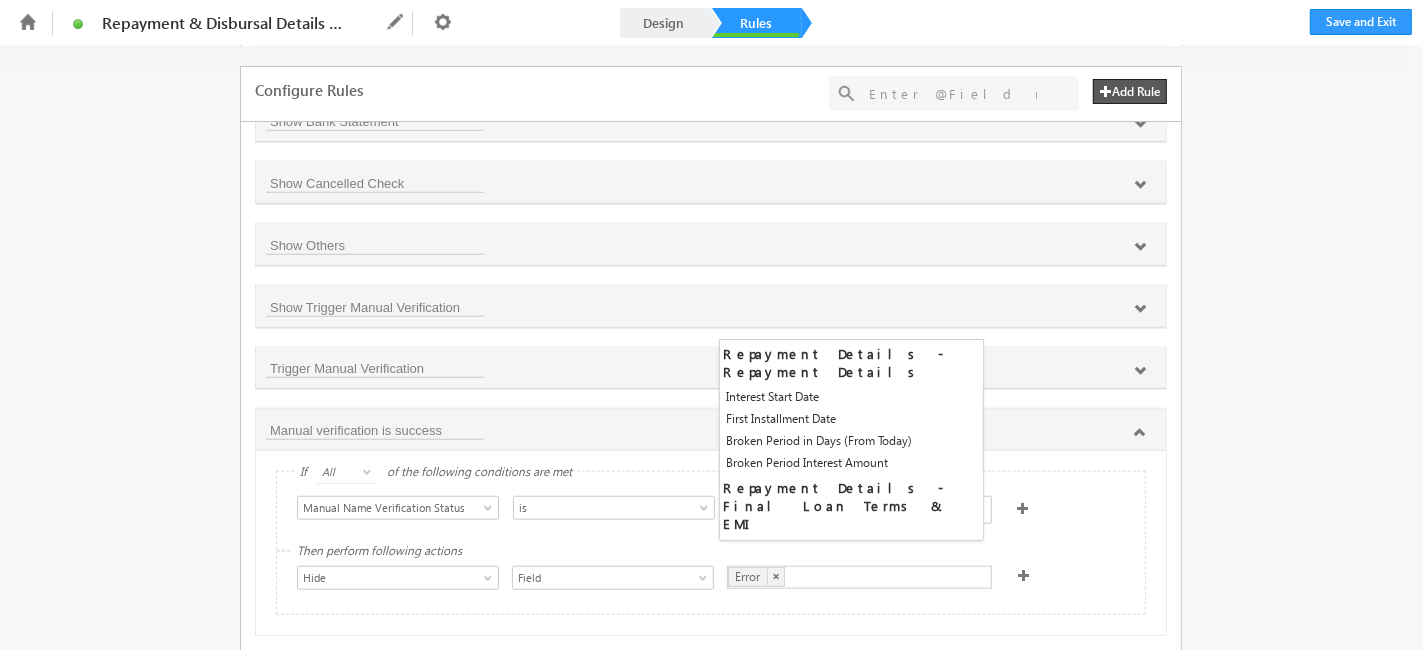 scroll, scrollTop: 914, scrollLeft: 0, axis: vertical 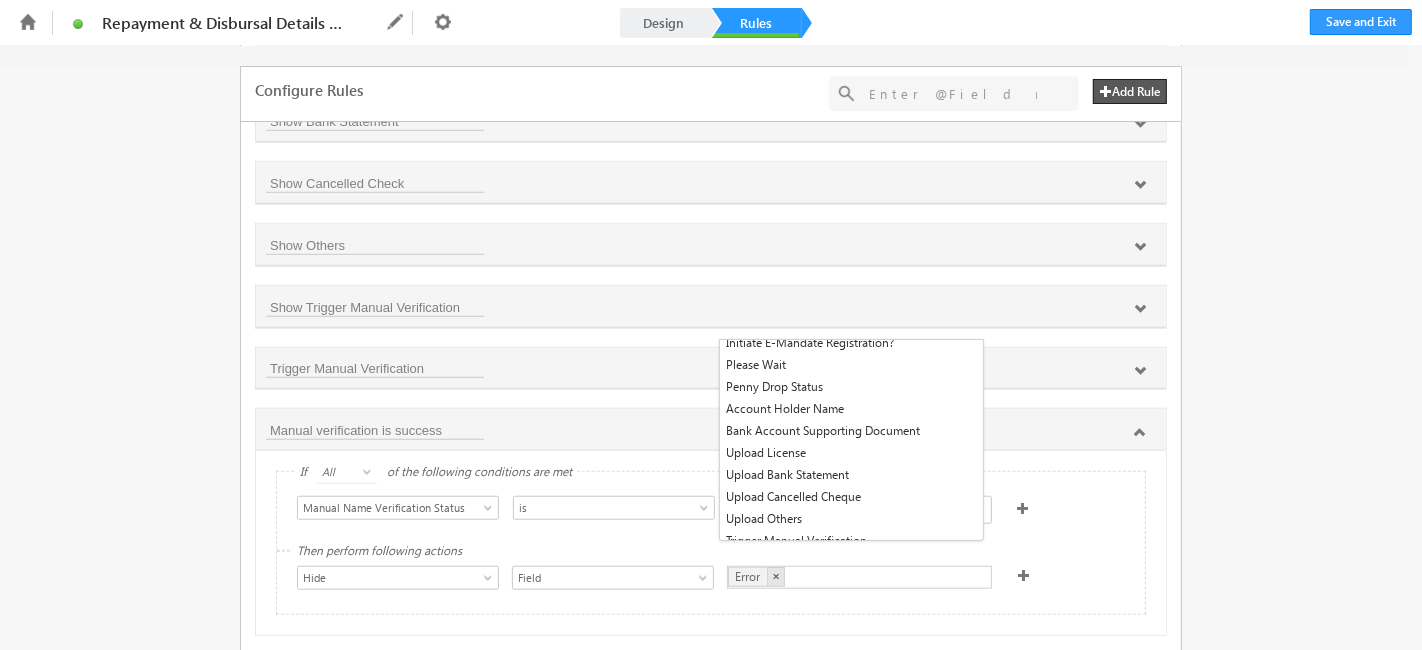 click on "×" at bounding box center (775, 576) 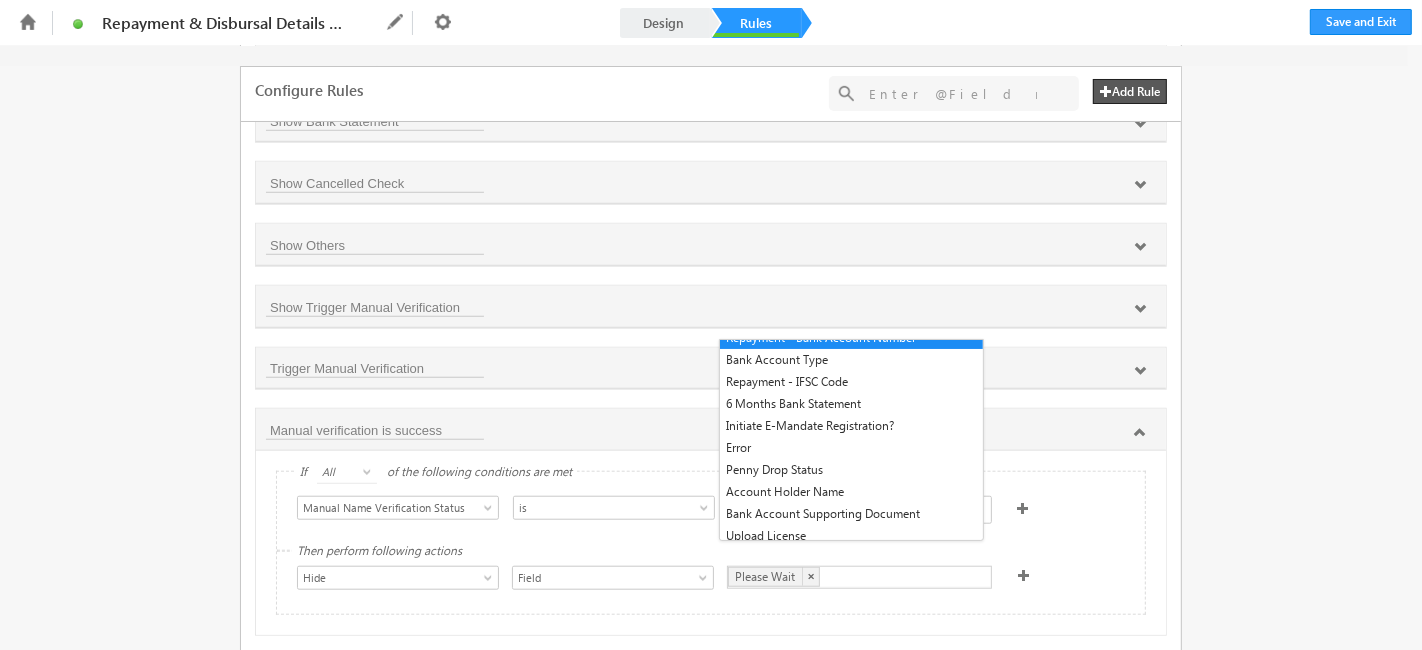 scroll, scrollTop: 469, scrollLeft: 0, axis: vertical 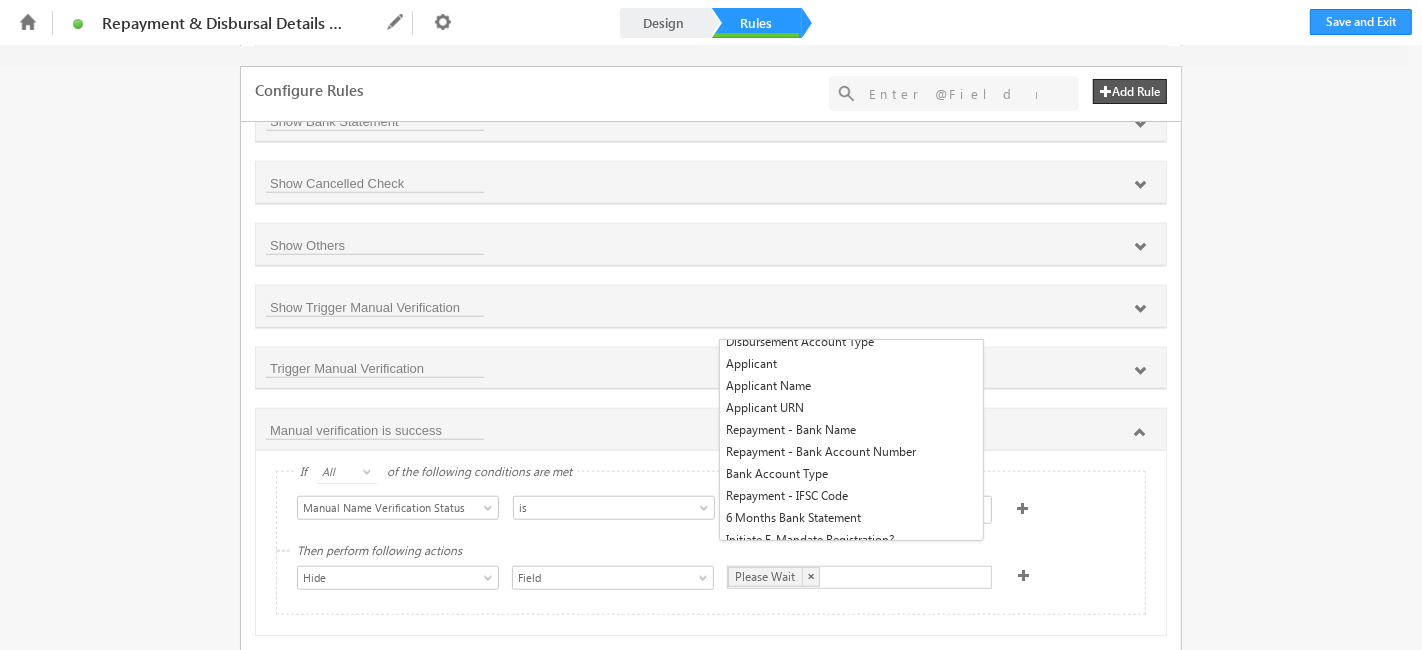 click on "×" at bounding box center (810, 576) 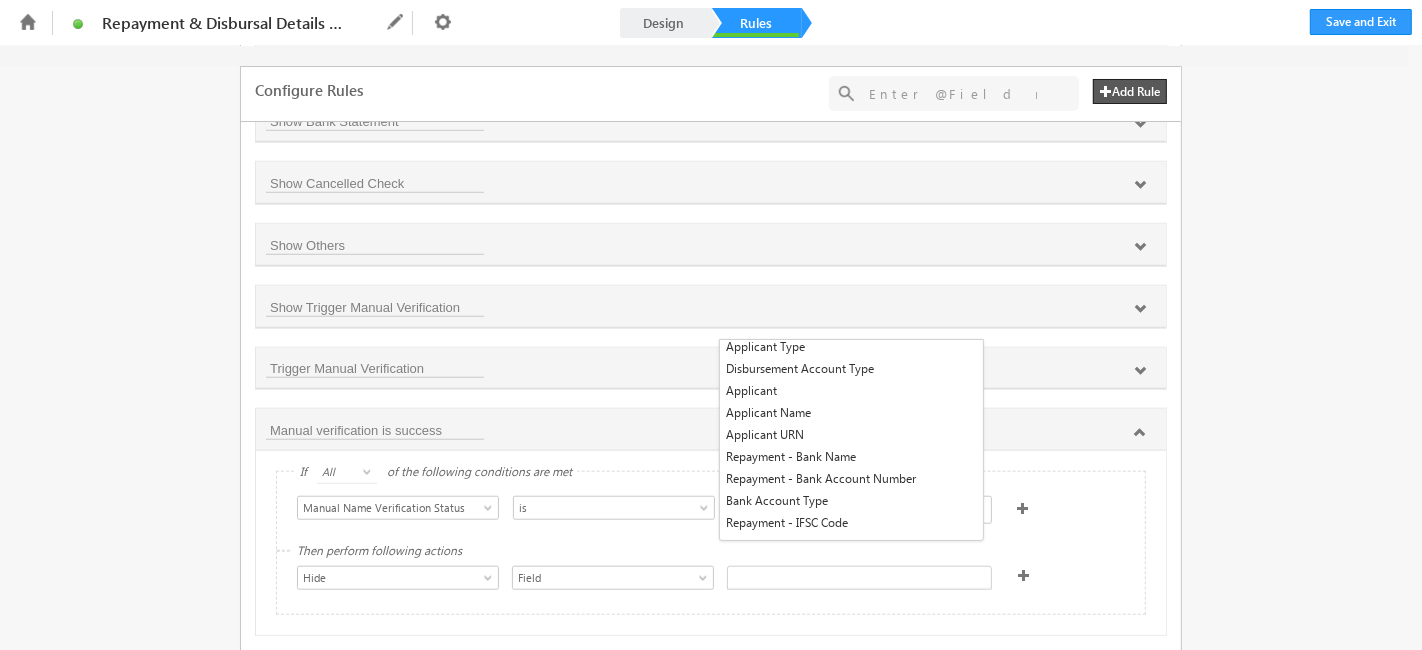 scroll, scrollTop: 444, scrollLeft: 0, axis: vertical 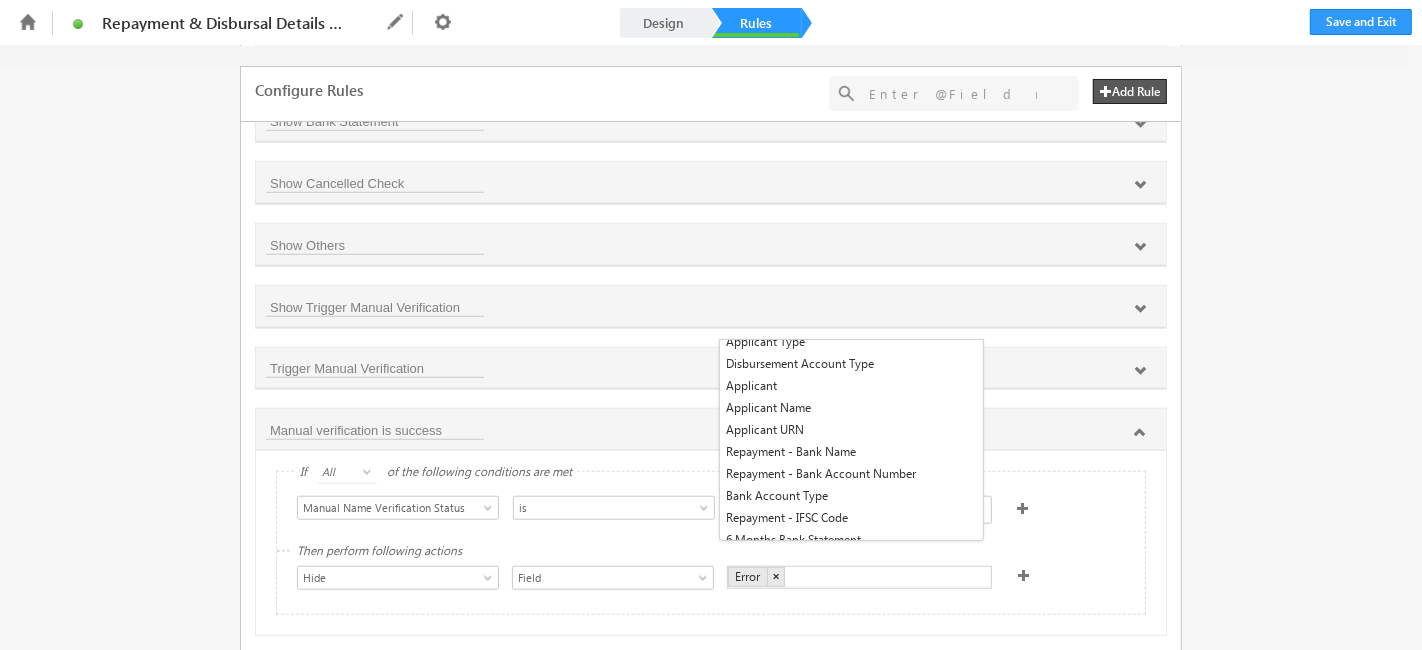 click on "Then perform following actions Show Hide Set Value Make Read-Only Make Mandatory Disable Submission & Show Error Open Link Open Deep Link Hide Field SubForm Tab Section Field Error Error × Repayment Details - Repayment Details Interest Start Date First Installment Date Broken Period in Days (From Today) Broken Period Interest Amount Repayment Details - Final Loan Terms & EMI Sanctioned Loan Amount Sanction Tenure in Years Sanctioned Tenure in months Sanctioned ROI in percent Sanctioned EMI Annual Percentage Rate (APR) Sanctioned LTV Status Repayment Details - Add Repayment Bank Details for ENACH Applicant Type Disbursement Account Type Applicant Applicant Name Applicant URN Repayment - Bank Name Repayment - Bank Account Number Bank Account Type Repayment - IFSC Code 6 Months Bank Statement Initiate E-Mandate Registration? Please Wait Penny Drop Status Account Holder Name Bank Account Supporting Document Upload License Upload Bank Statement Upload Cancelled Cheque Upload Others Trigger Manual Verification Set" at bounding box center [711, 583] 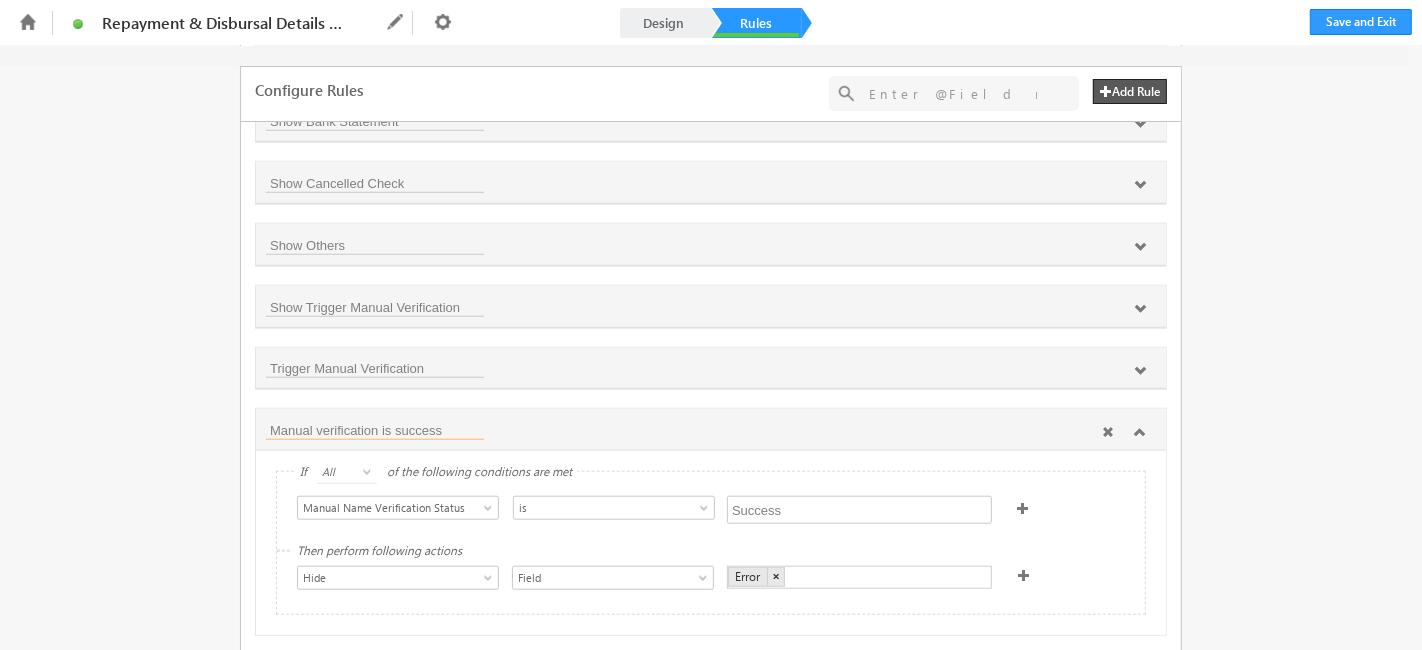 click on "Manual verification is success" at bounding box center (375, 430) 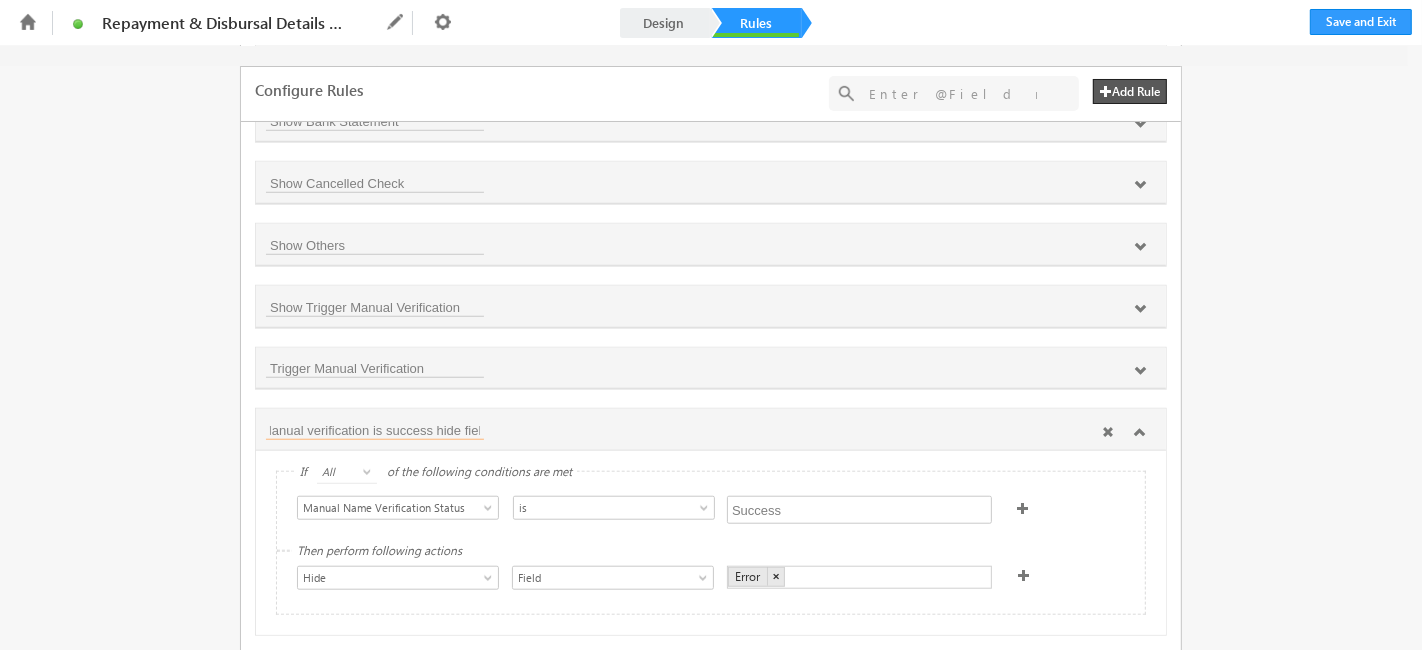 scroll, scrollTop: 0, scrollLeft: 17, axis: horizontal 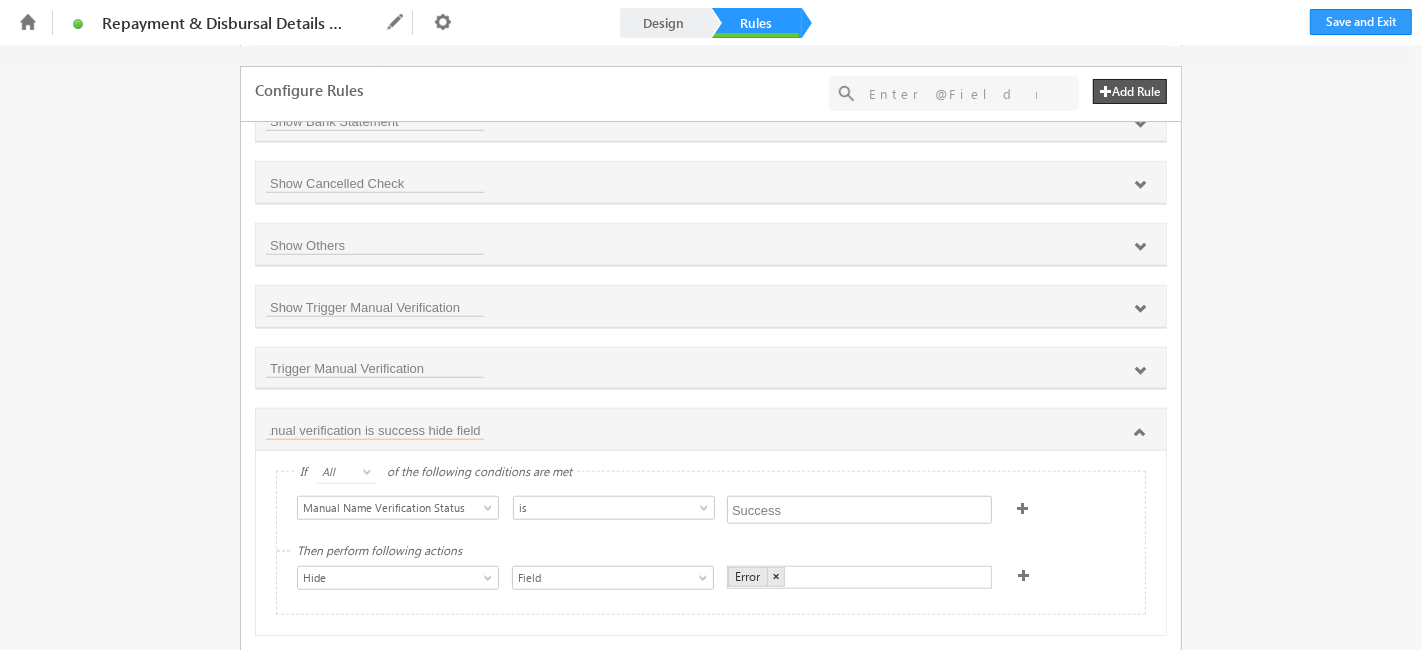 type on "Manual verification is success hide field" 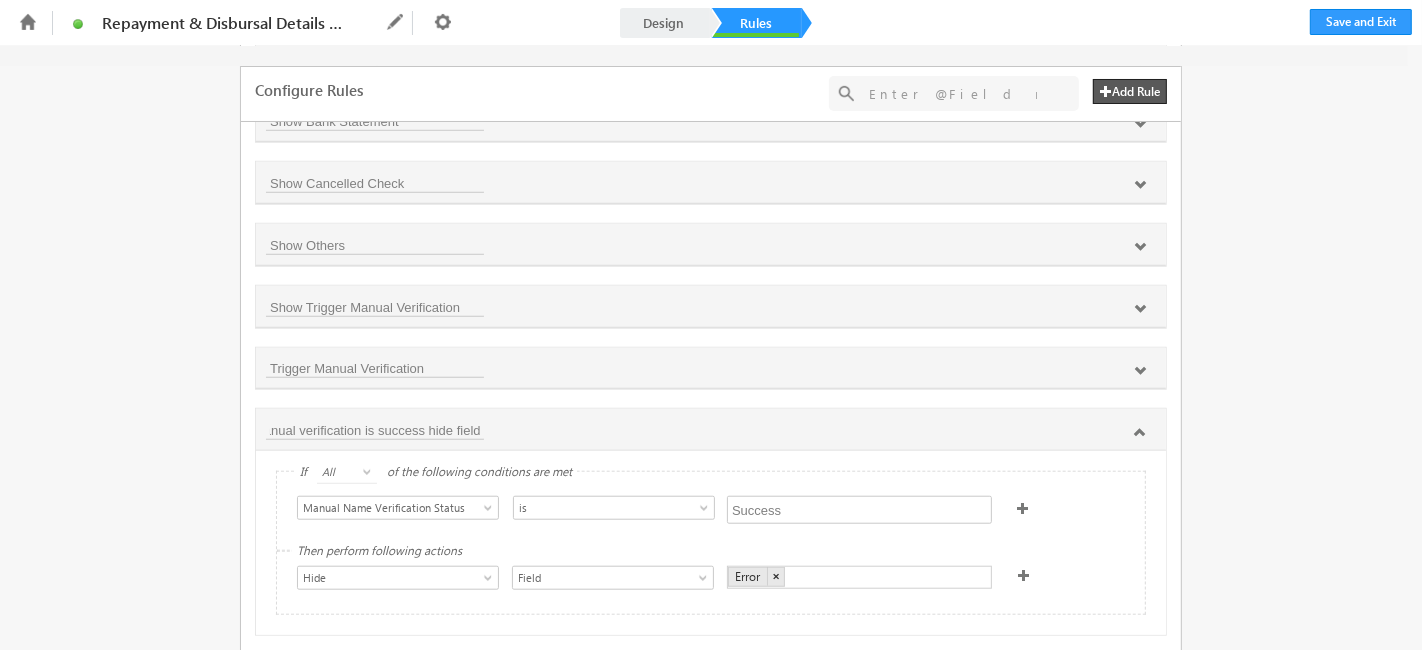 click on "Select Condition Form Interest Start Date First Installment Date Broken Period in Days (From Today) Broken Period Interest Amount Sanctioned Loan Amount Sanction Tenure in Years Sanctioned Tenure in months Sanctioned ROI in percent Sanctioned EMI Annual Percentage Rate (APR) Sanctioned LTV Status Applicant Type Disbursement Account Type Applicant Applicant Name Applicant URN Repayment - Bank Name Repayment - Bank Account Number Bank Account Type Repayment - IFSC Code 6 Months Bank Statement Initiate E-Mandate Registration? Error Penny Drop Status Account Holder Name Bank Account Supporting Document Upload License Upload Bank Statement Upload Cancelled Cheque Upload Others Trigger Manual Verification Manual Name Verification Status E-mandate ID Penny Drop - Bank Name Penny Drop - Bank Branch Penny Drop - Verified Name Bank Name Verified Status Is NACH enabled? Trigger ENACH Error Message Same as Repayment Bank Account? Disbursal Bank Account Details - Bank Name Disbursal Bank Account Details - Bank A/C no is" at bounding box center (711, 511) 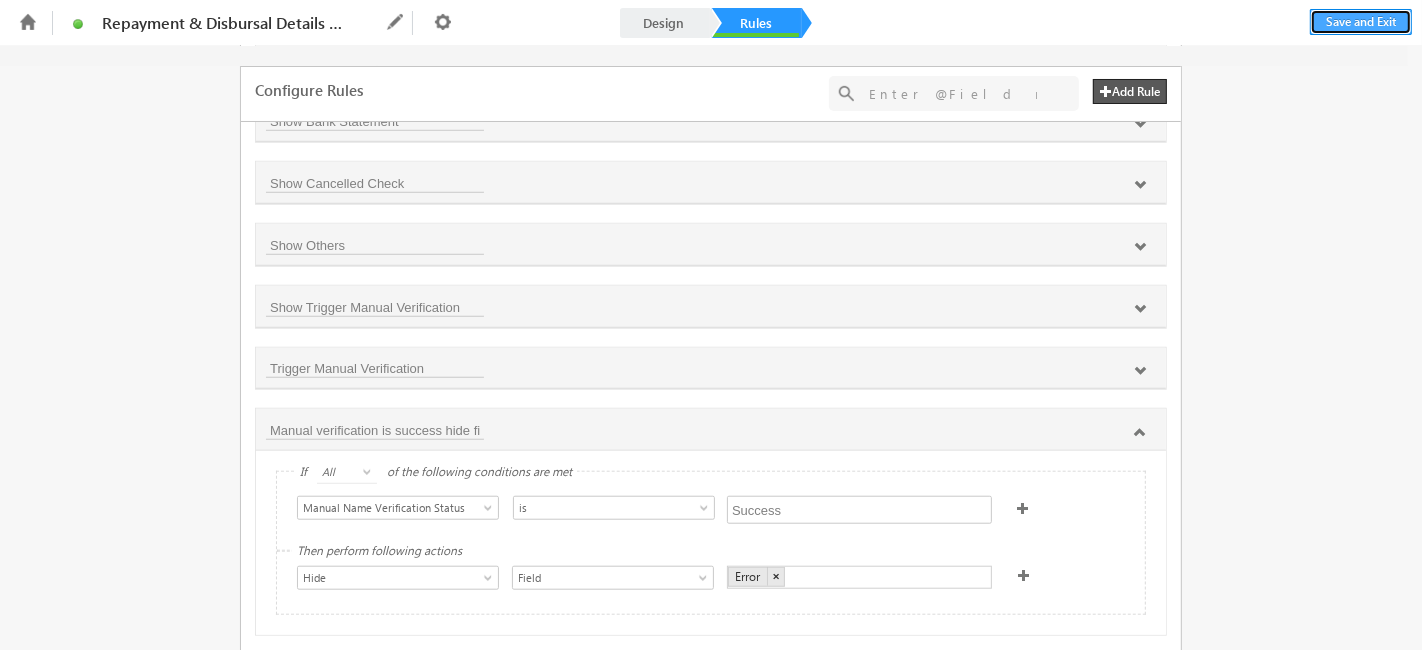 click on "Save and Exit" at bounding box center (1361, 22) 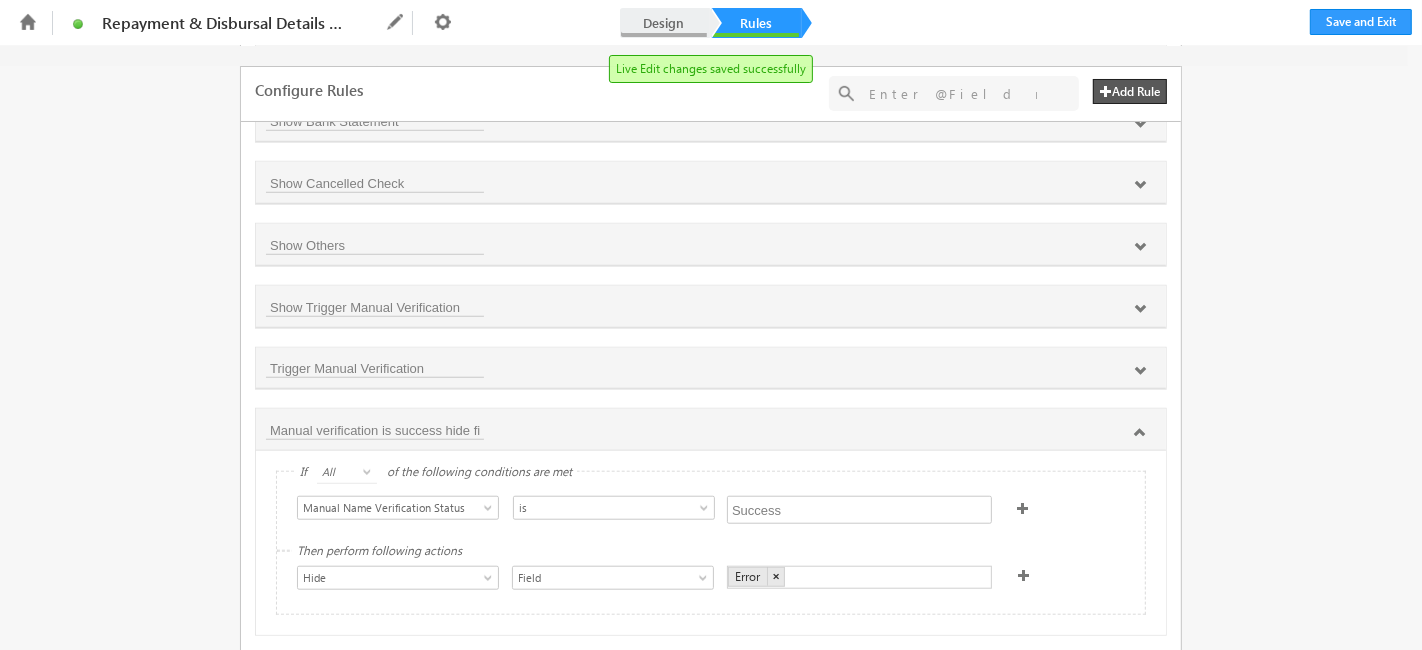 click on "Design" at bounding box center (664, 23) 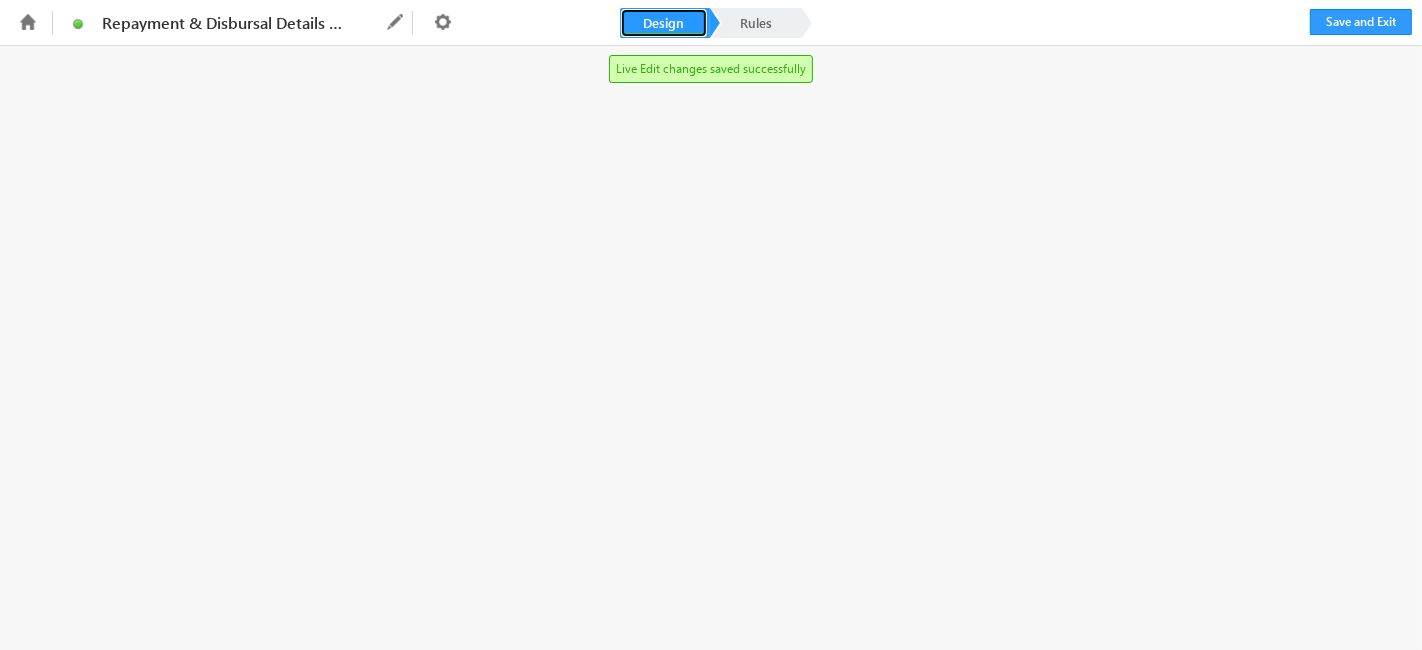 scroll, scrollTop: 0, scrollLeft: 0, axis: both 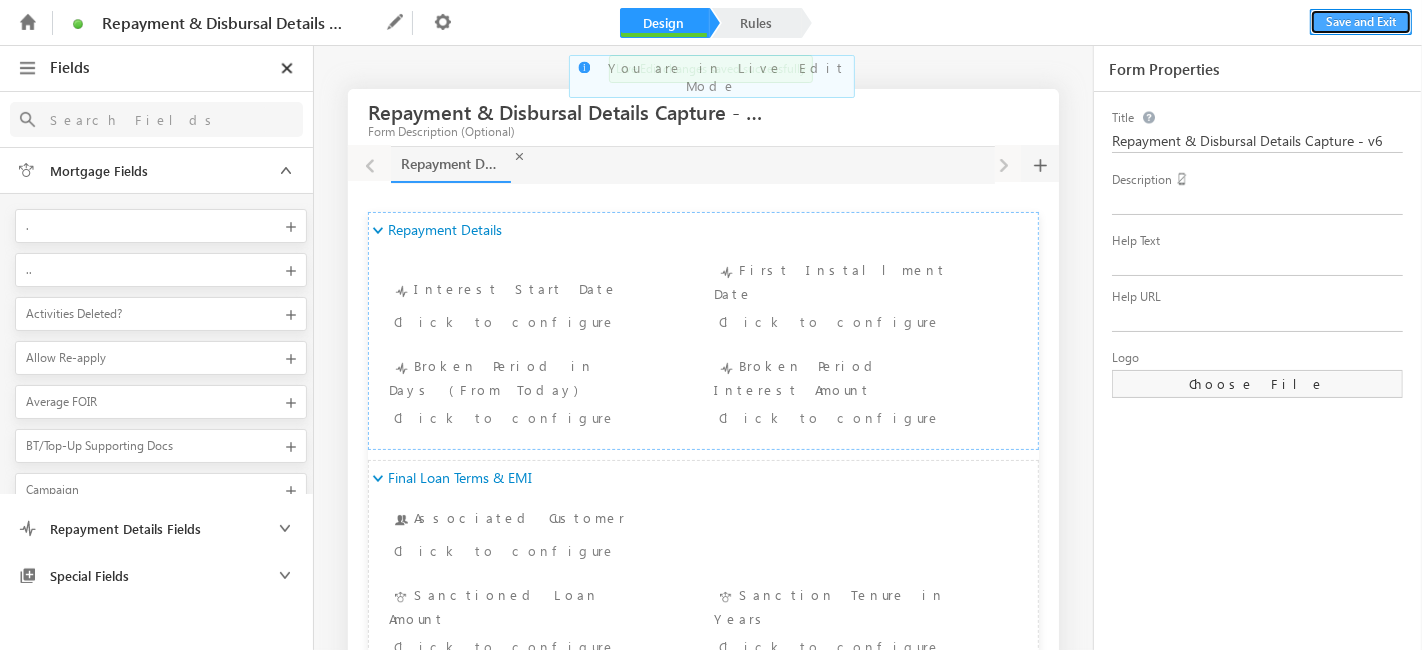 click on "Save and Exit" at bounding box center (1361, 22) 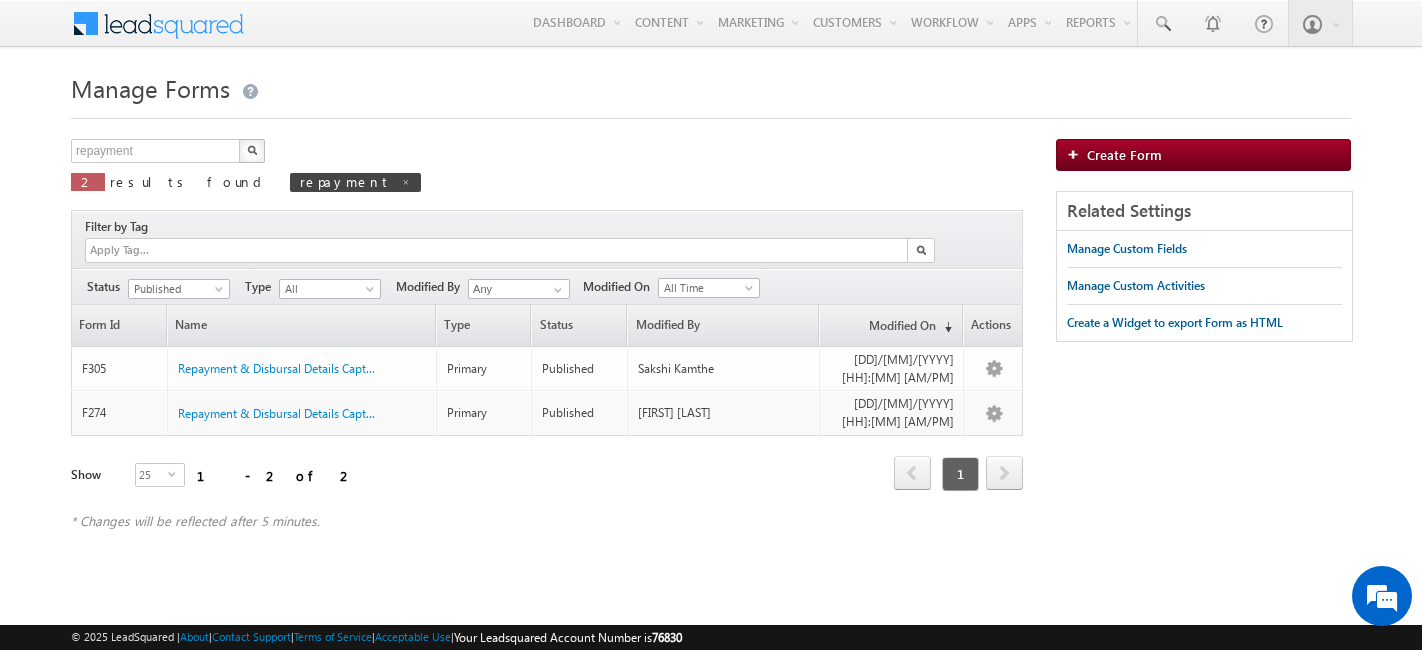 scroll, scrollTop: 0, scrollLeft: 0, axis: both 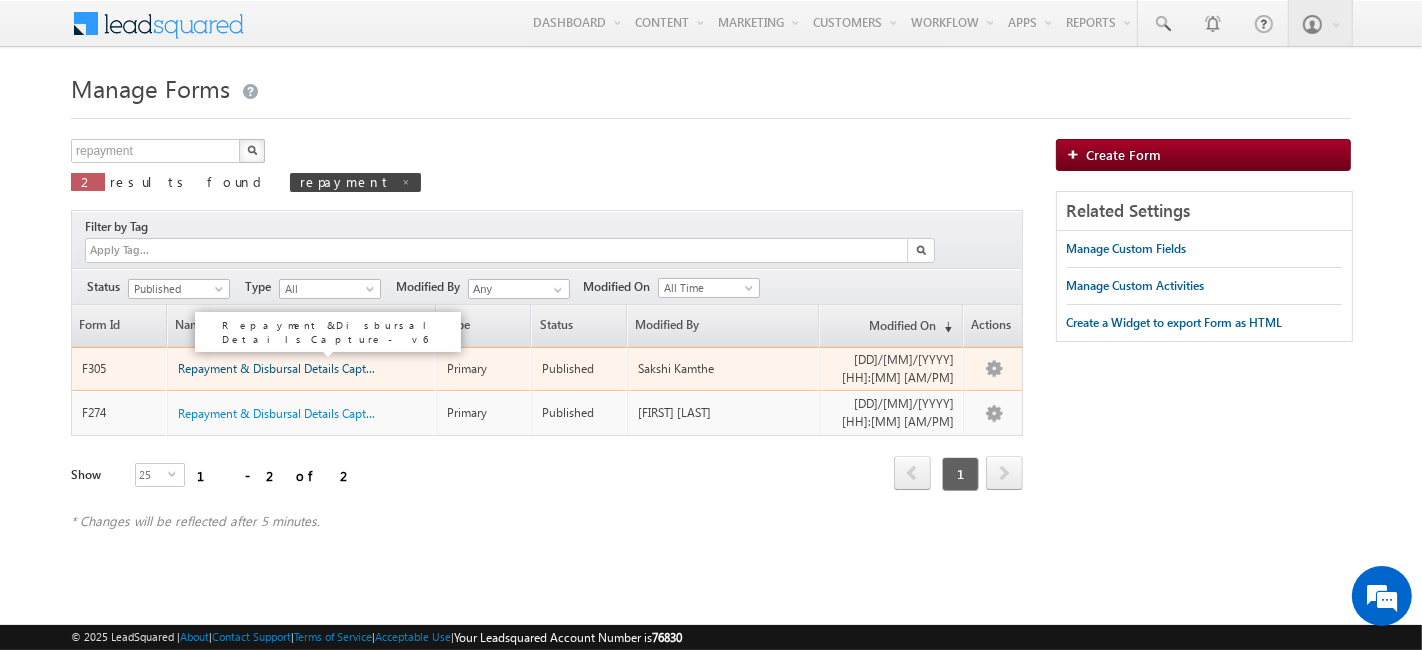 click on "Repayment & Disbursal Details Capture - ..." at bounding box center [290, 368] 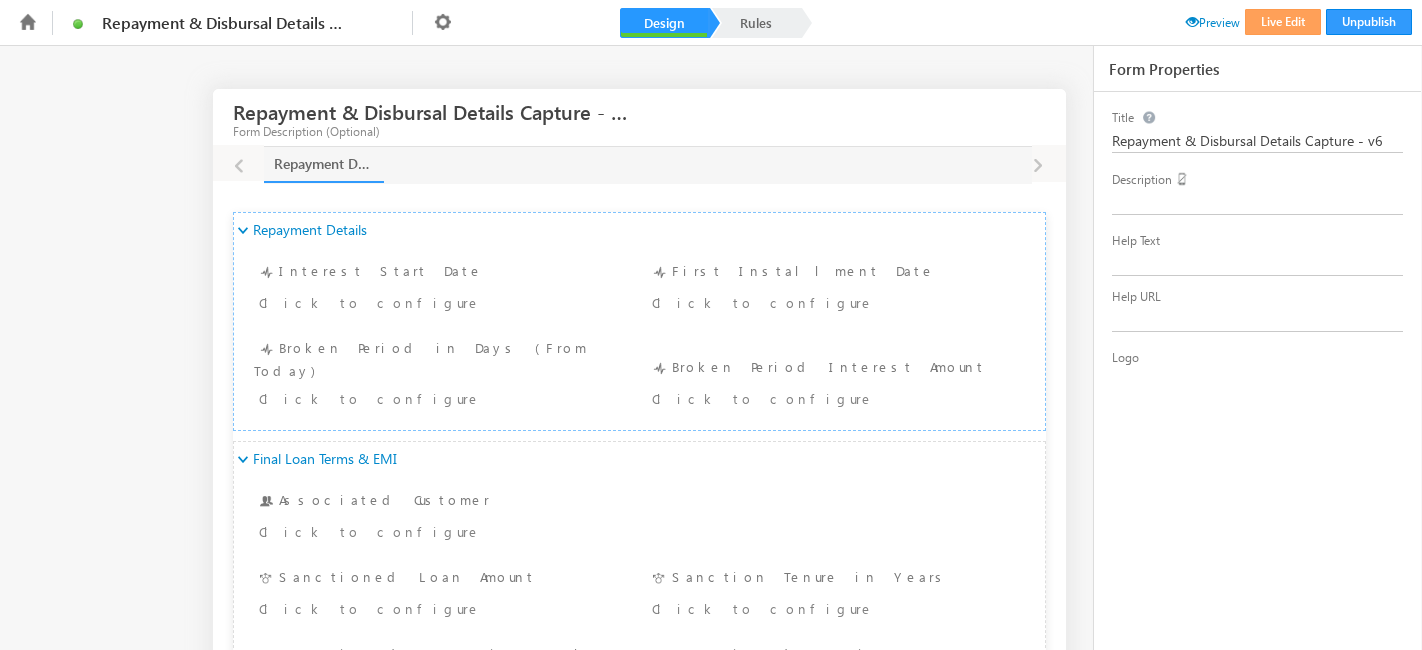 scroll, scrollTop: 0, scrollLeft: 0, axis: both 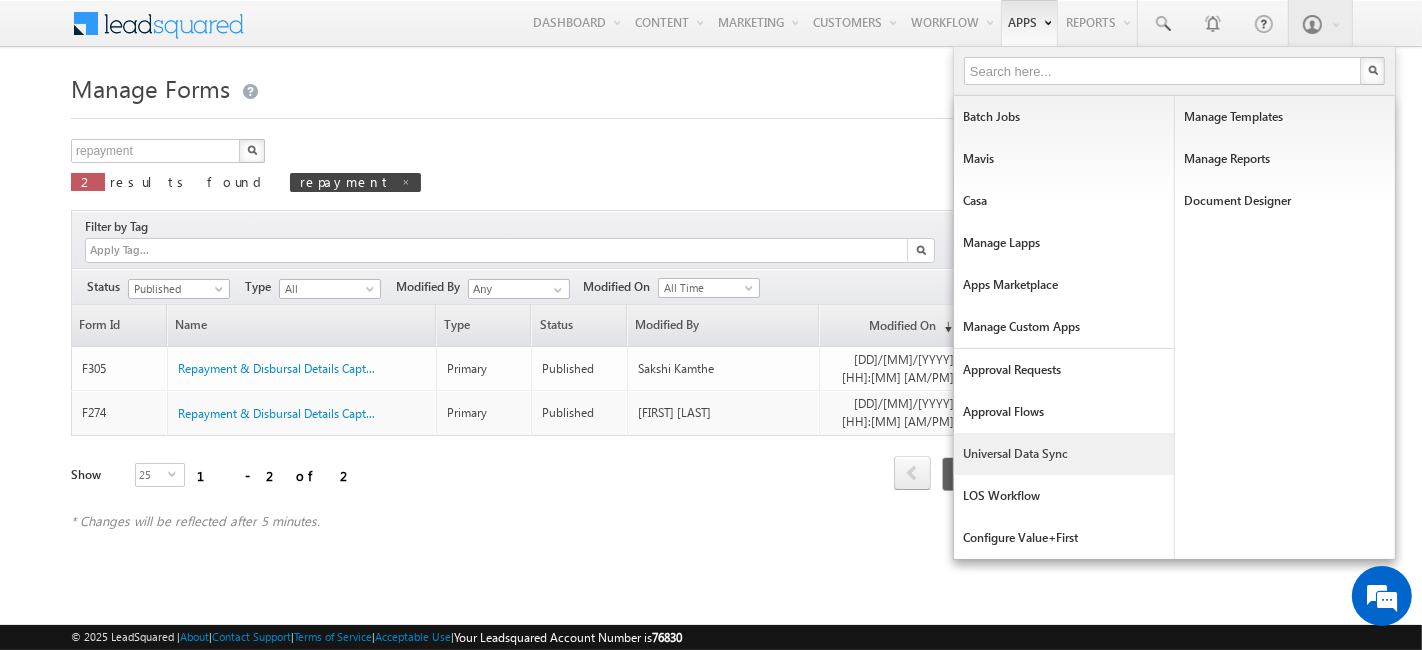 click on "Universal Data Sync" at bounding box center (1064, 454) 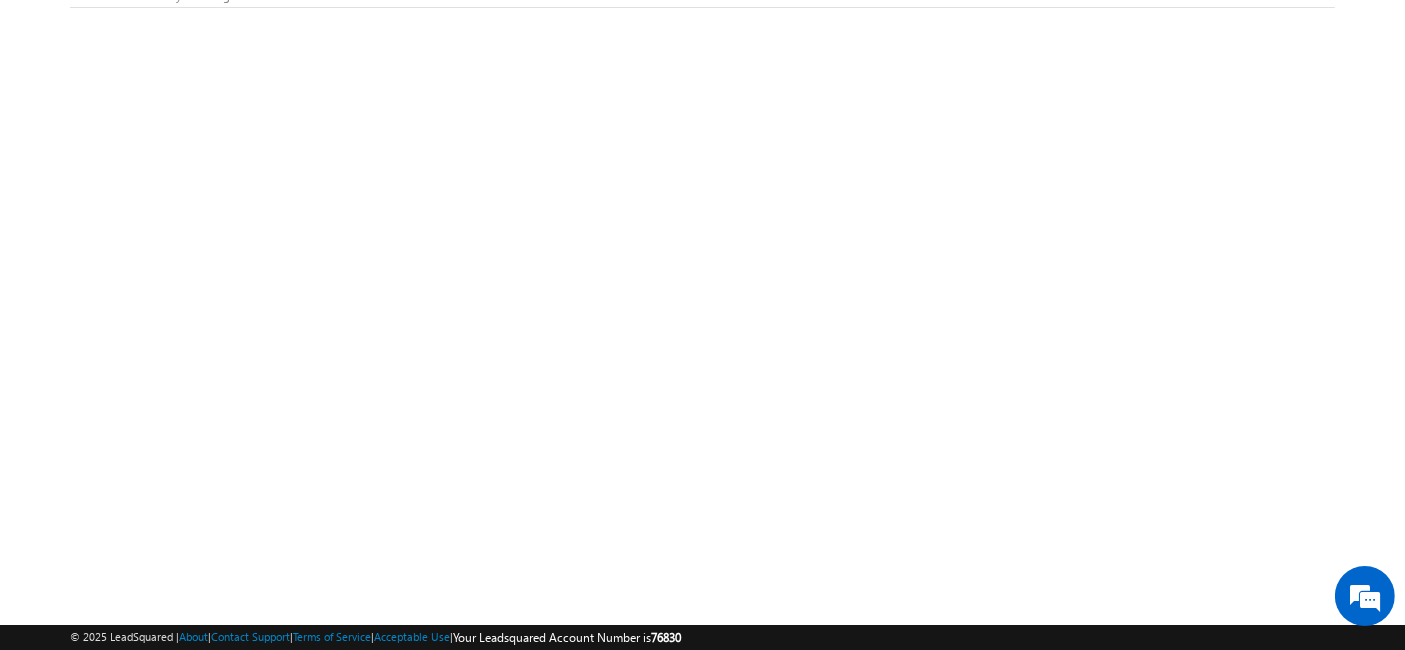scroll, scrollTop: 222, scrollLeft: 0, axis: vertical 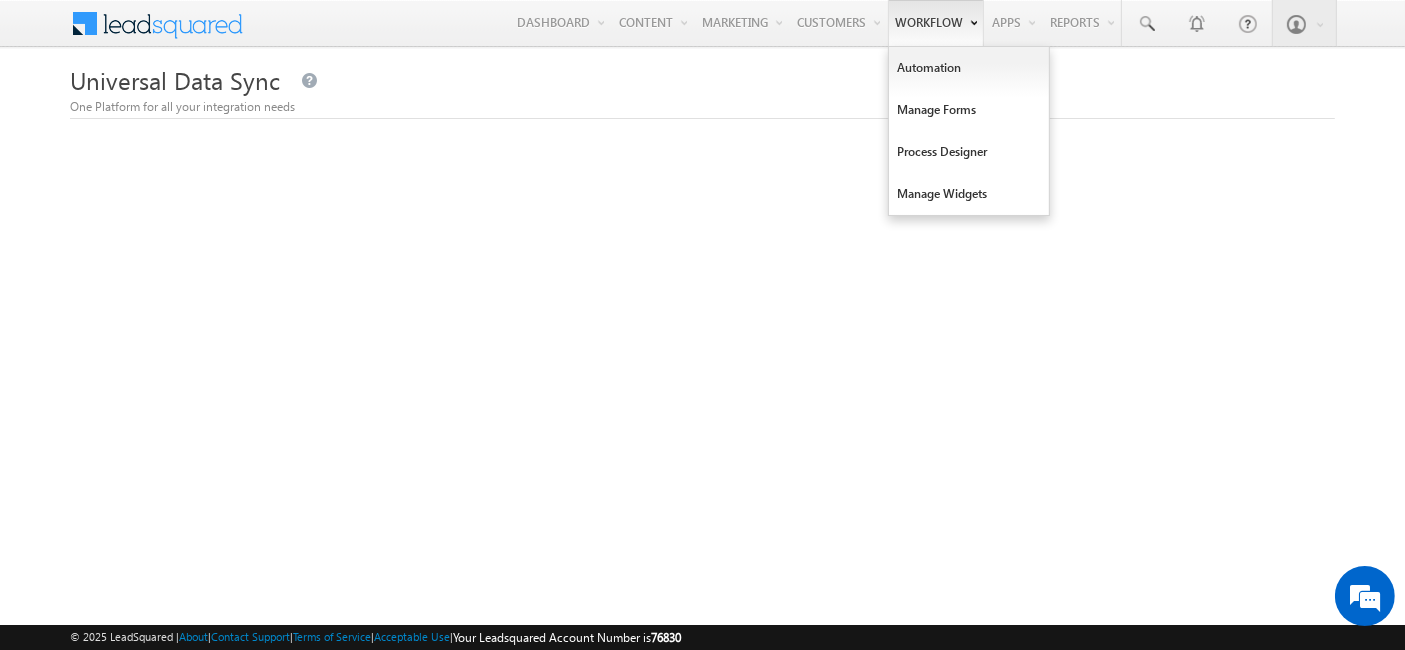 click on "Workflow" at bounding box center (936, 23) 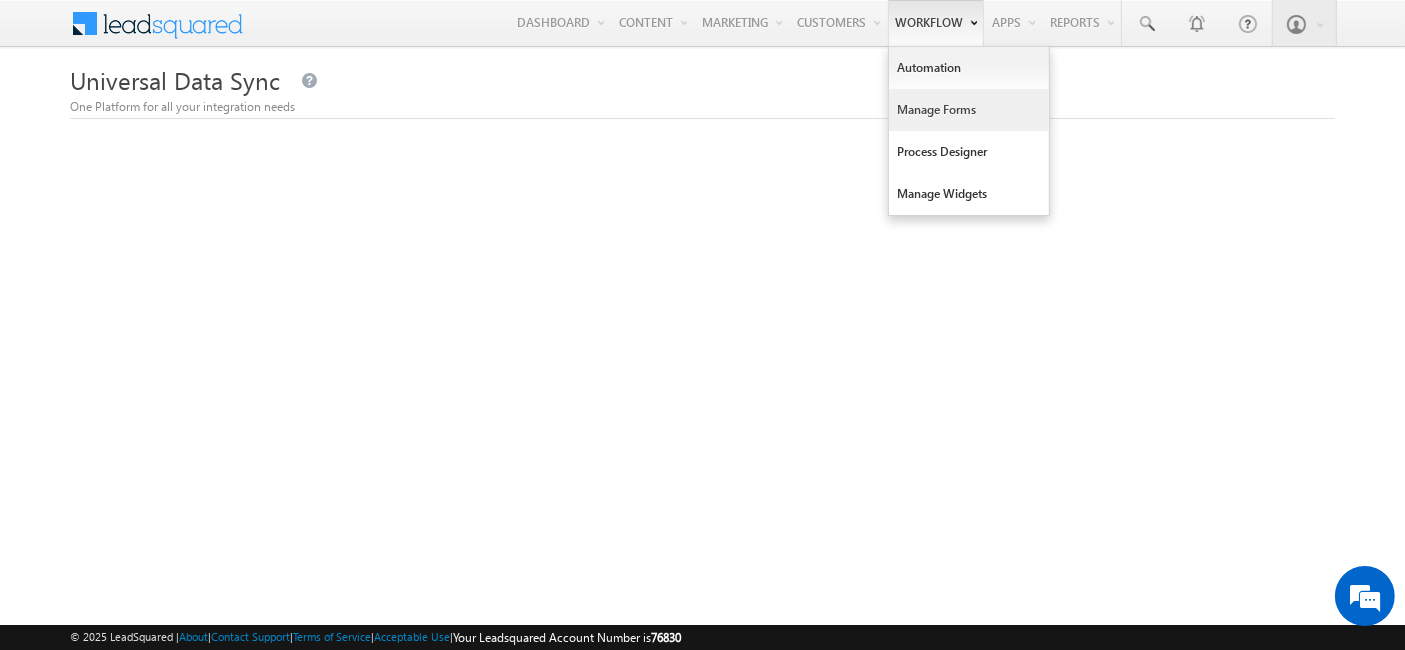 click on "Manage Forms" at bounding box center [969, 110] 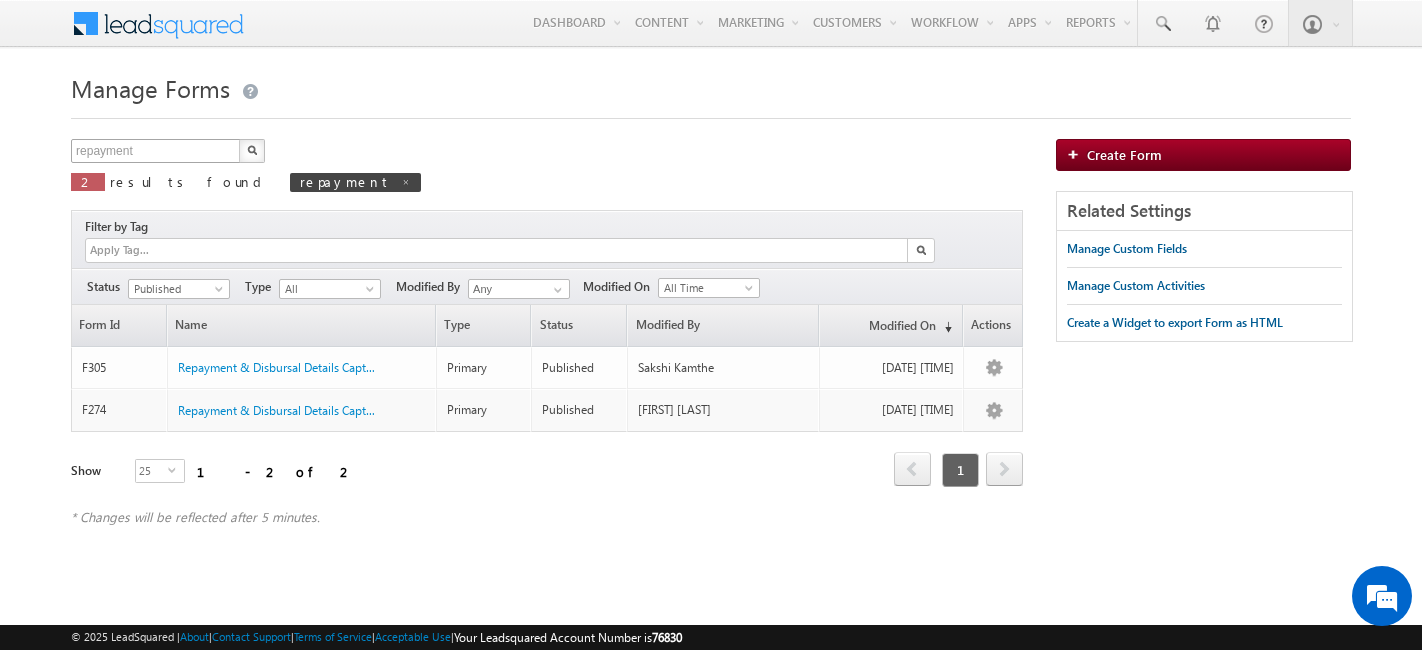 scroll, scrollTop: 0, scrollLeft: 0, axis: both 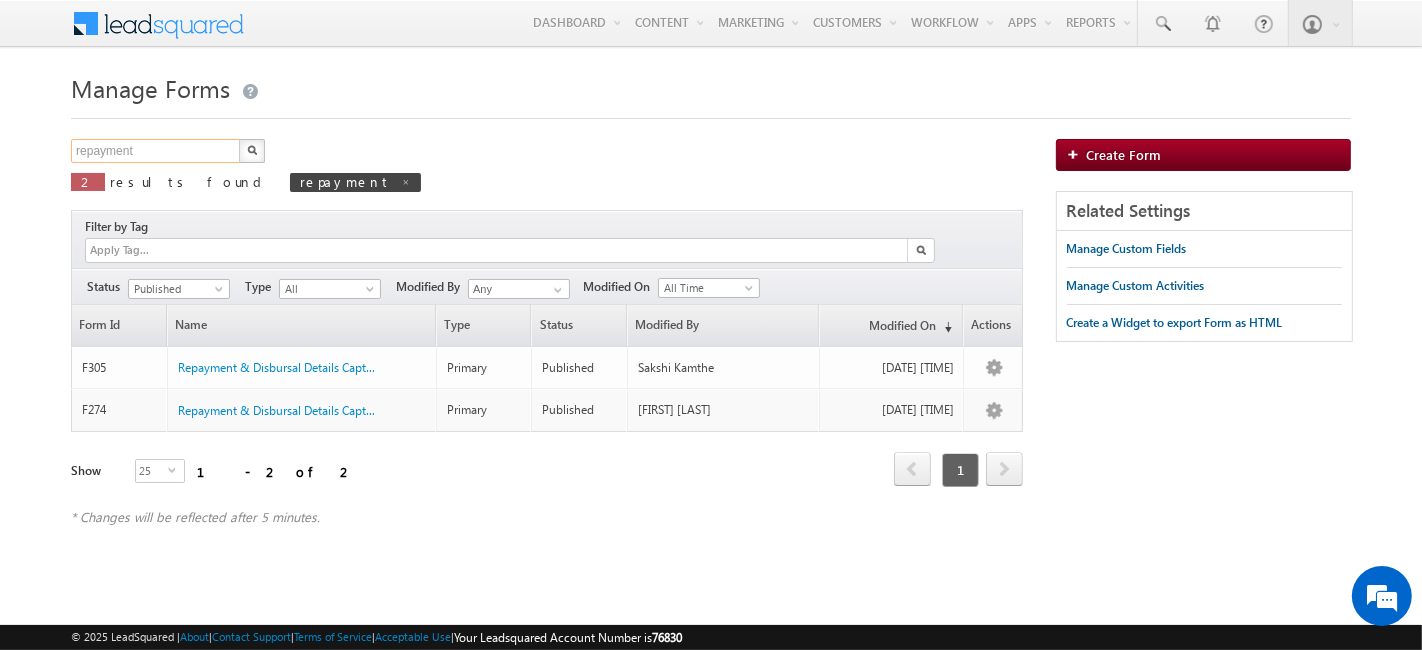 click on "repayment" at bounding box center (156, 151) 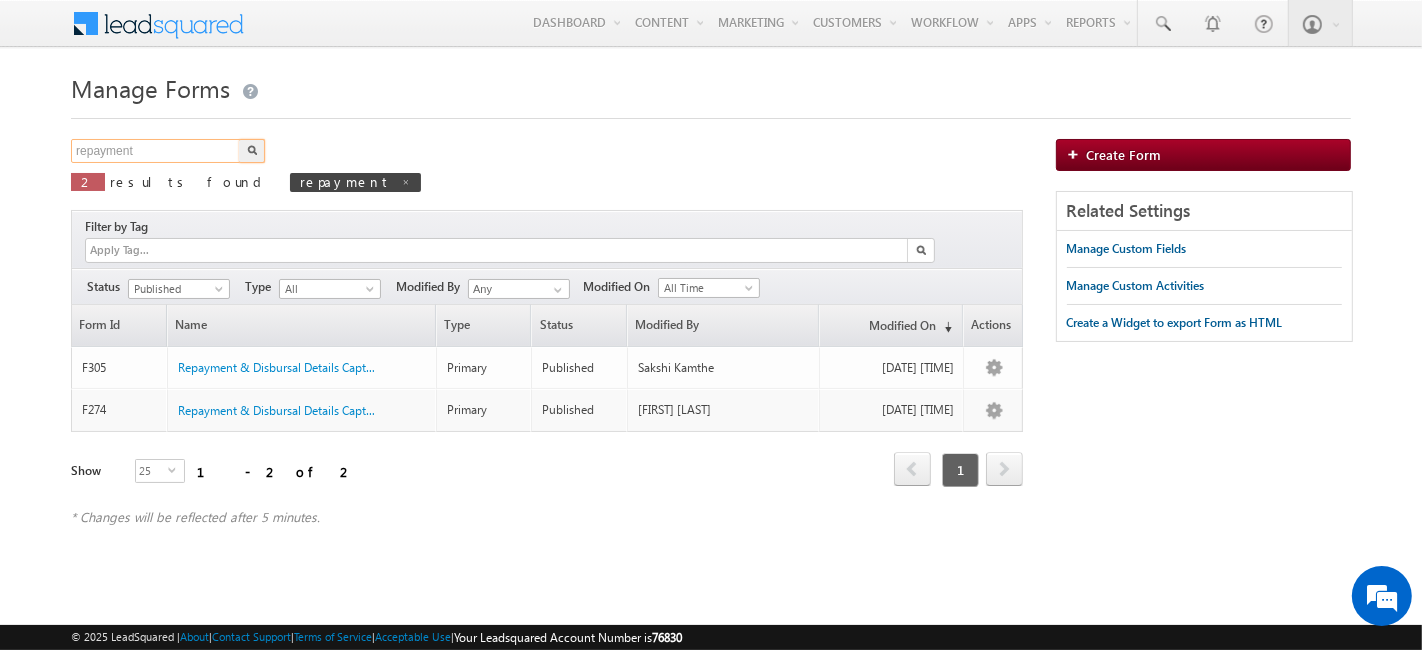 click on "repayment" at bounding box center [156, 151] 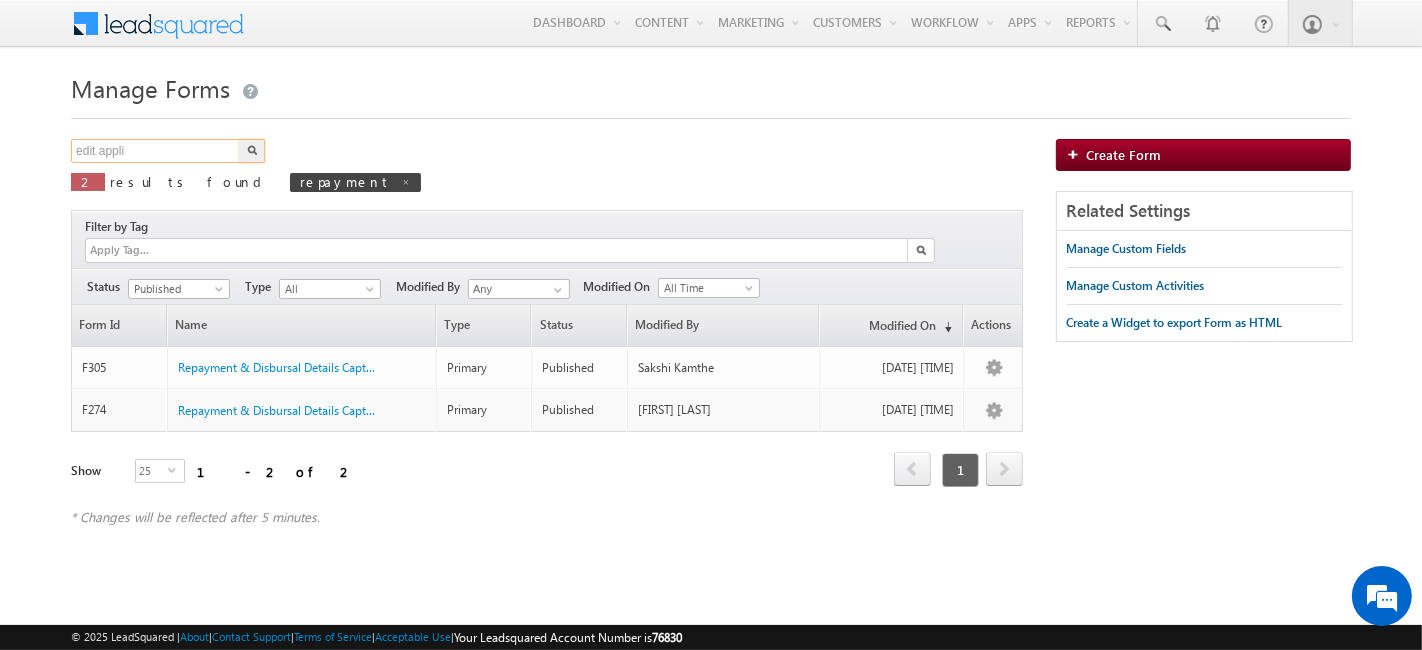 type on "edit appli" 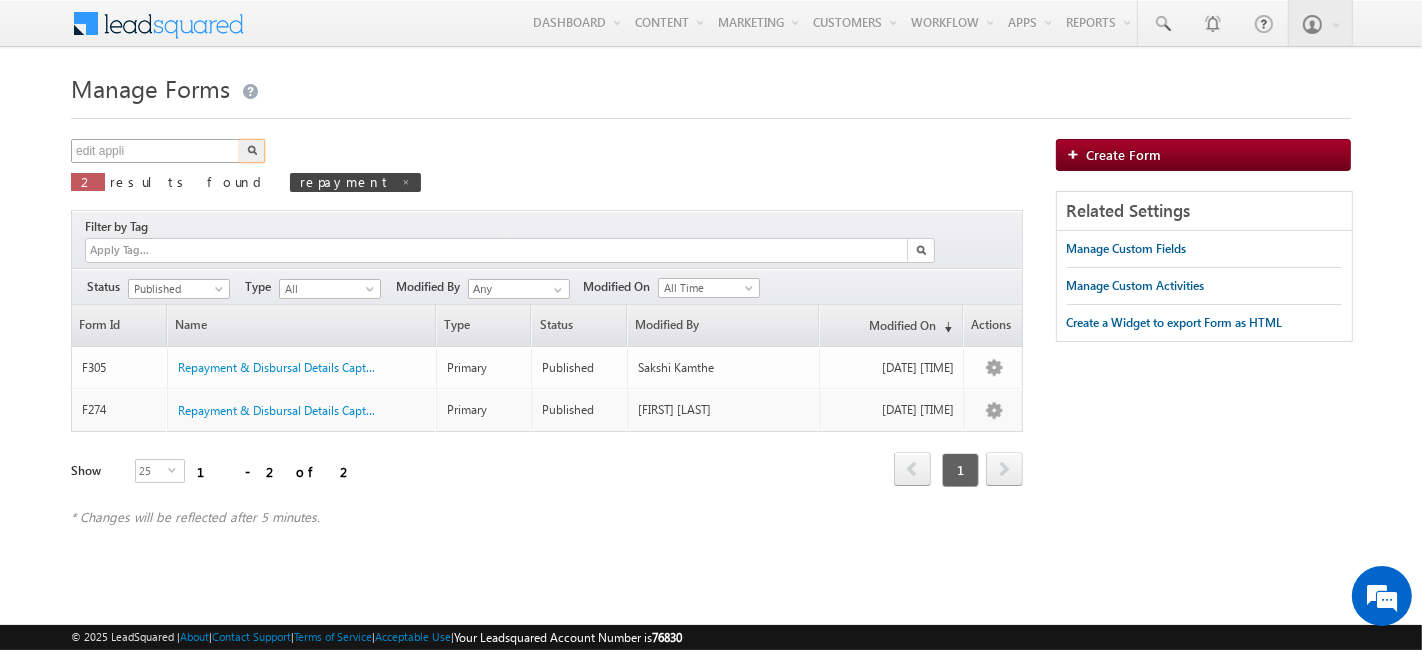 click at bounding box center (252, 151) 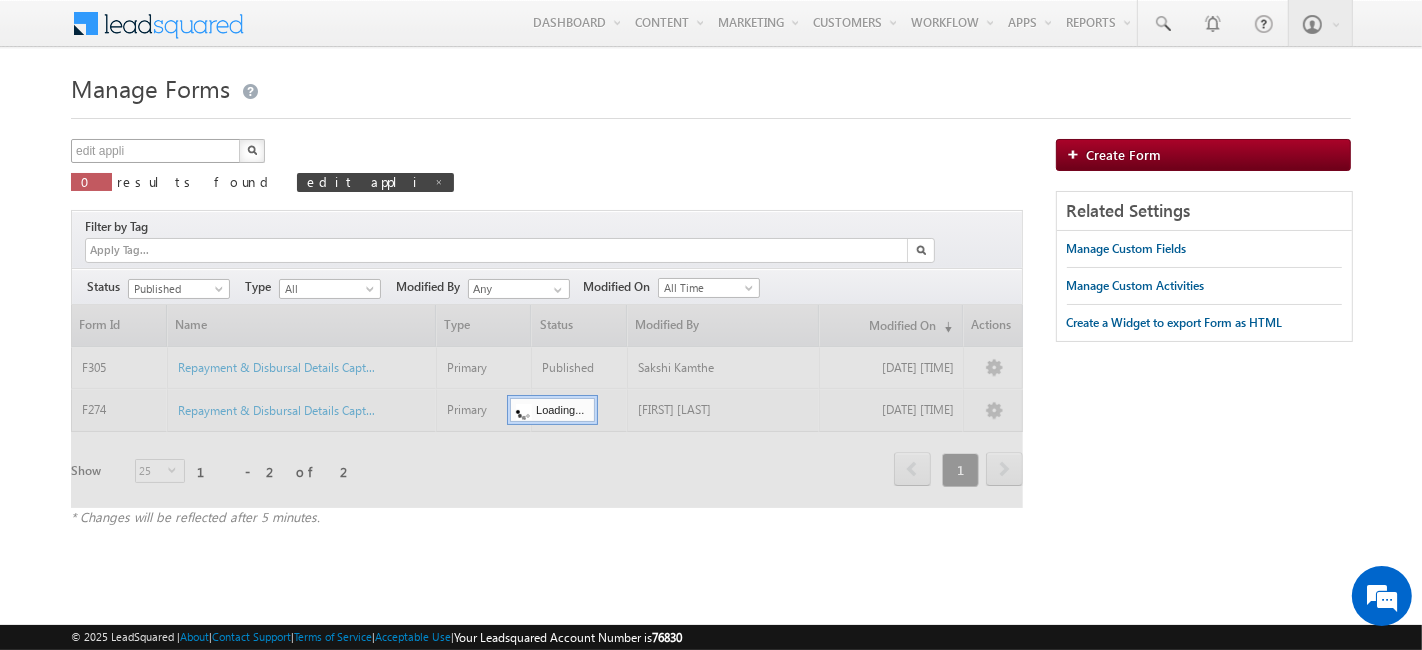 type 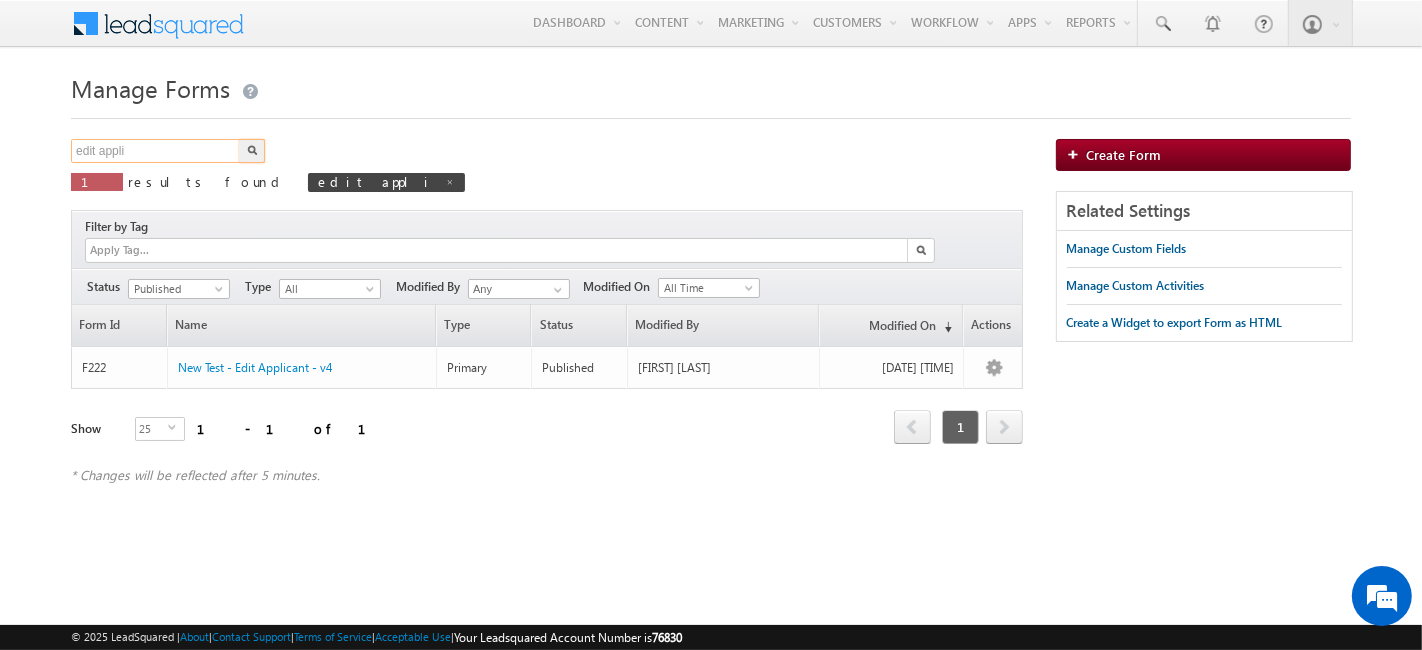click on "edit appli" at bounding box center (156, 151) 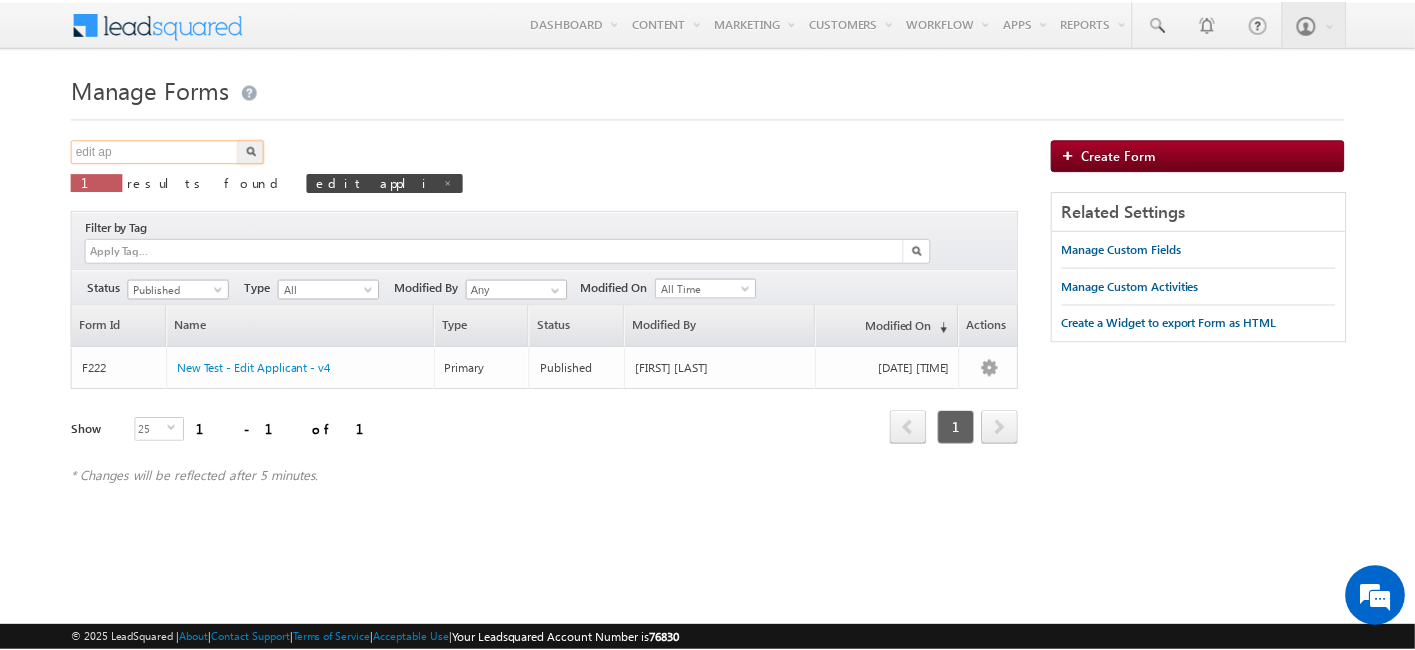 scroll, scrollTop: 0, scrollLeft: 0, axis: both 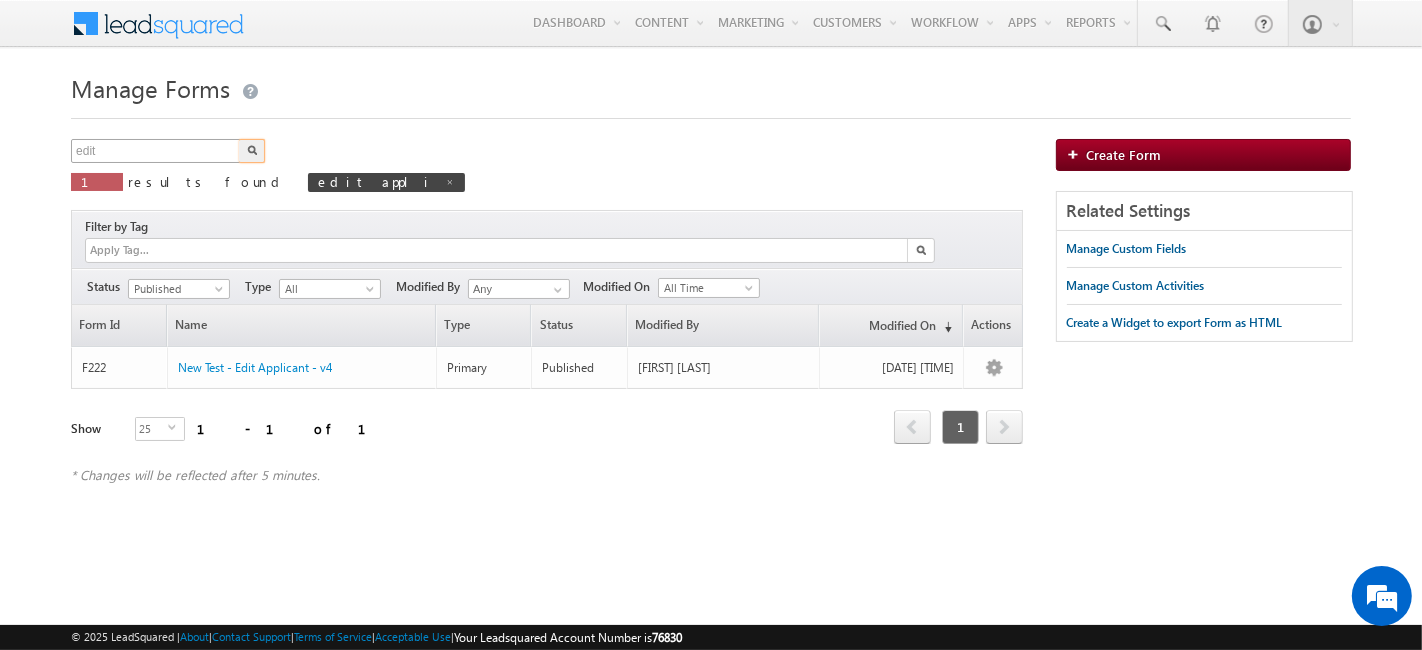 click at bounding box center (252, 151) 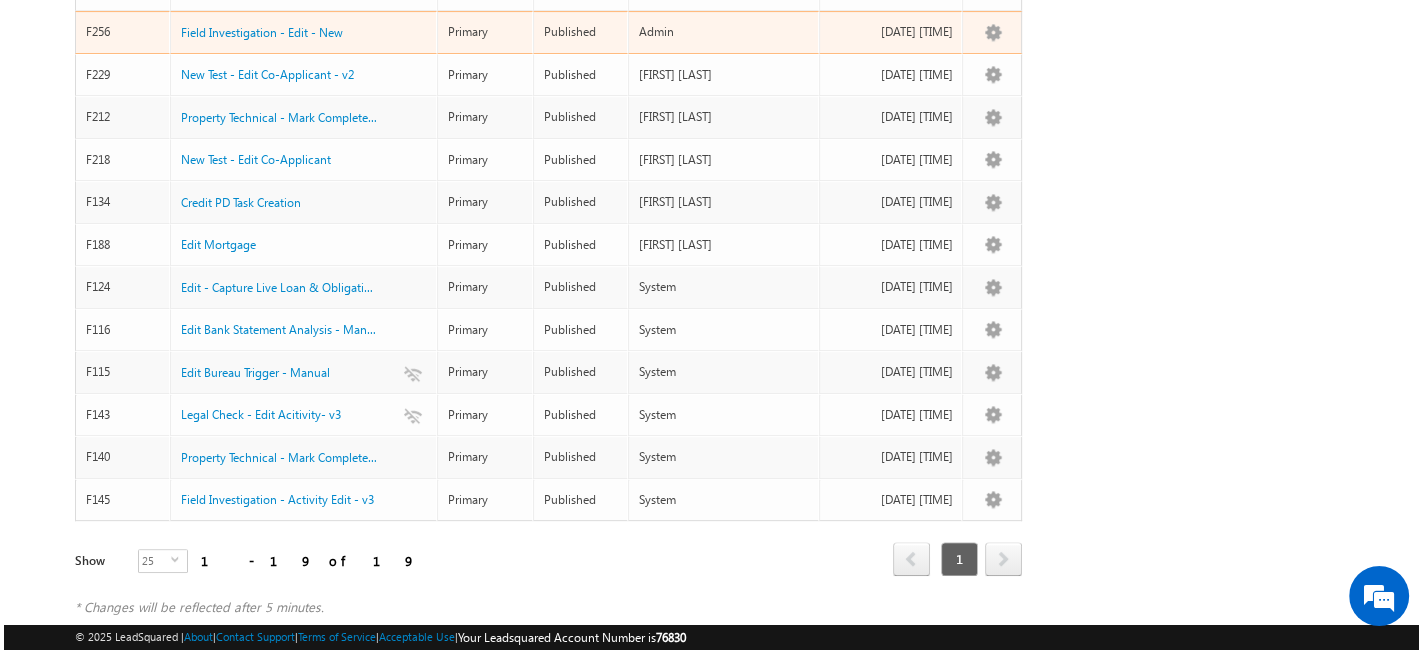 scroll, scrollTop: 0, scrollLeft: 0, axis: both 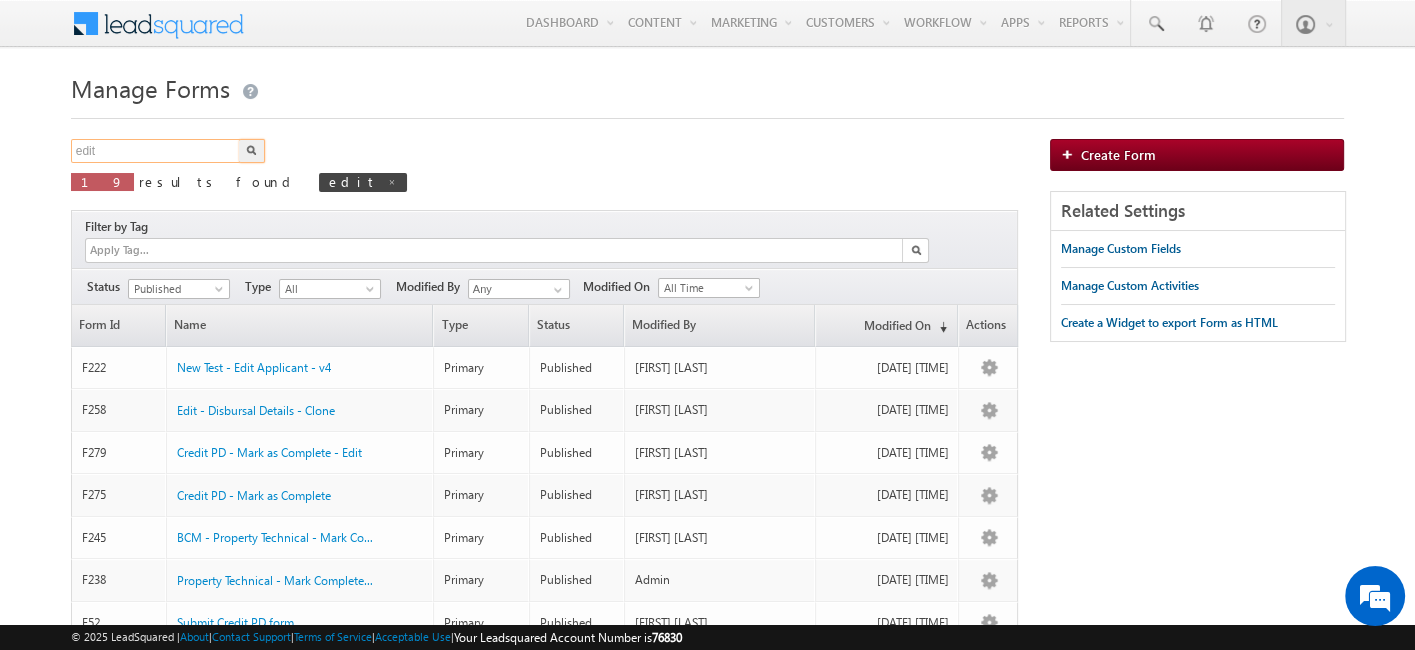 click on "edit" at bounding box center (156, 151) 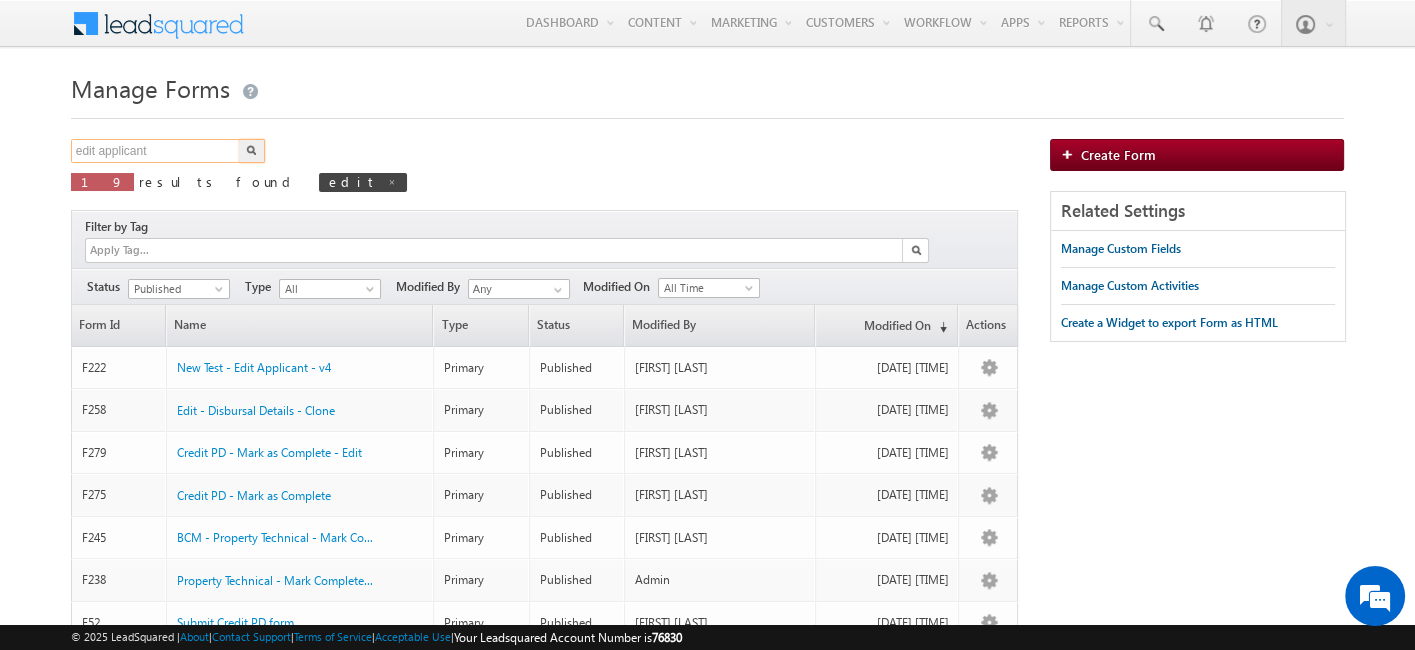 type on "edit applicant" 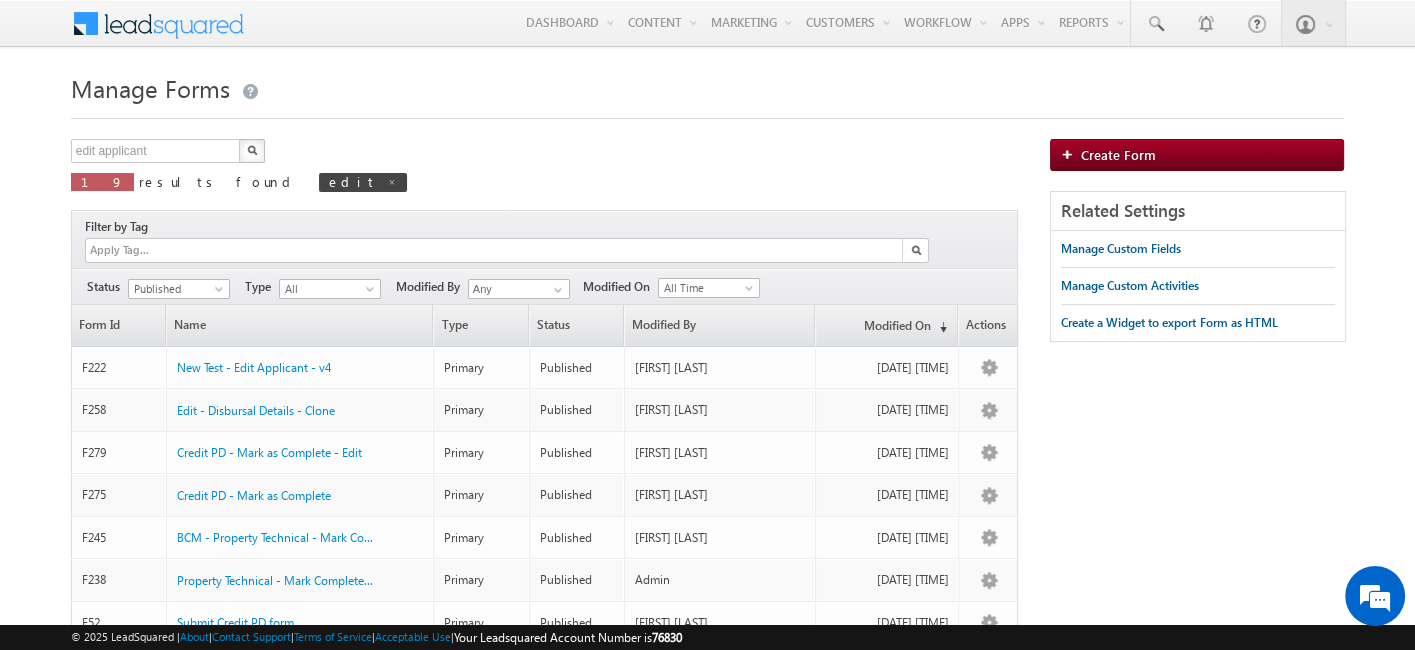 click at bounding box center [252, 150] 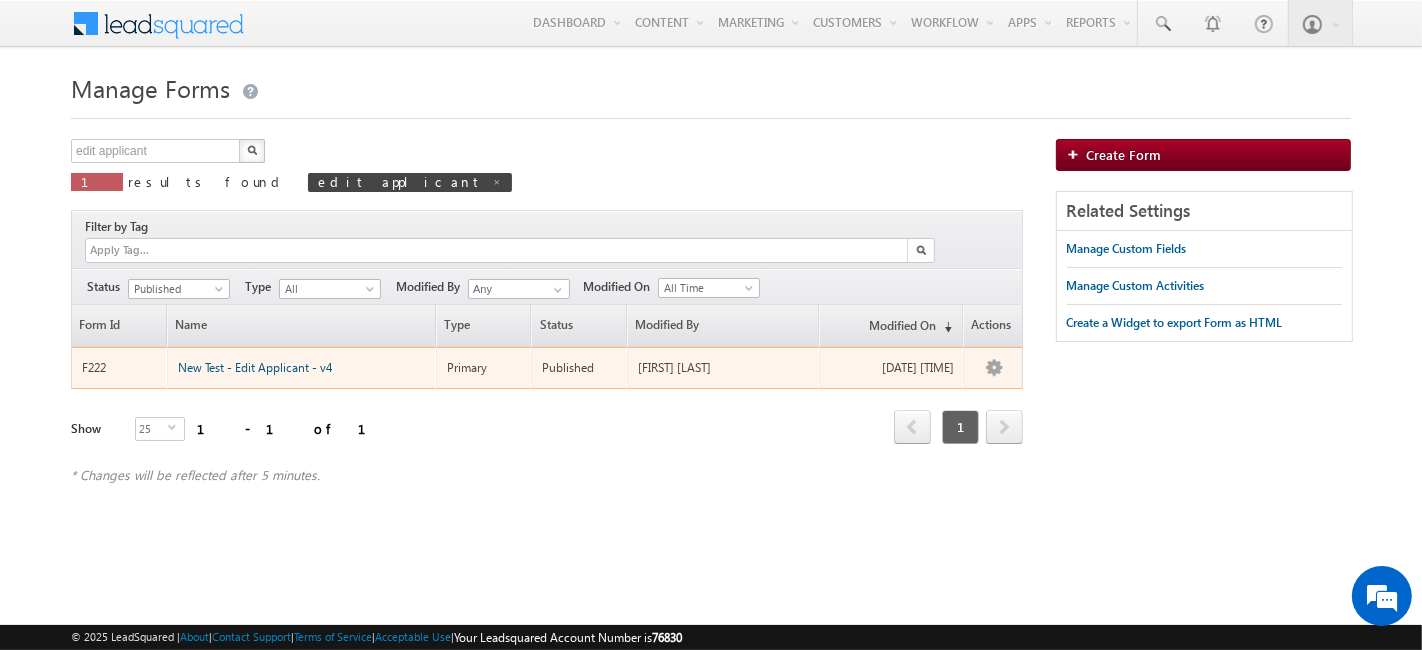 click on "New Test - Edit Applicant - v4" at bounding box center [255, 367] 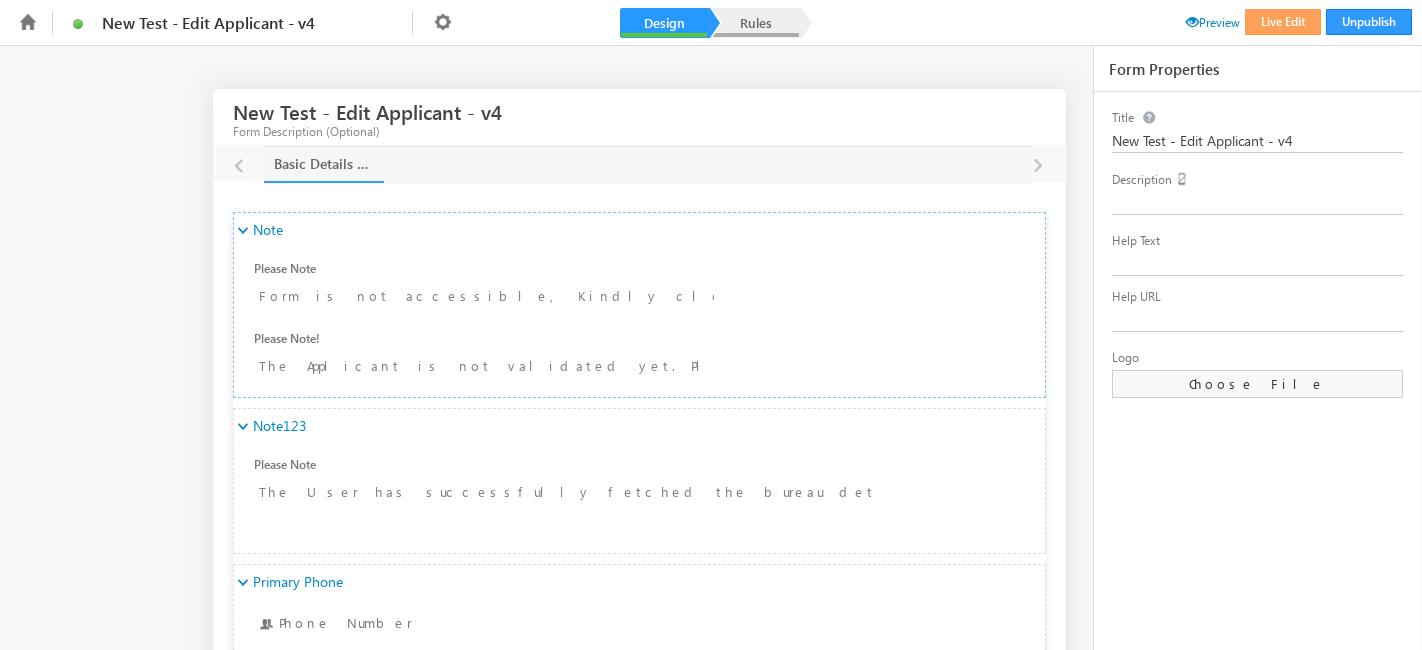 scroll, scrollTop: 0, scrollLeft: 0, axis: both 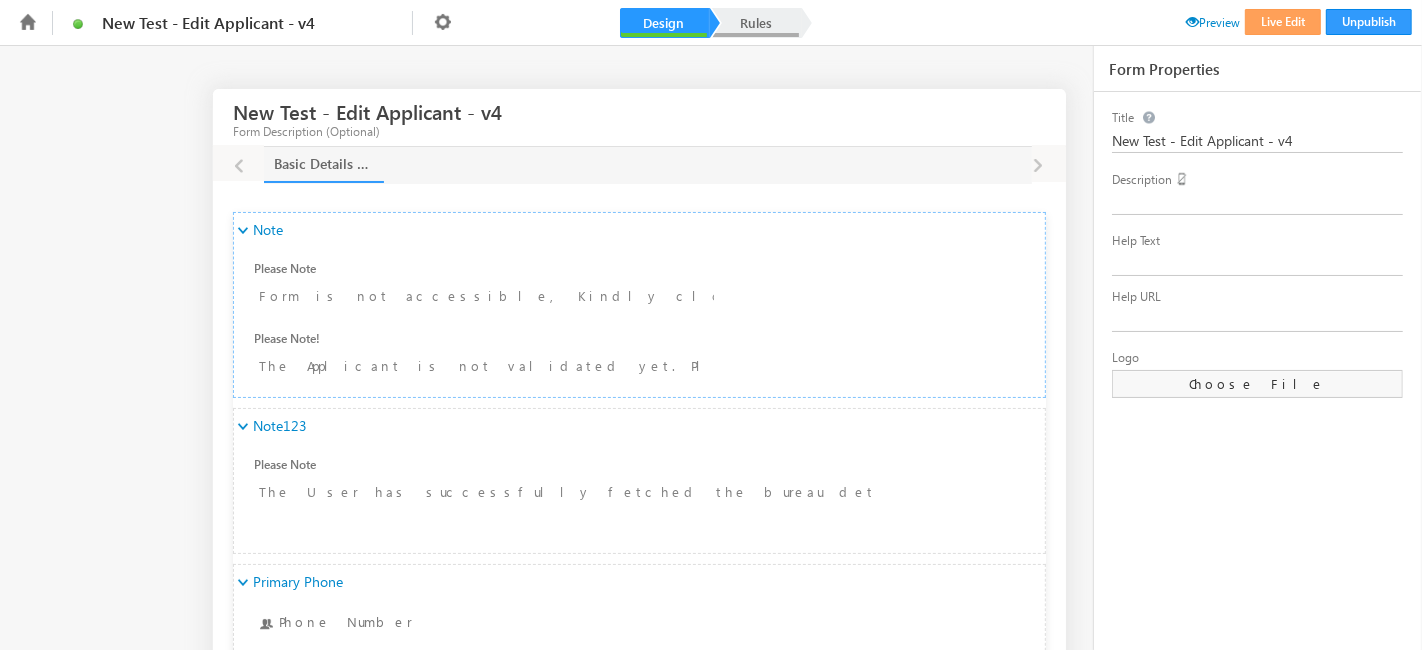 click on "Rules" at bounding box center (756, 23) 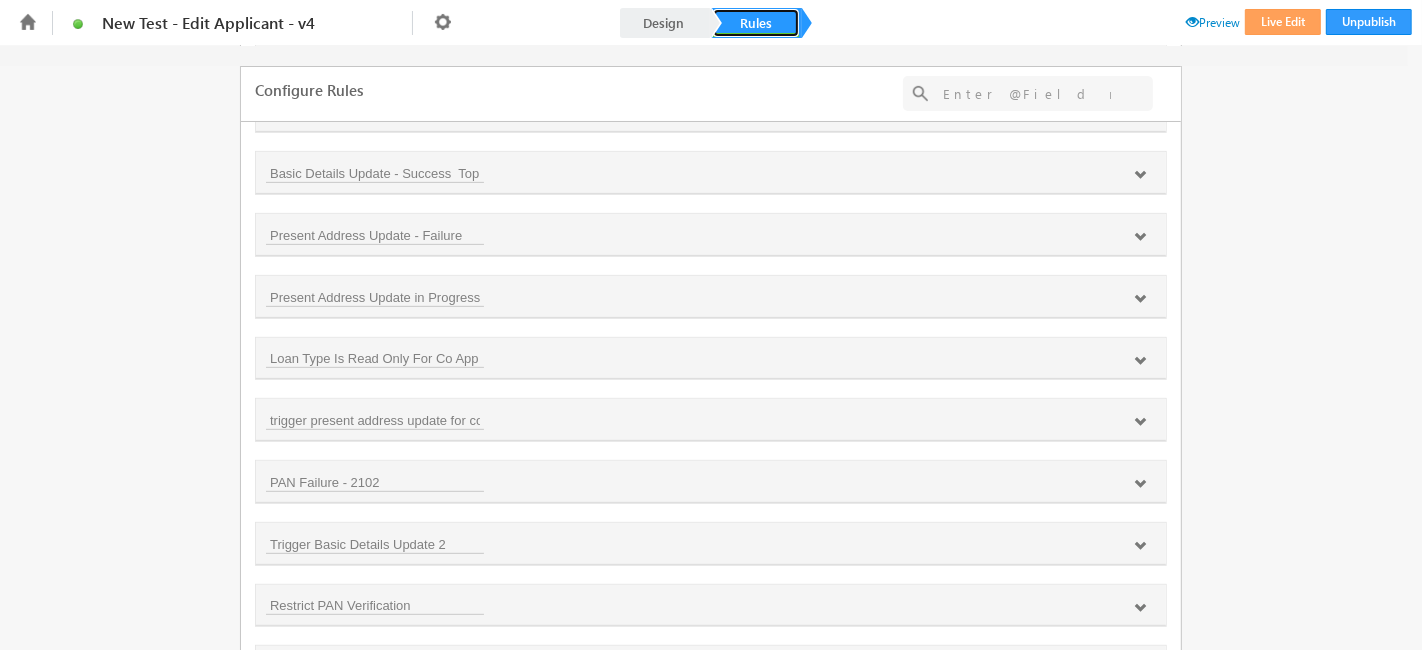 scroll, scrollTop: 777, scrollLeft: 0, axis: vertical 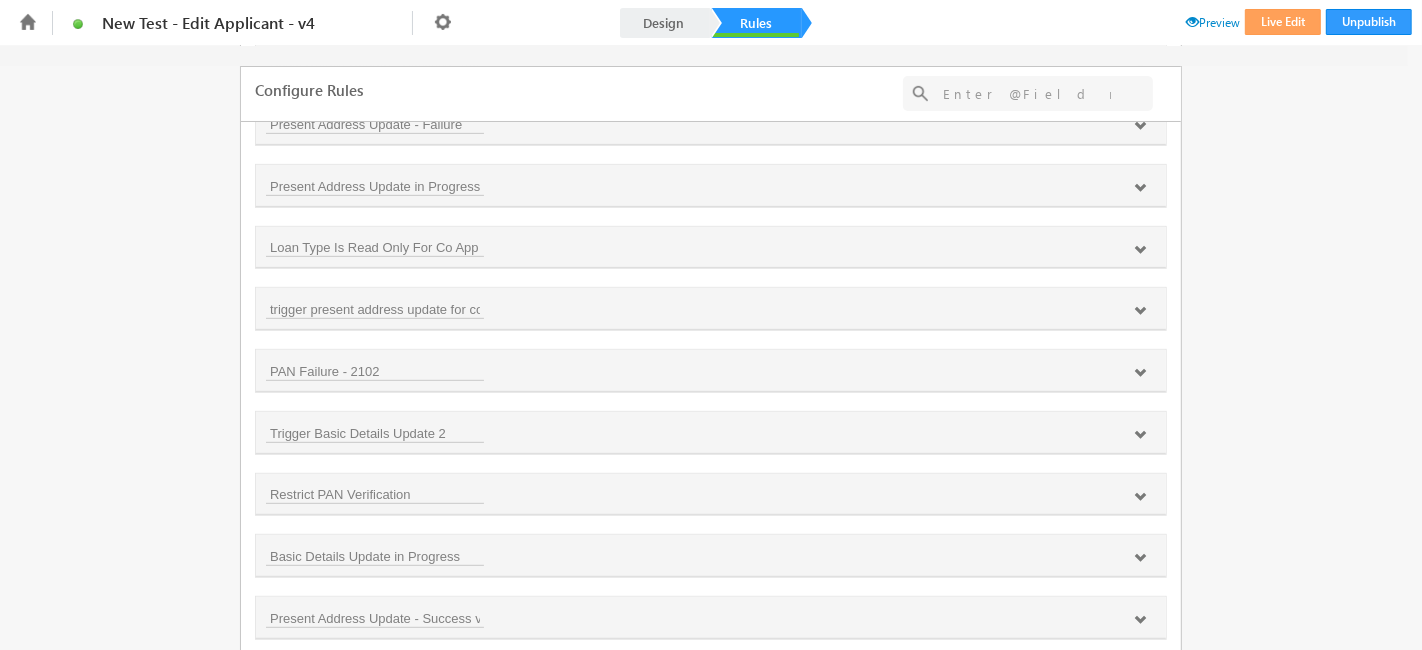click at bounding box center (1140, 373) 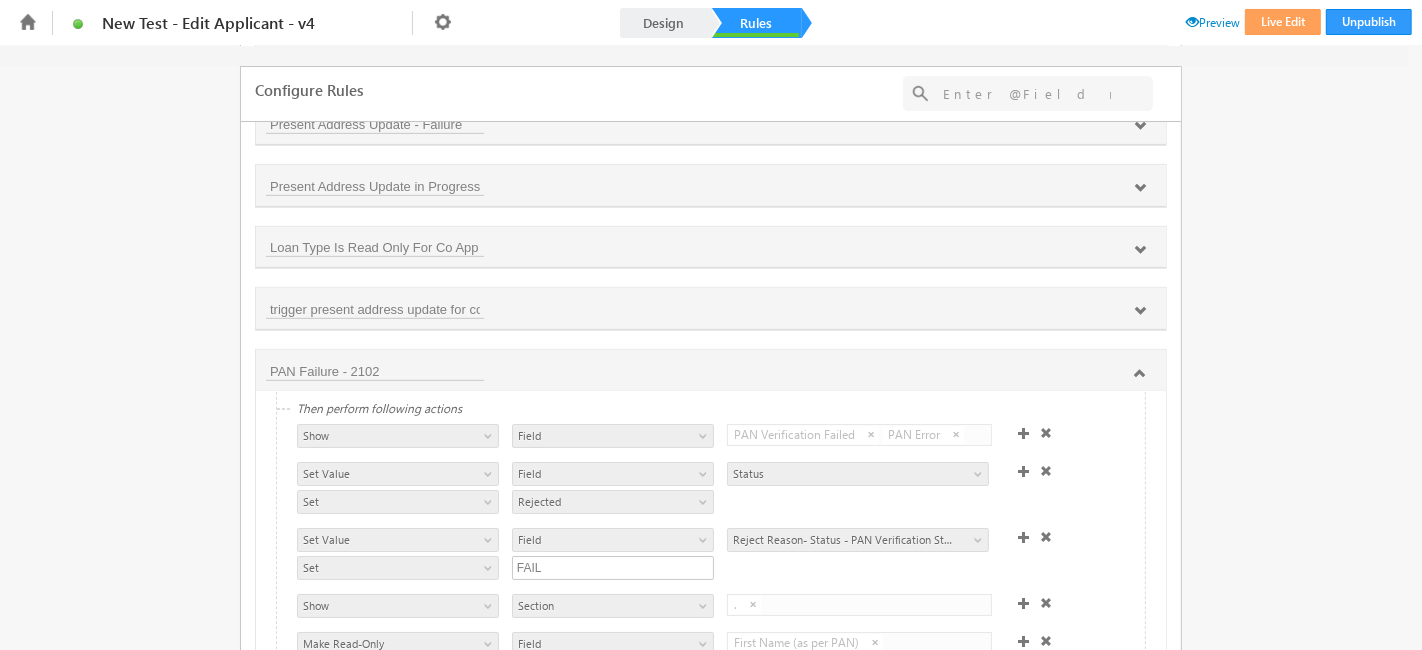 scroll, scrollTop: 137, scrollLeft: 0, axis: vertical 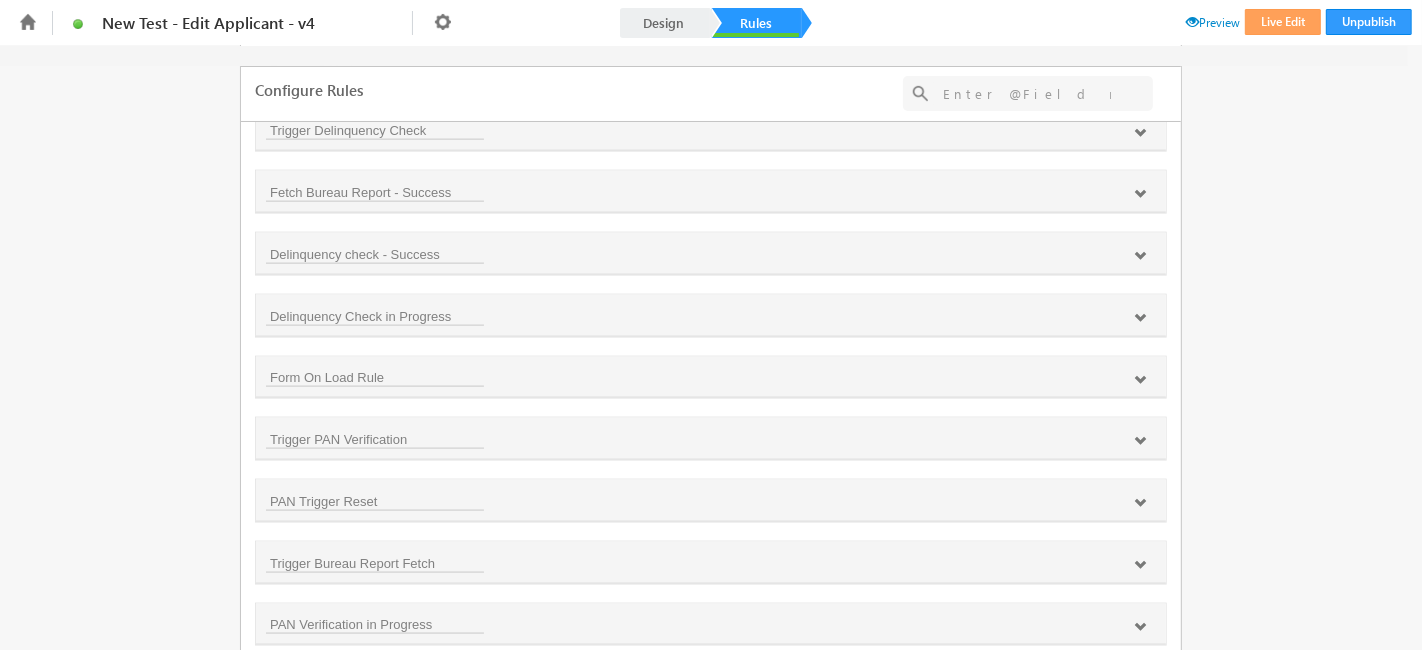 click at bounding box center [1140, 441] 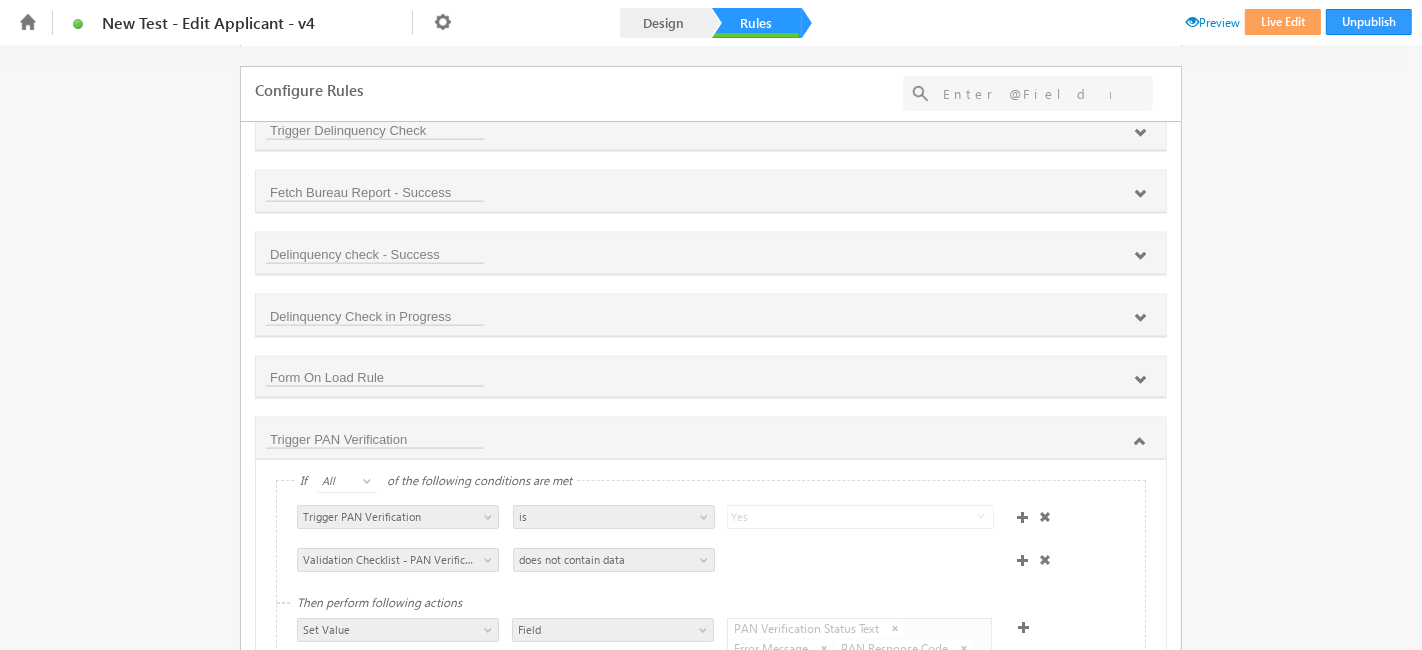 scroll, scrollTop: 2333, scrollLeft: 0, axis: vertical 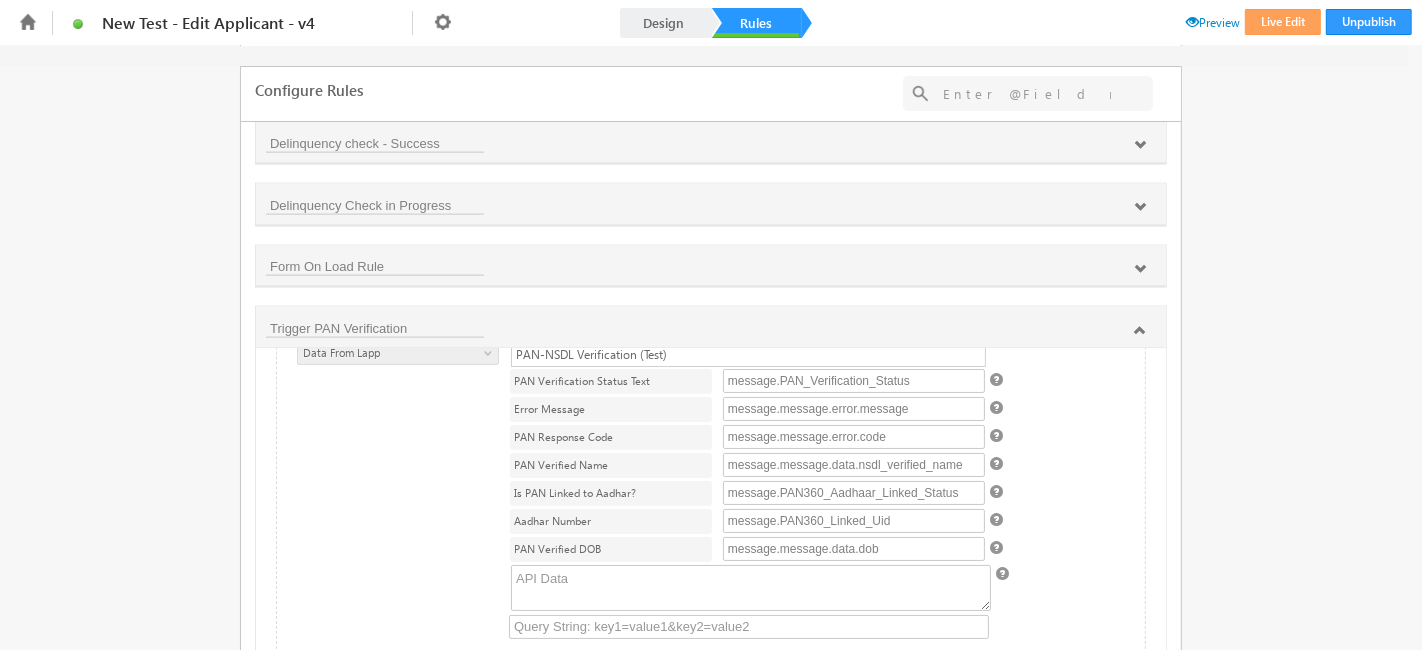 click on "Trigger PAN Verification" at bounding box center (711, 327) 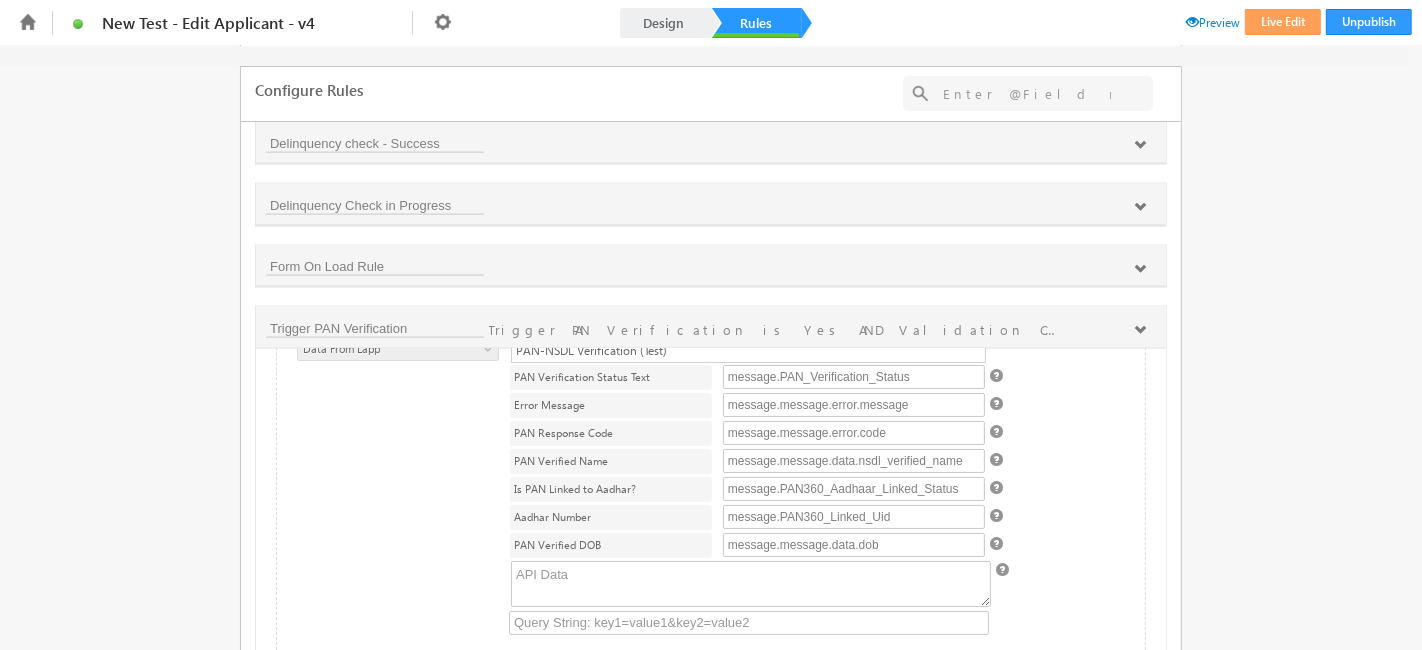 scroll, scrollTop: 268, scrollLeft: 0, axis: vertical 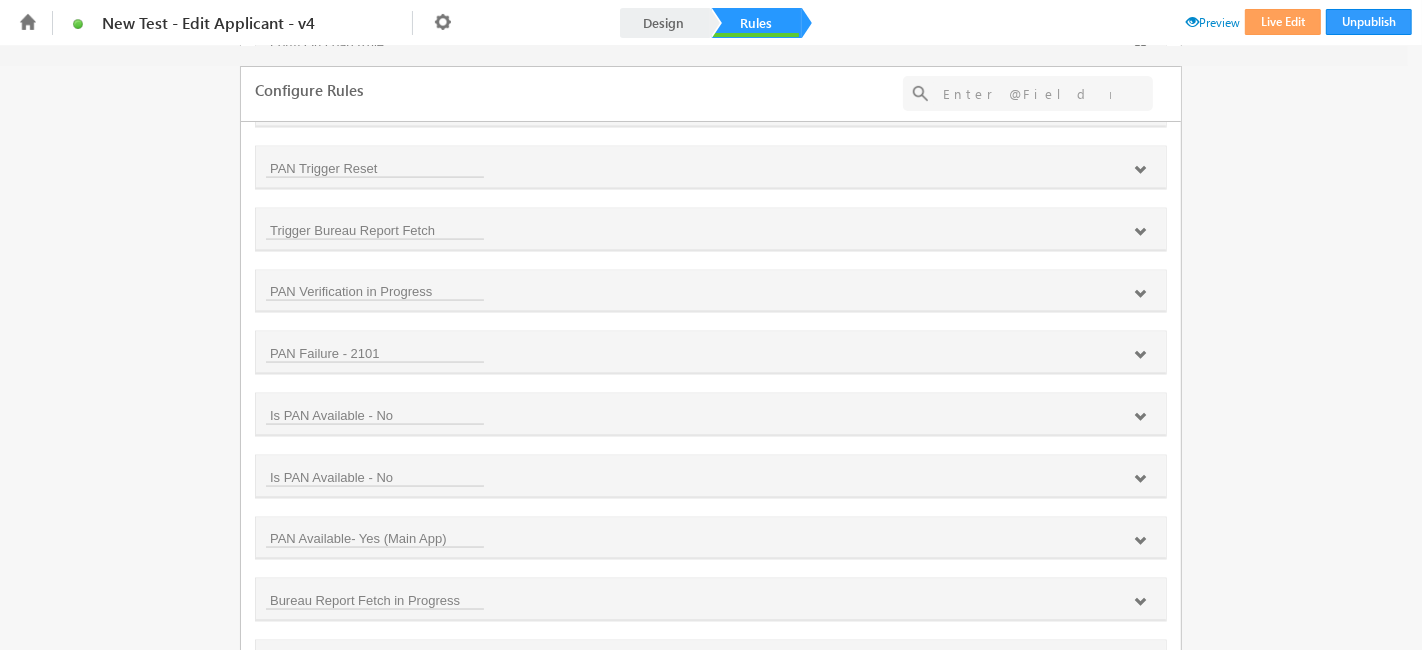 click at bounding box center [1140, 417] 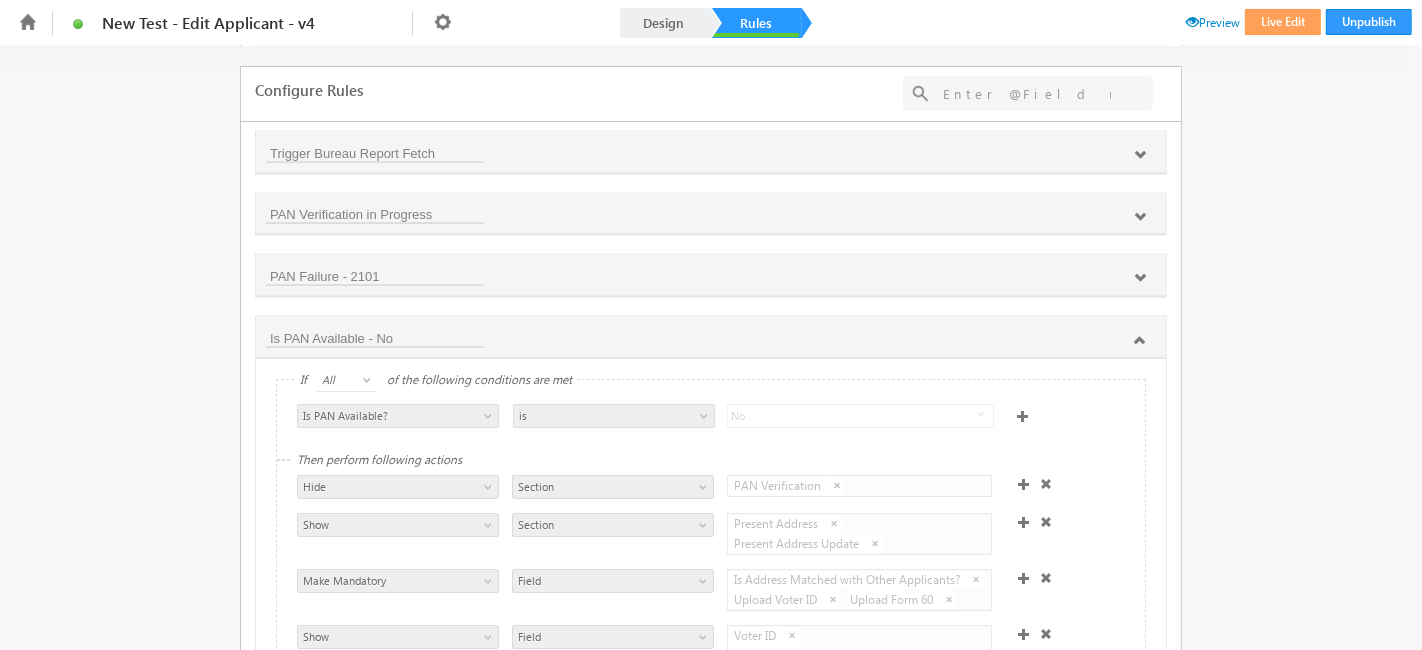 scroll, scrollTop: 2666, scrollLeft: 0, axis: vertical 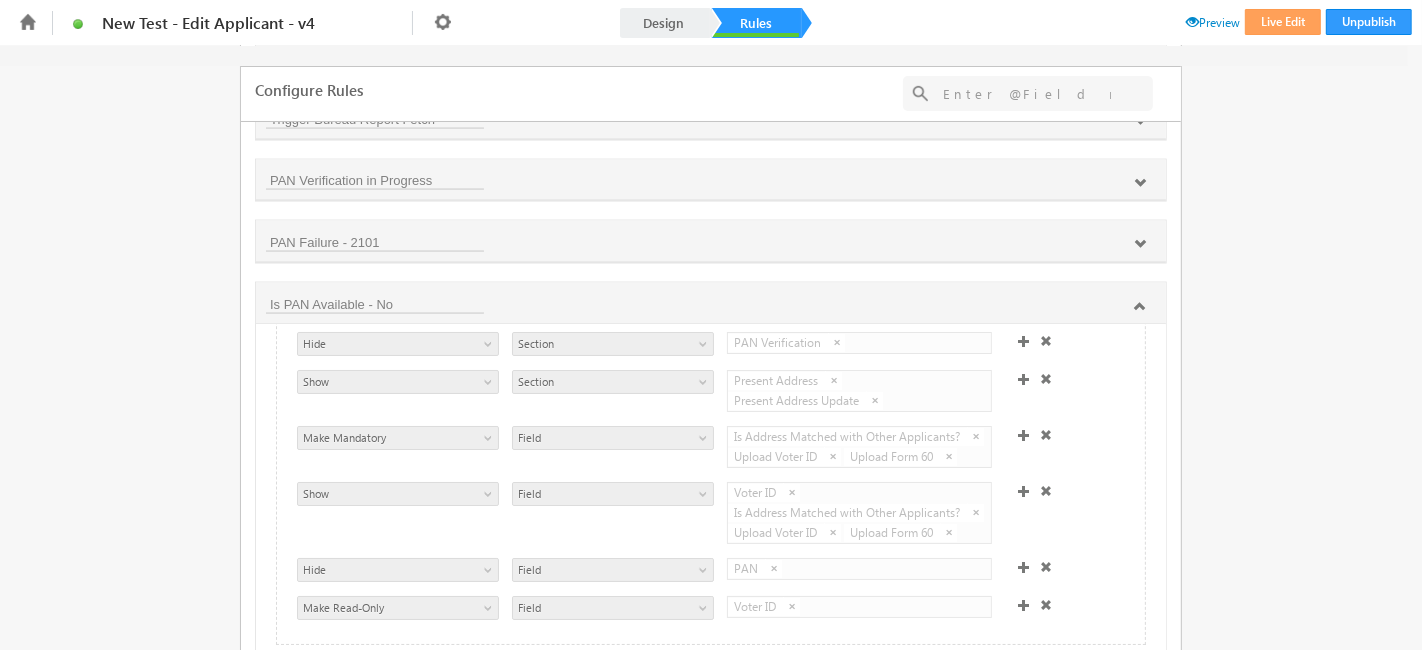 click at bounding box center (1140, 244) 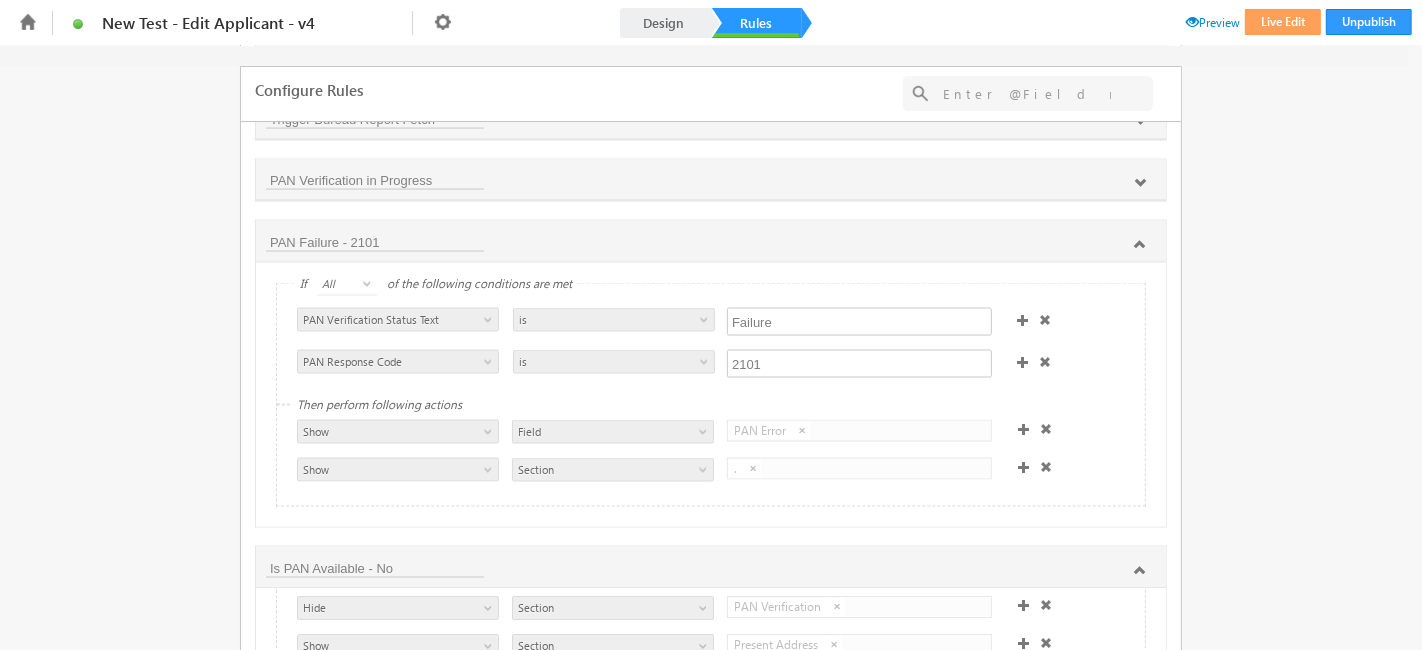 click at bounding box center (1140, 245) 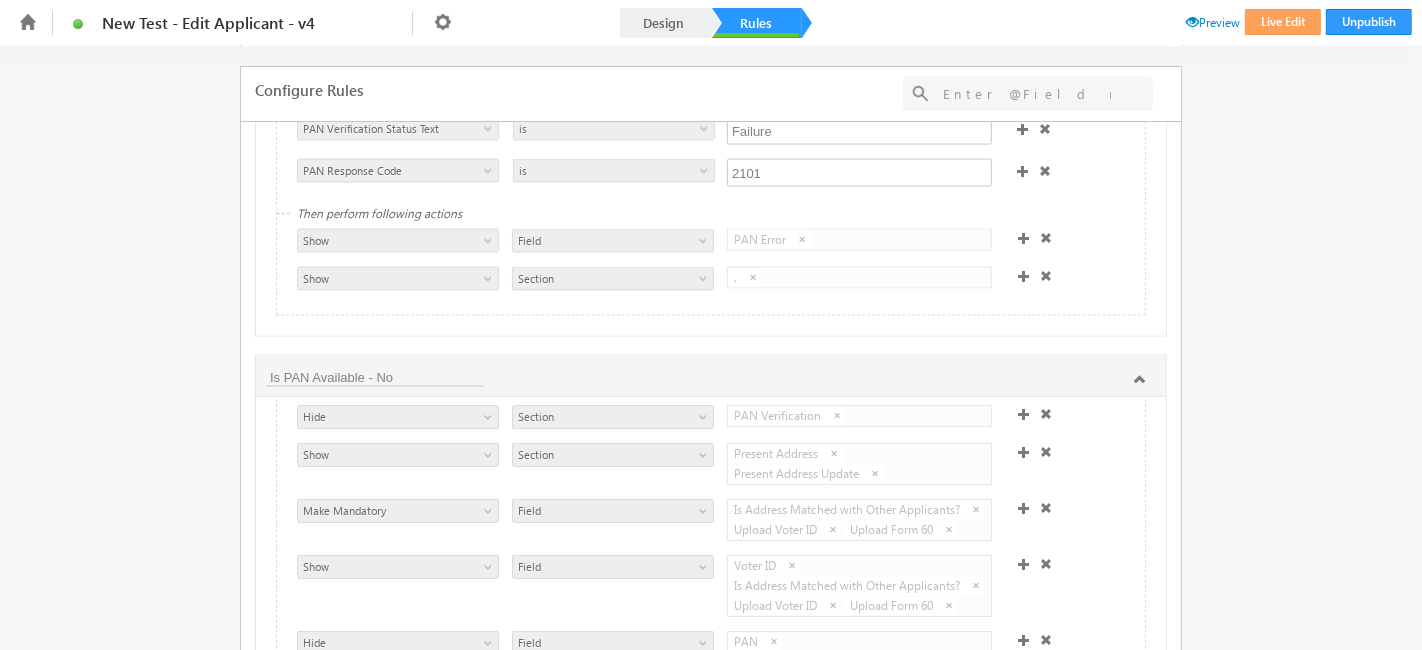 scroll, scrollTop: 2888, scrollLeft: 0, axis: vertical 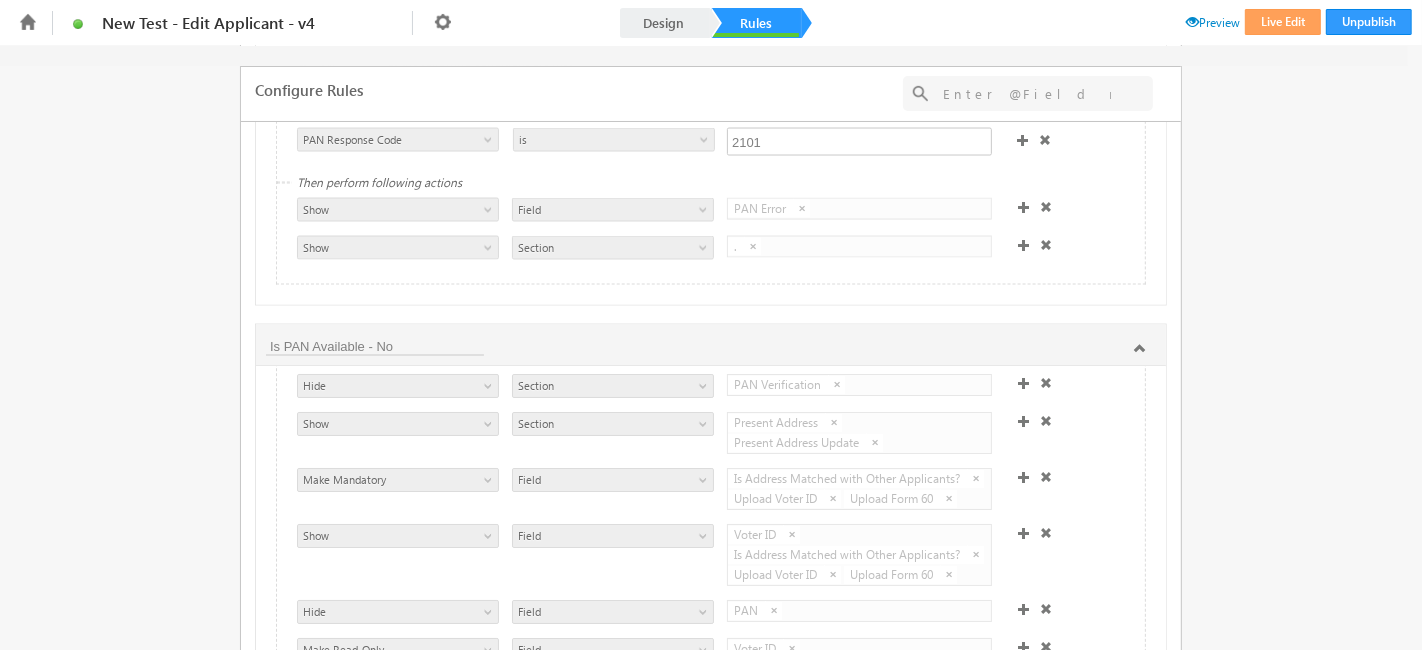 click at bounding box center (1140, 348) 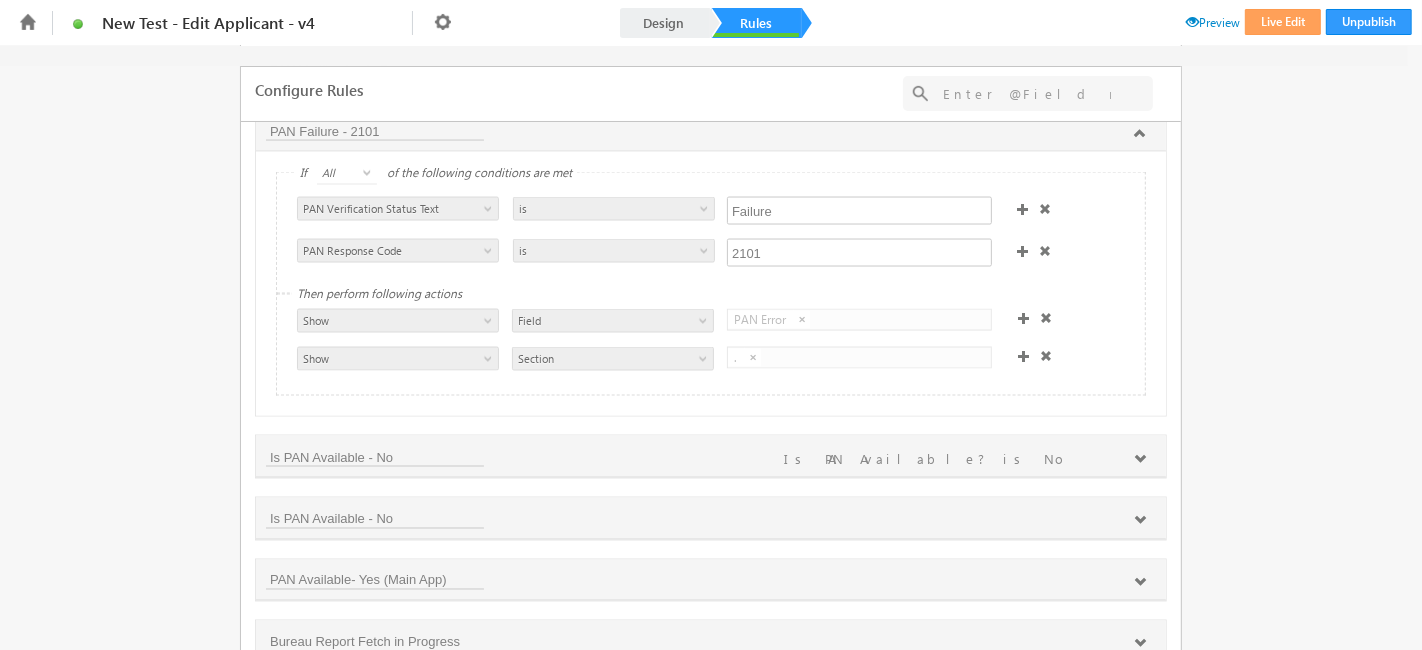 scroll, scrollTop: 2666, scrollLeft: 0, axis: vertical 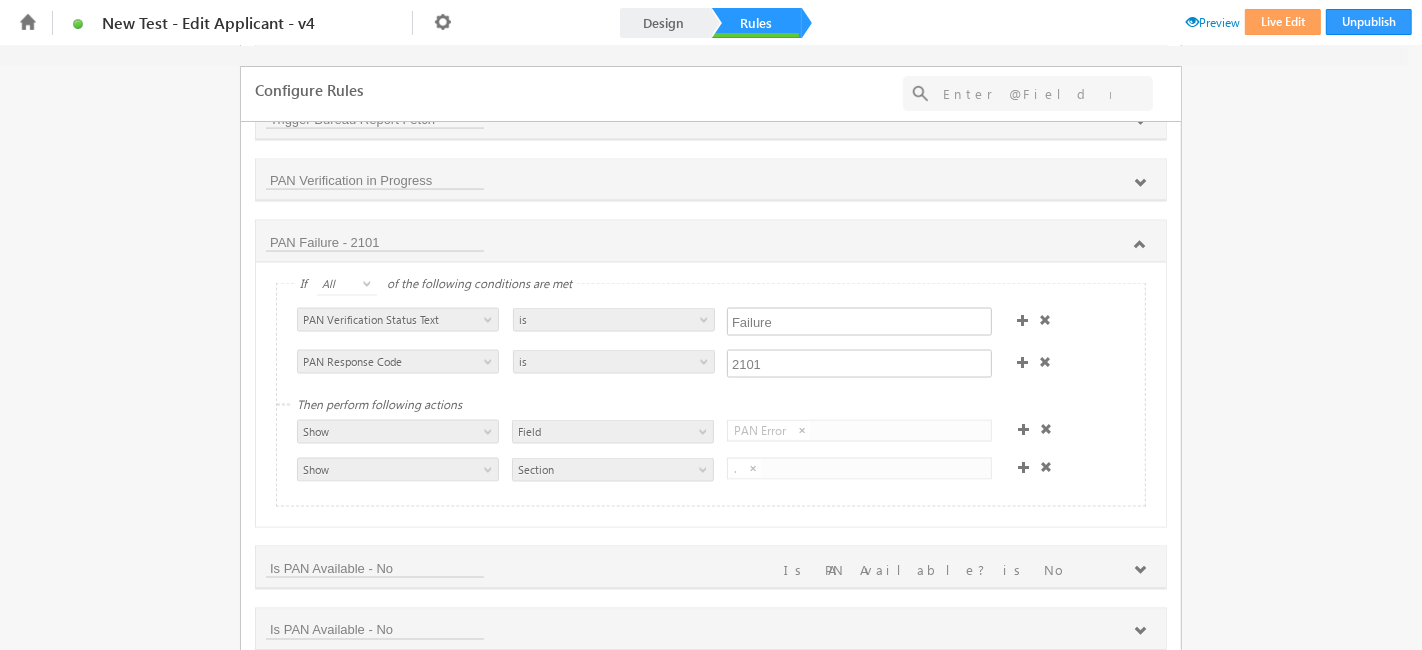click at bounding box center [1140, 245] 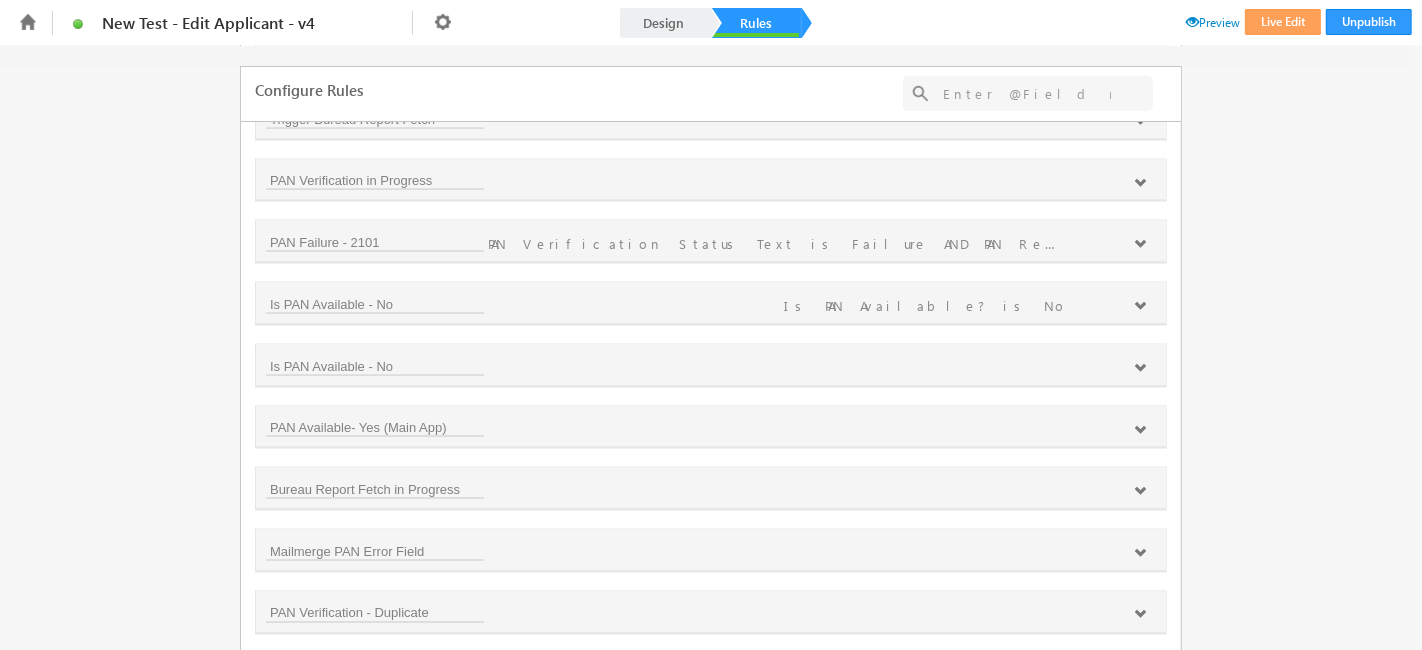 click at bounding box center (1140, 368) 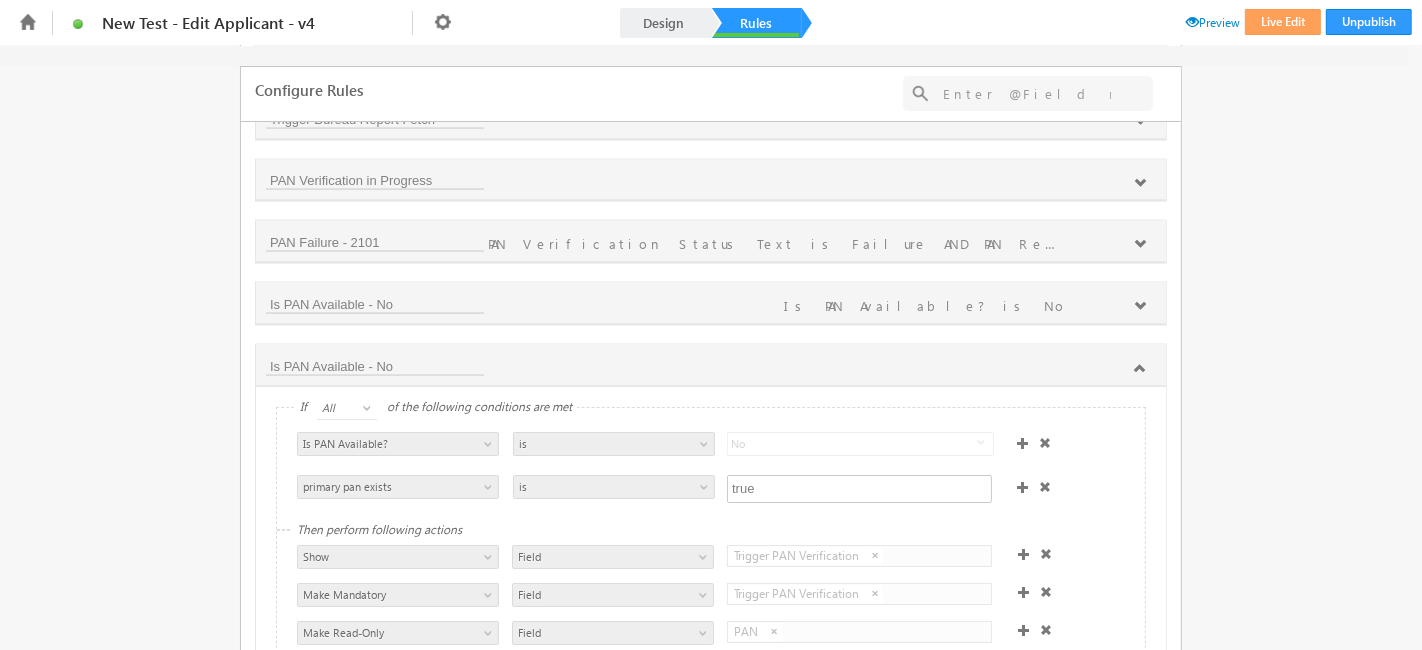 scroll, scrollTop: 7, scrollLeft: 0, axis: vertical 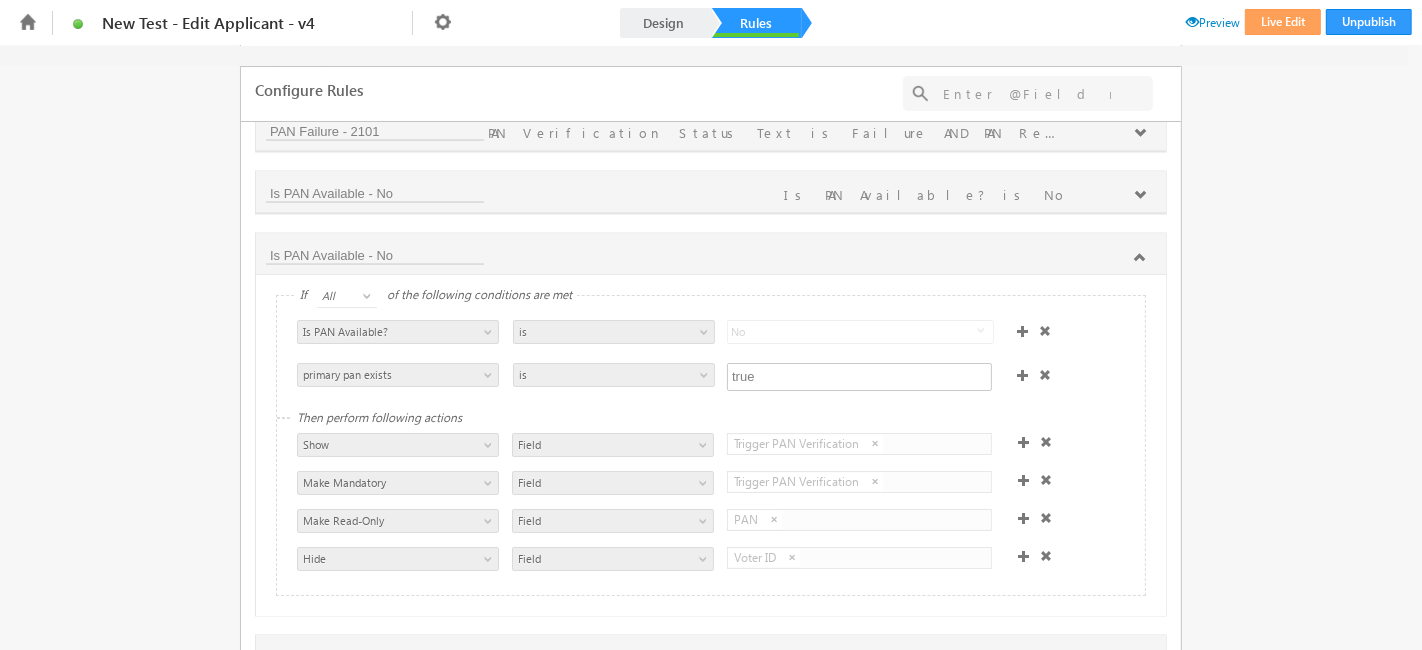 click at bounding box center [1140, 257] 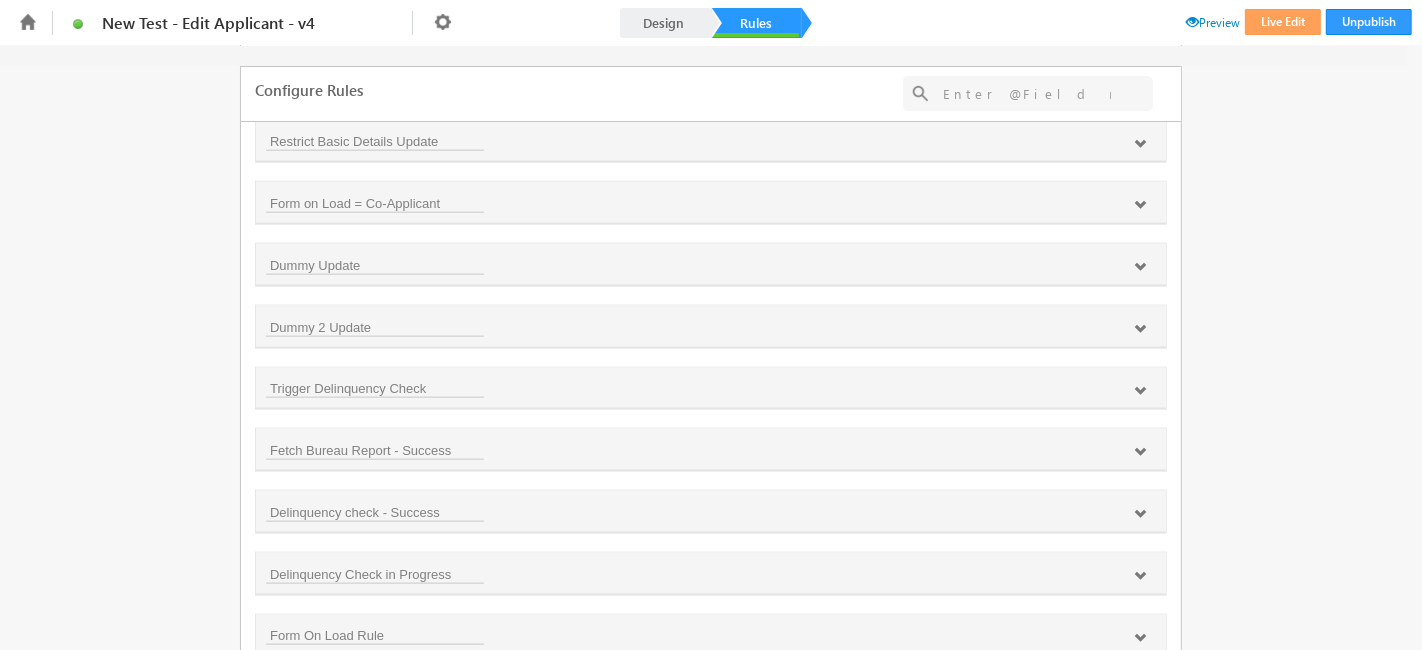 scroll, scrollTop: 1631, scrollLeft: 0, axis: vertical 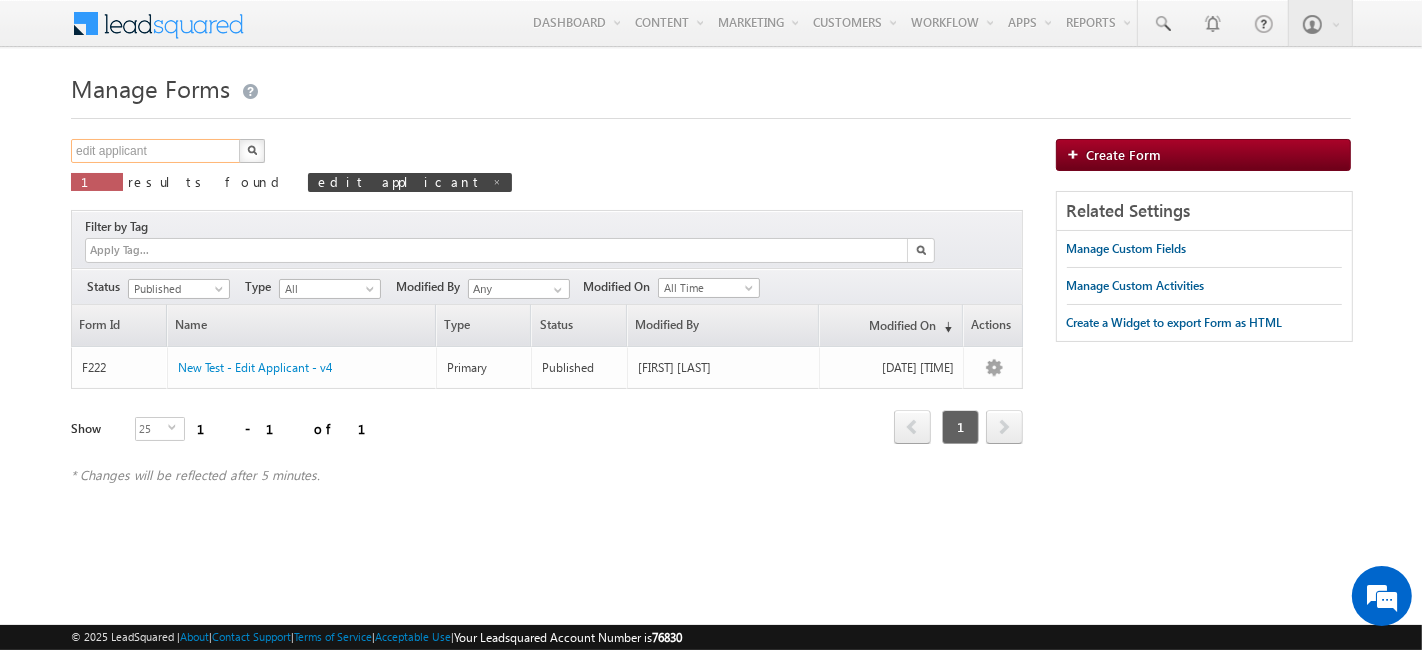 click on "edit applicant" at bounding box center [156, 151] 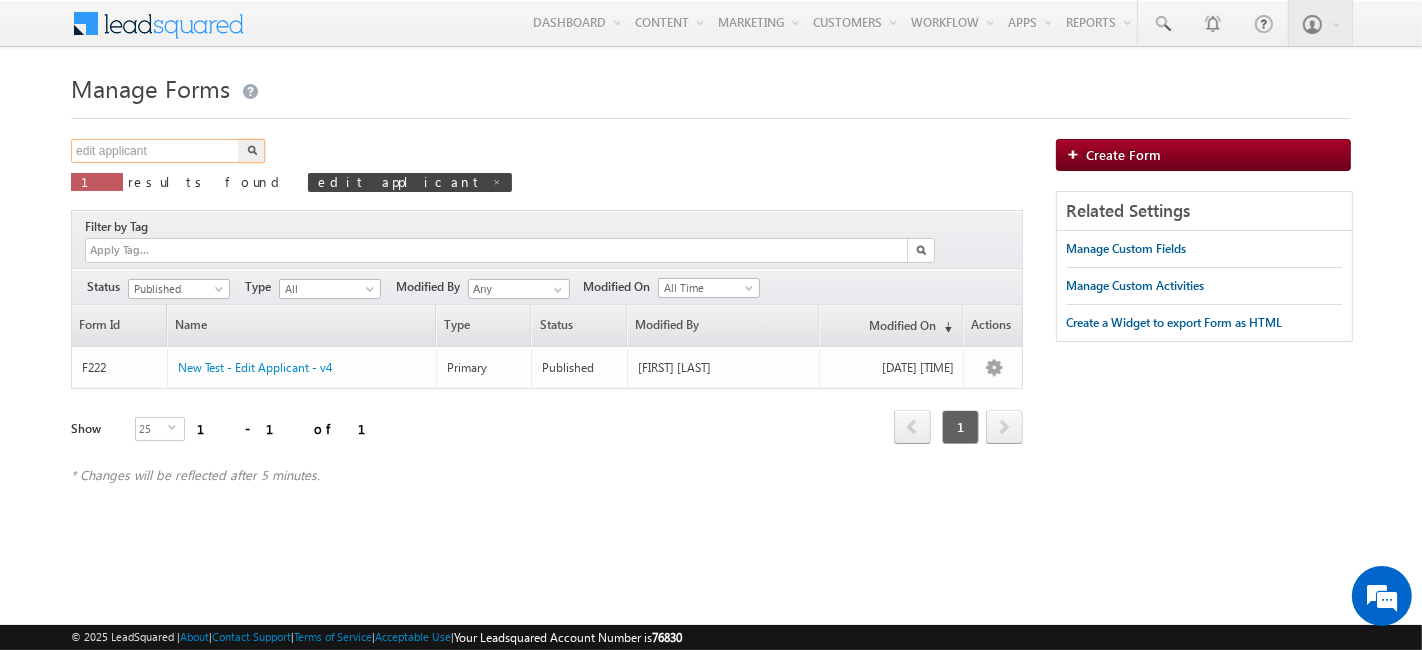 click on "edit applicant" at bounding box center (156, 151) 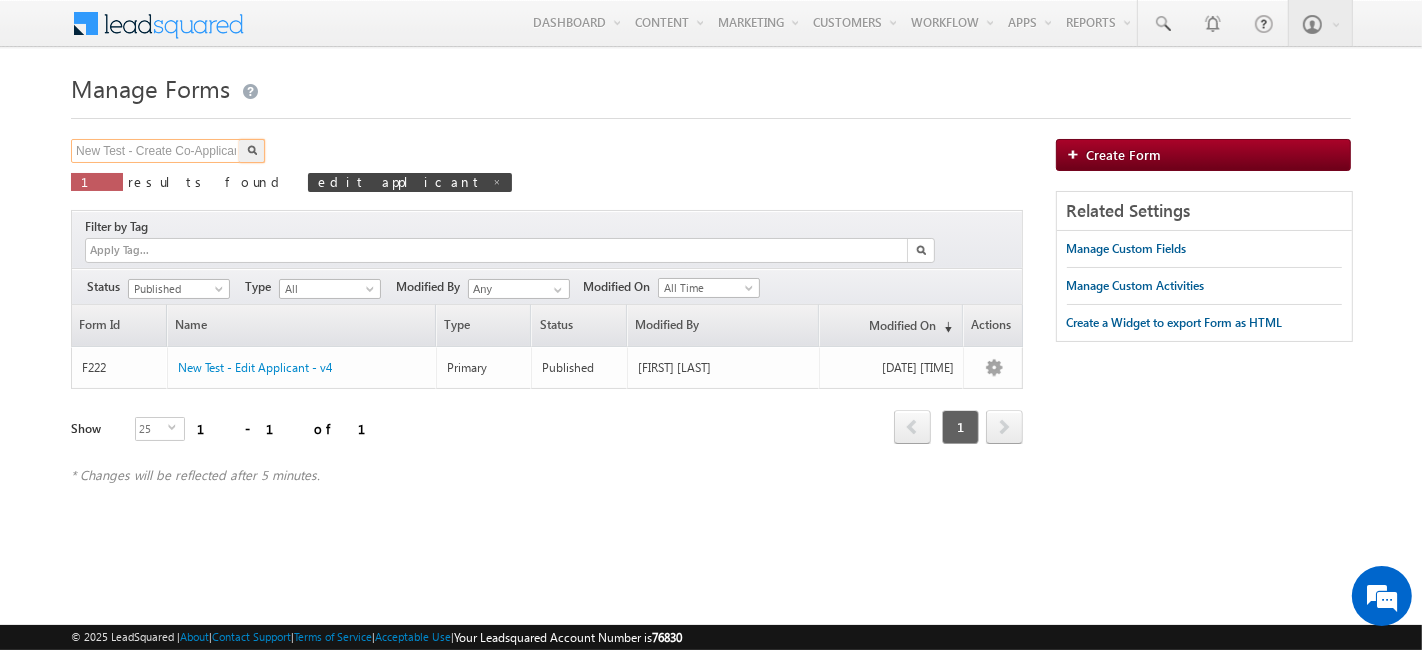scroll, scrollTop: 0, scrollLeft: 31, axis: horizontal 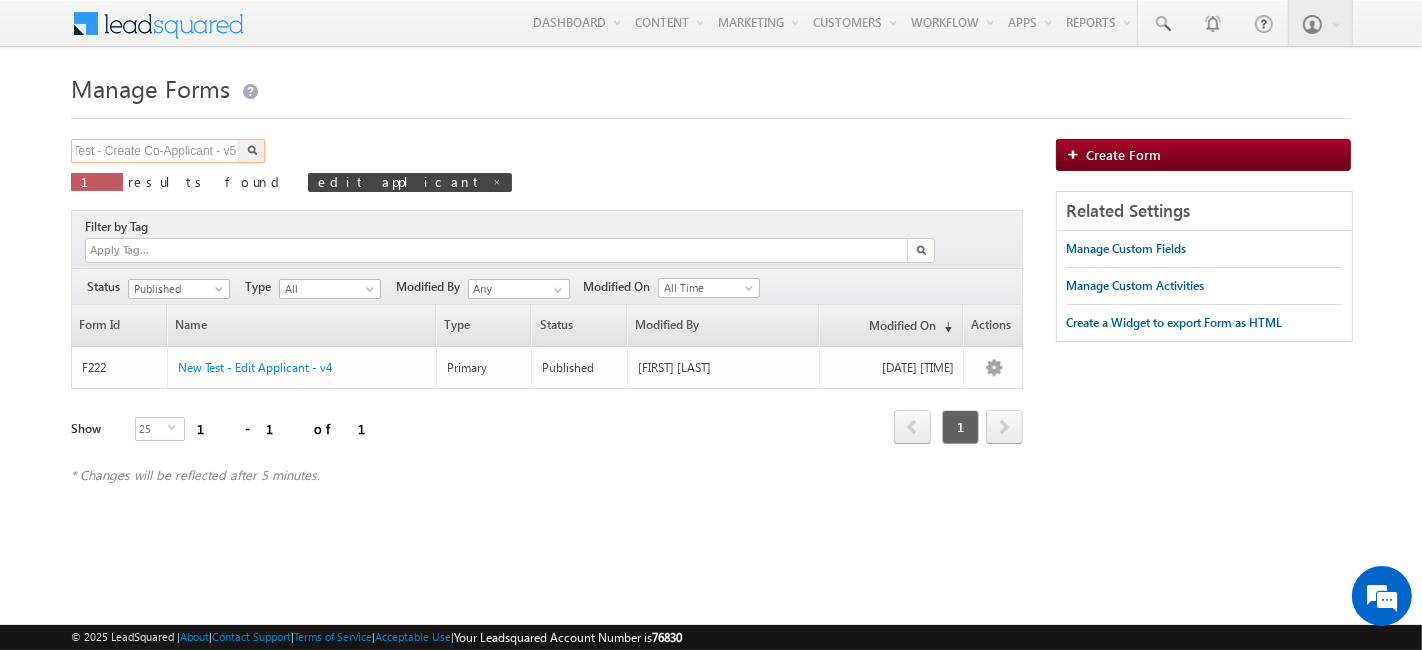 type on "New Test - Create Co-Applicant - v5" 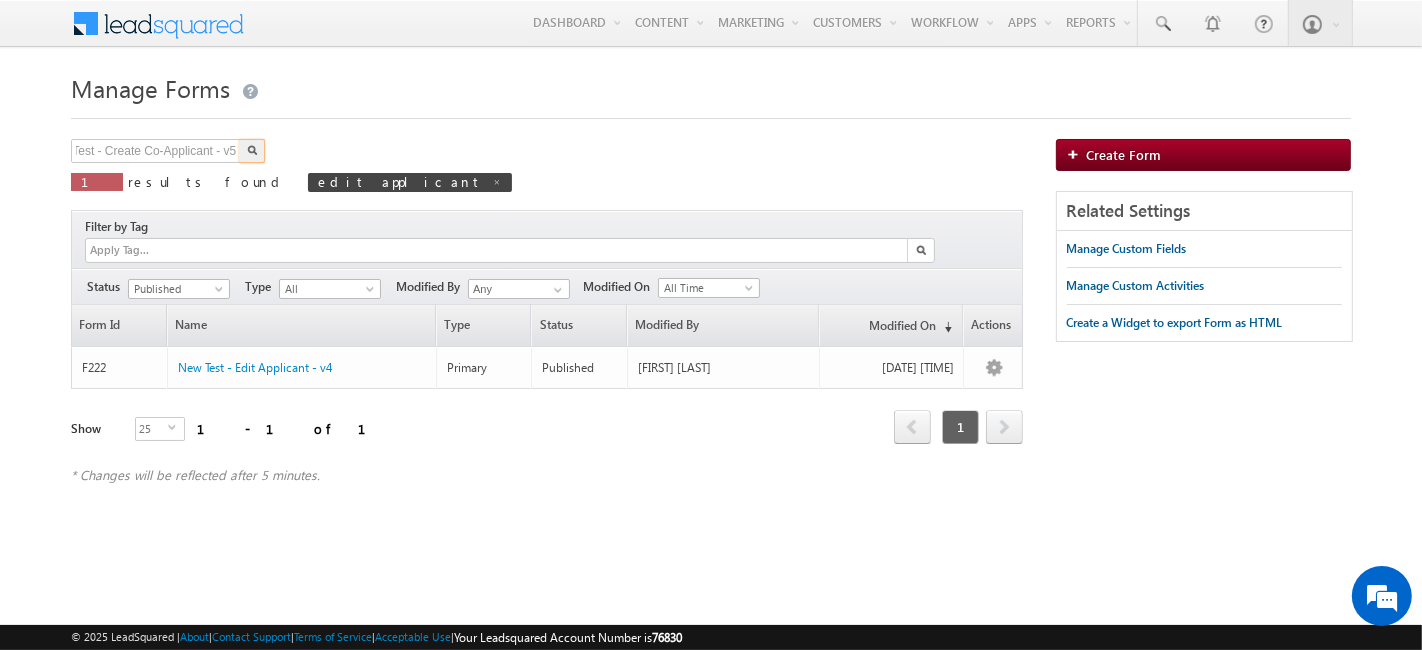 click at bounding box center [252, 150] 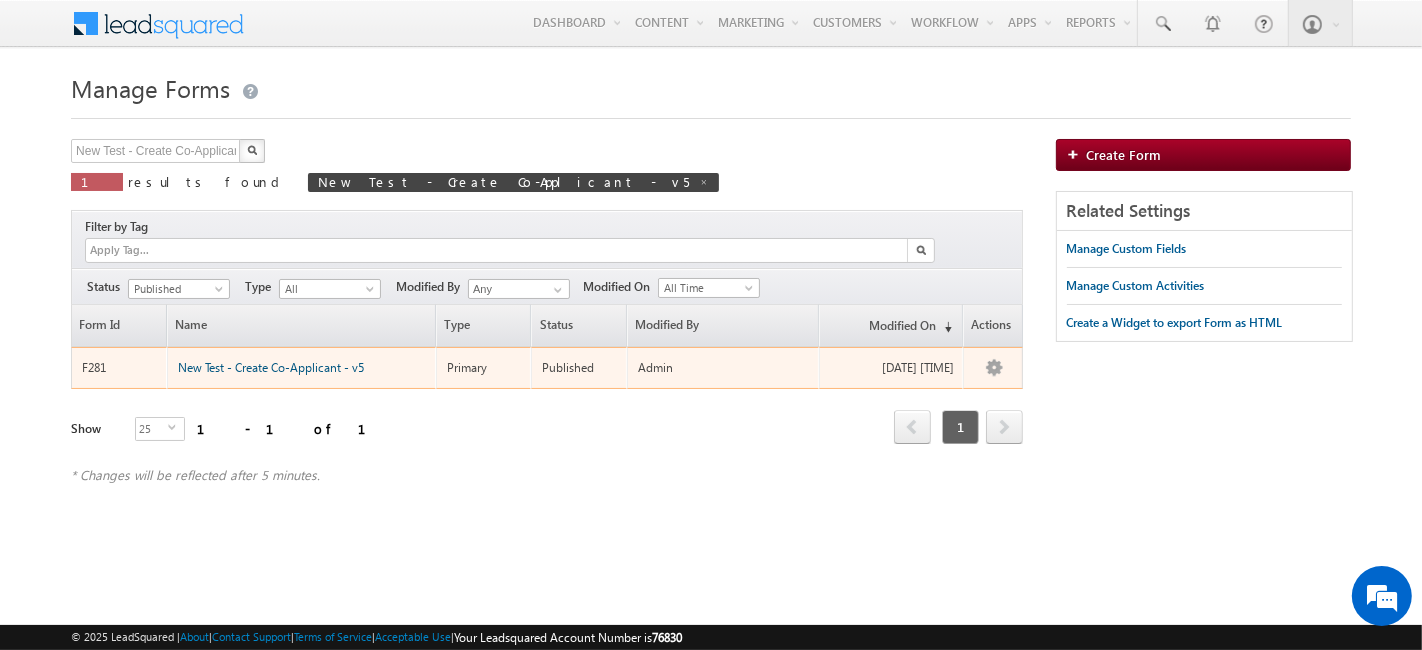 click on "New Test - Create Co-Applicant - v5" at bounding box center [271, 367] 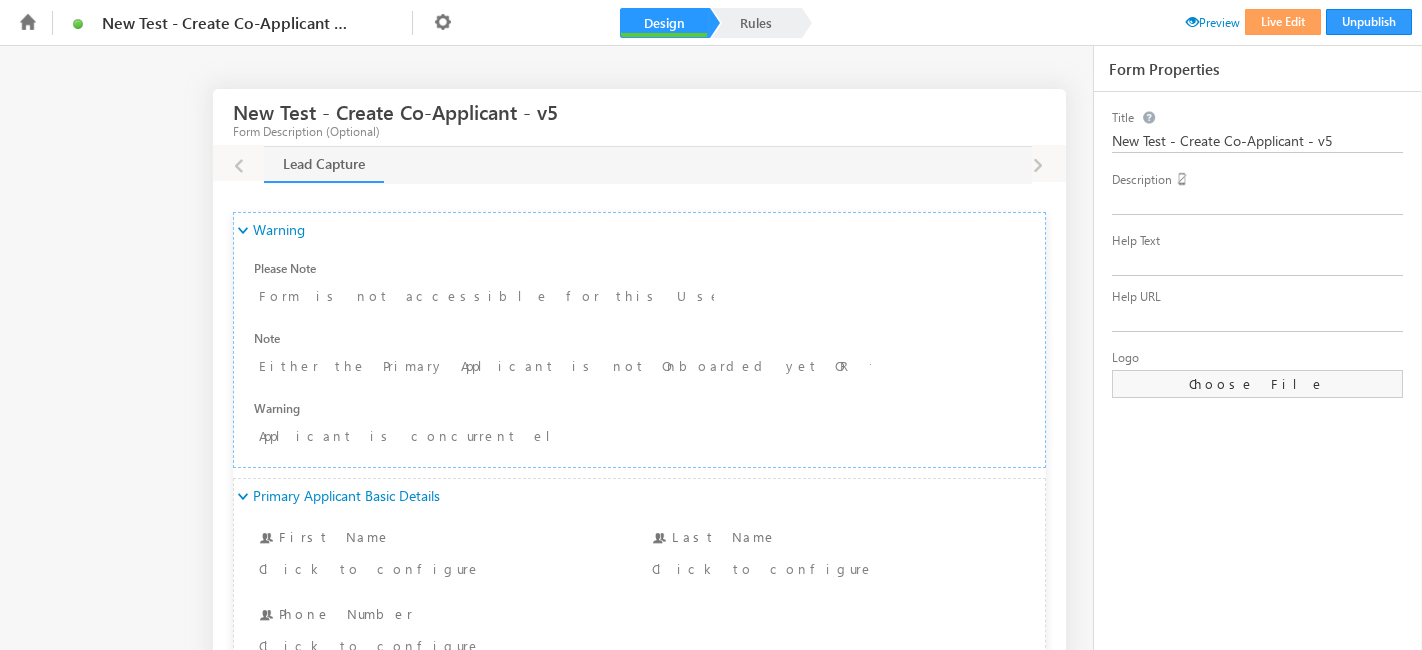 scroll, scrollTop: 0, scrollLeft: 0, axis: both 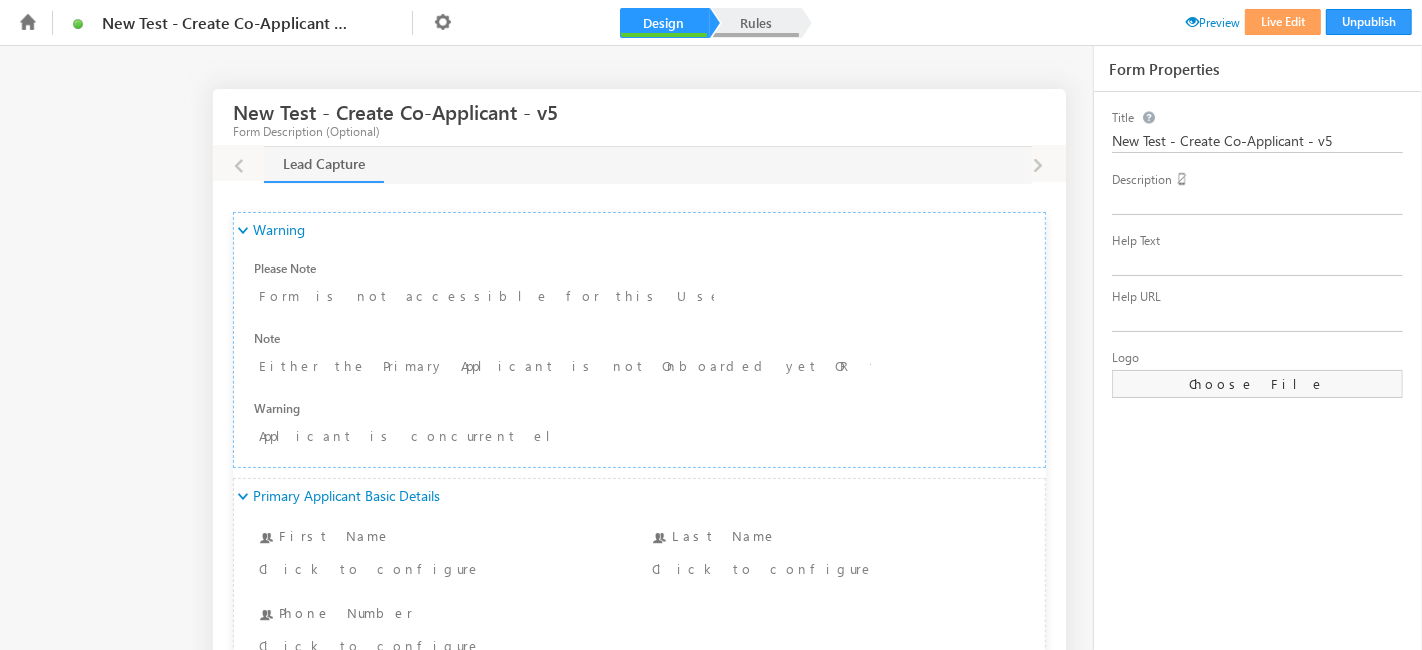 click on "Rules" at bounding box center [756, 23] 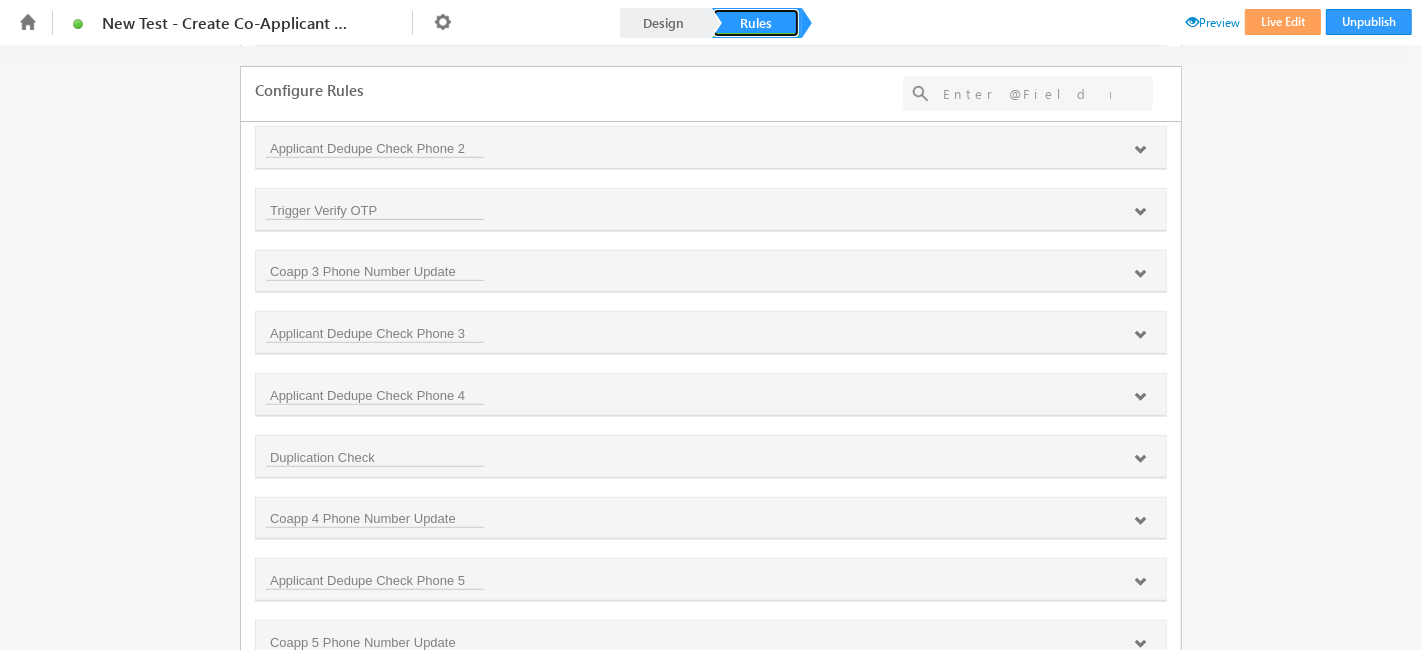 scroll, scrollTop: 1111, scrollLeft: 0, axis: vertical 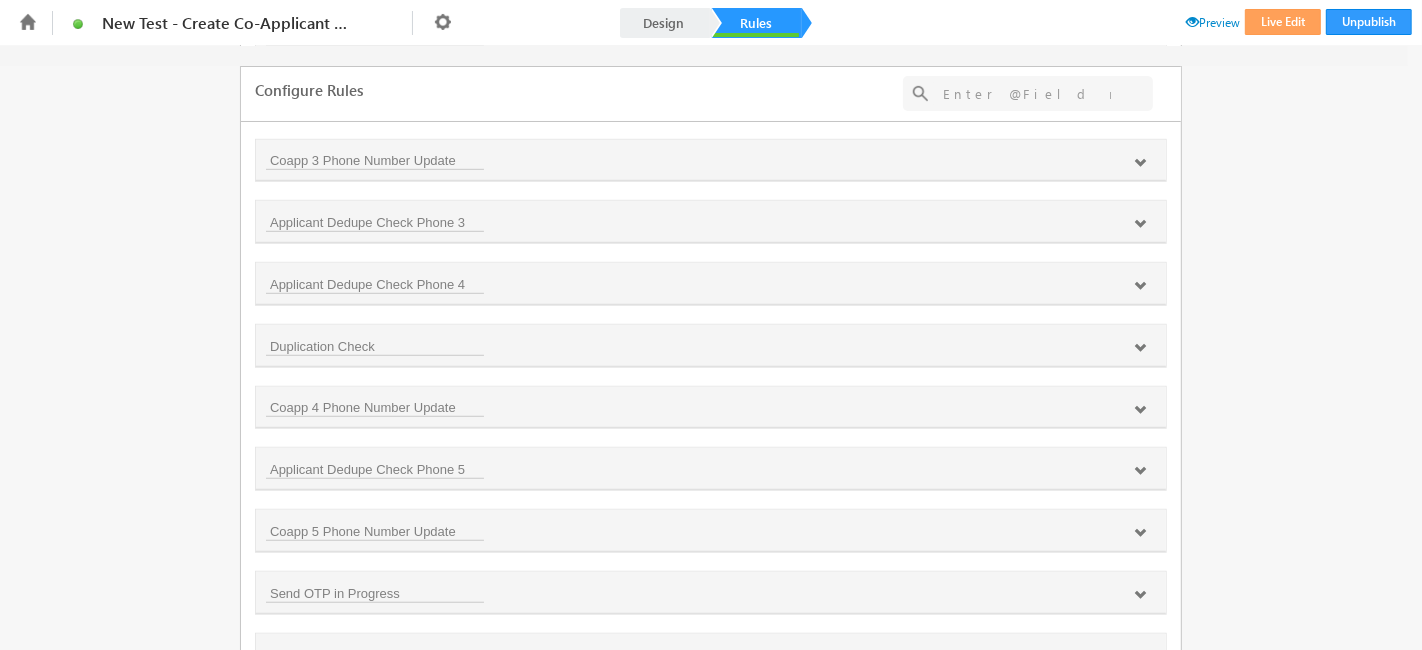click at bounding box center (1027, 93) 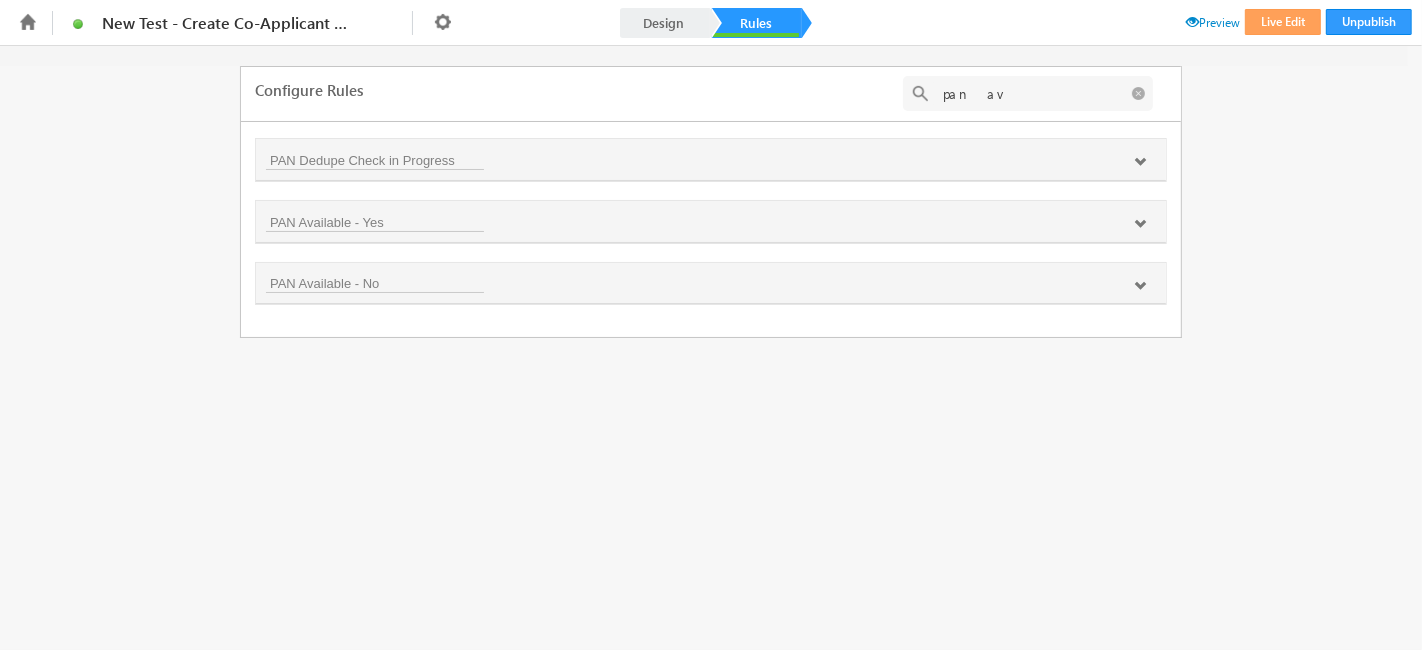 scroll, scrollTop: 0, scrollLeft: 0, axis: both 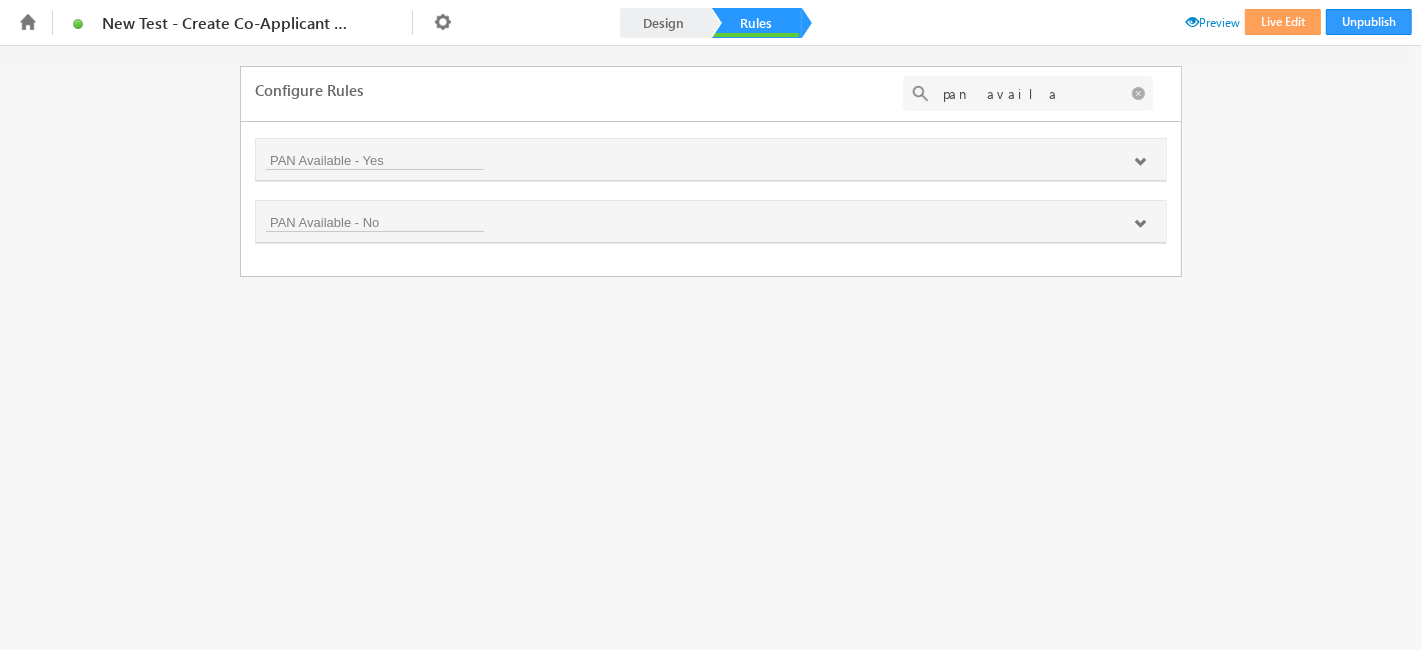type on "pan availa" 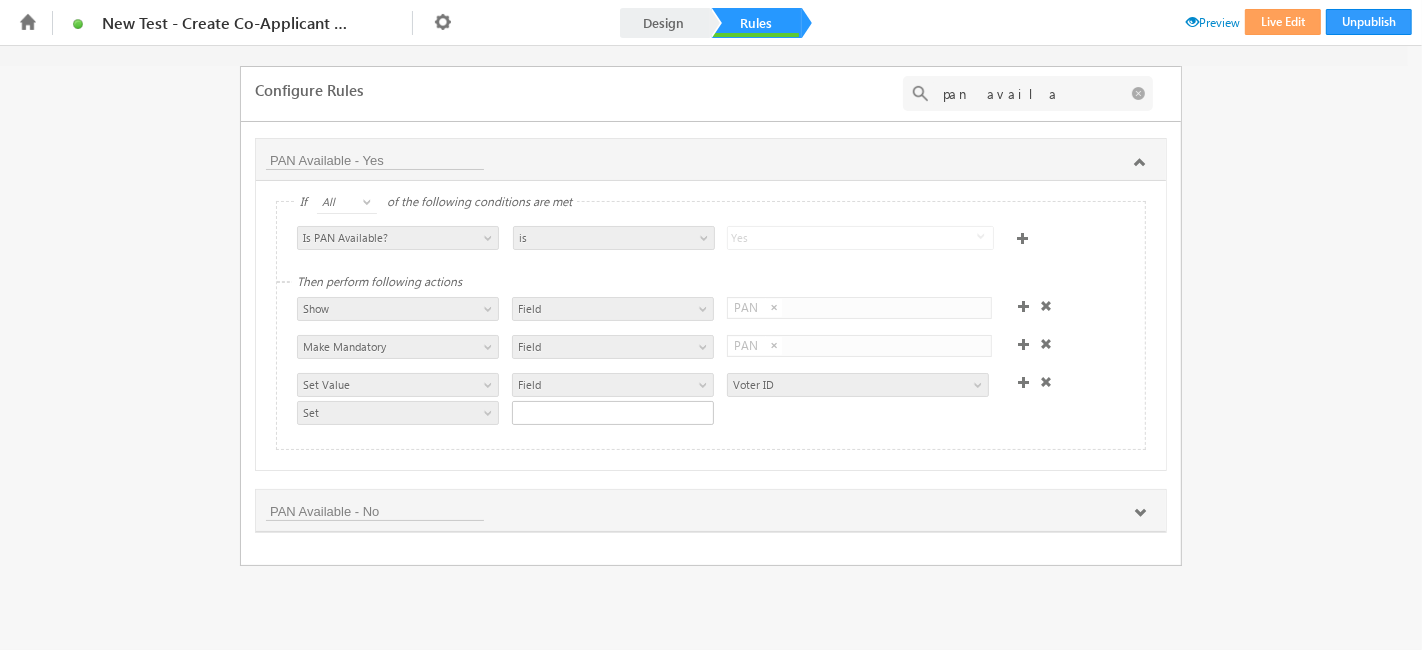 click at bounding box center (1140, 513) 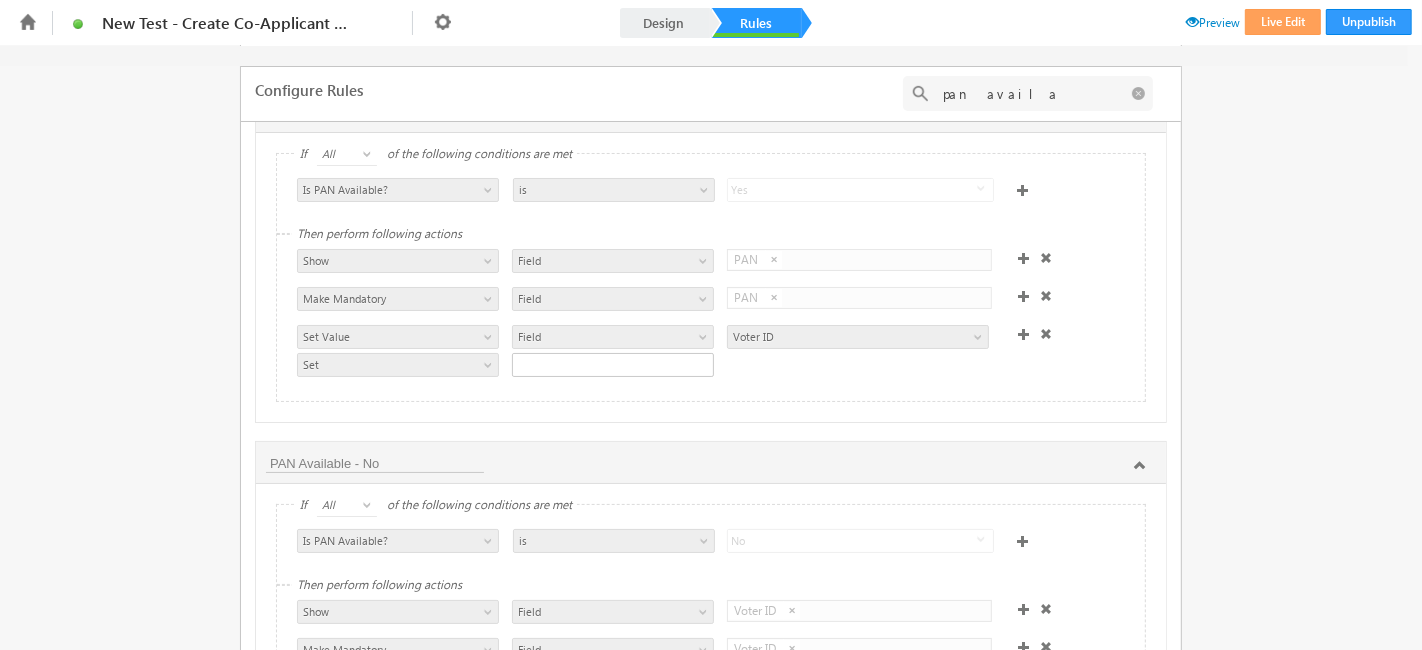 scroll, scrollTop: 0, scrollLeft: 0, axis: both 